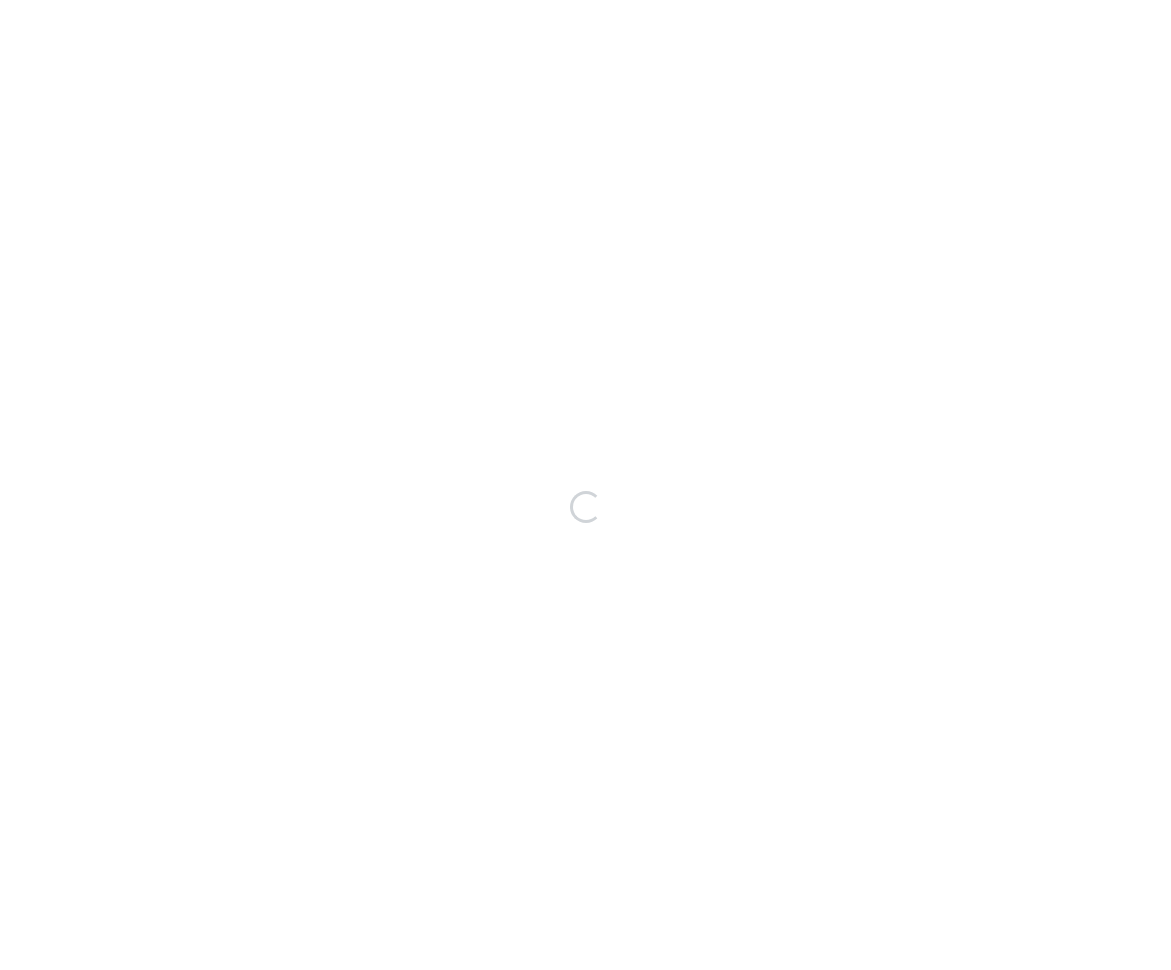 scroll, scrollTop: 0, scrollLeft: 0, axis: both 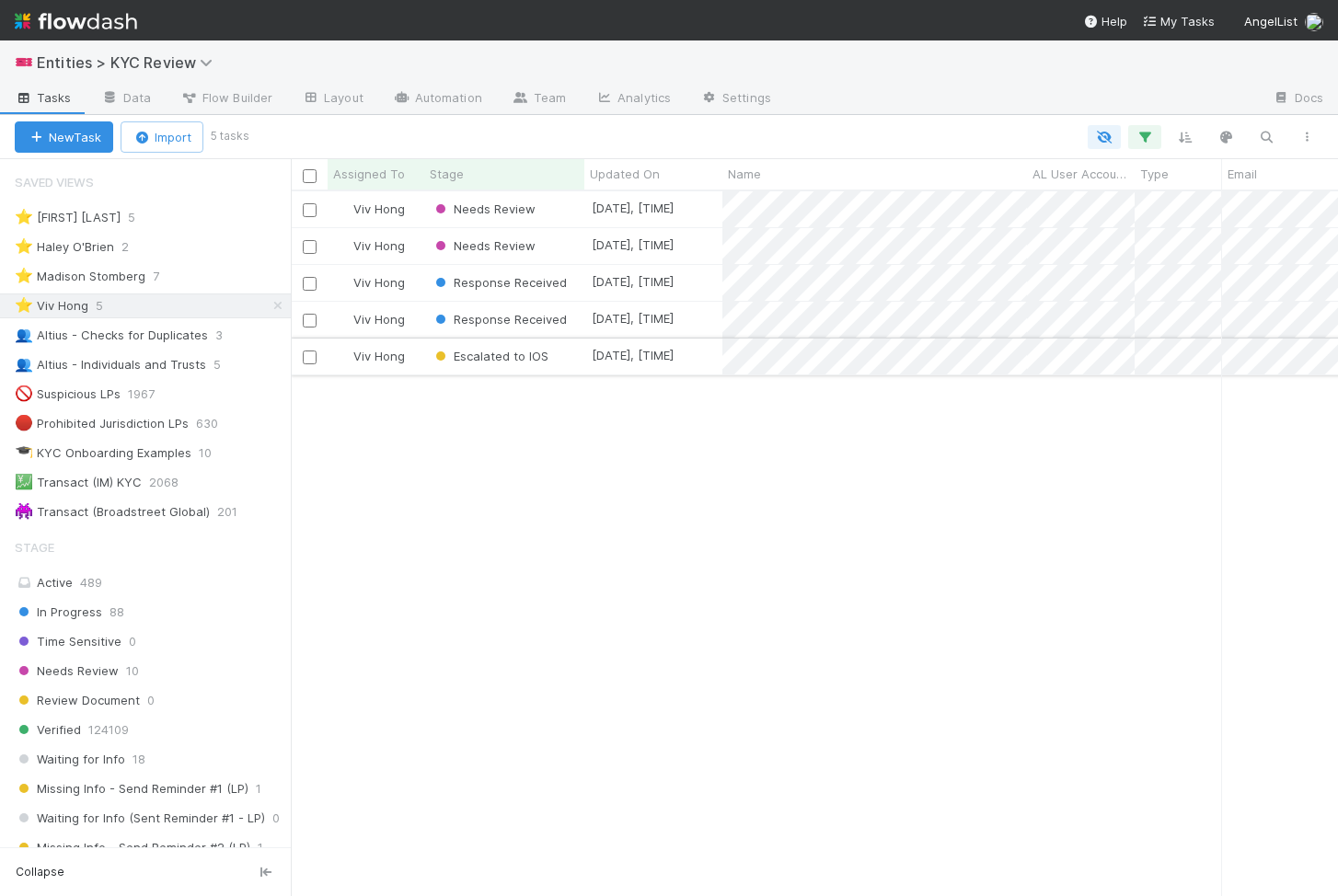 click on "Escalated to IOS" at bounding box center (504, 356) 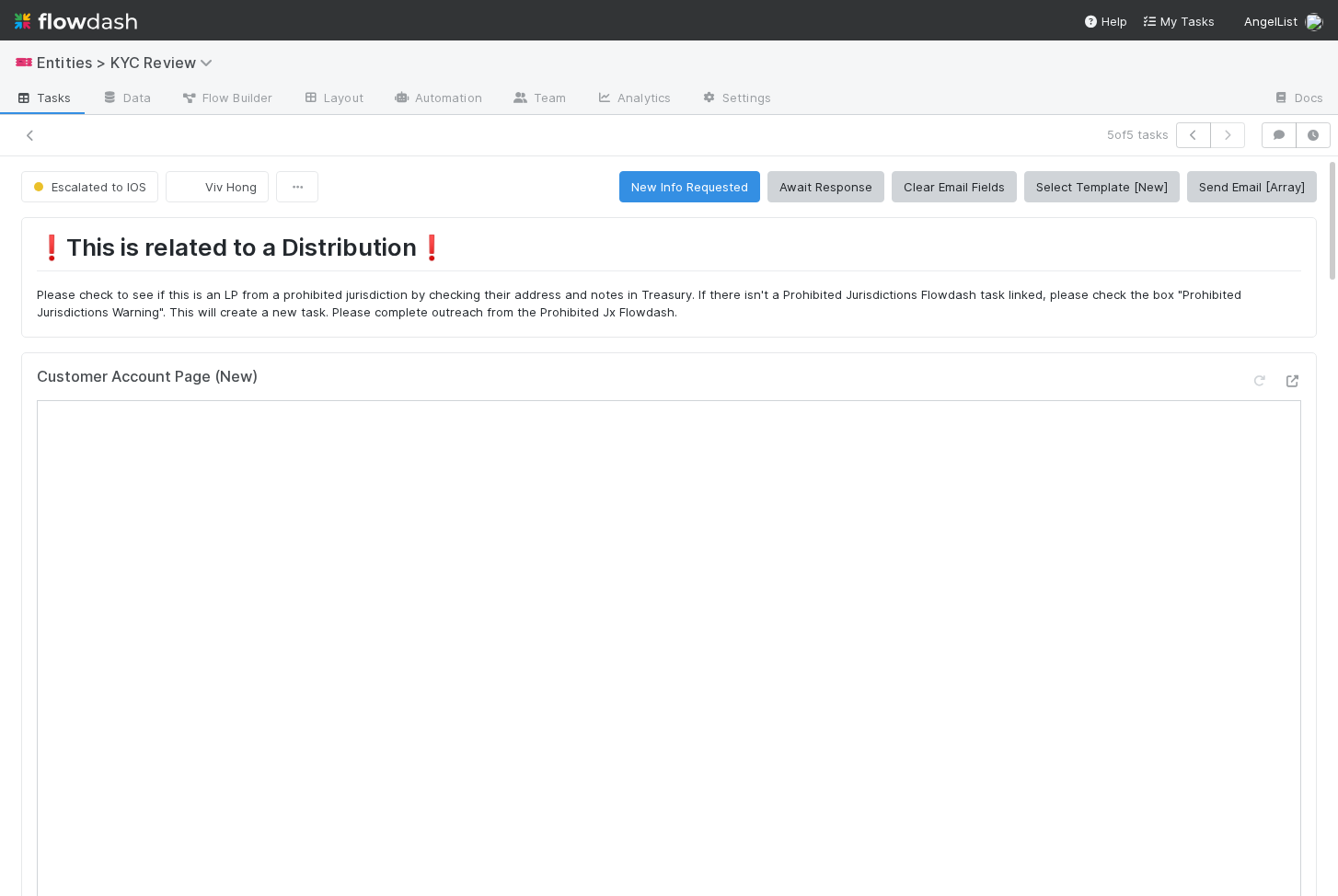 scroll, scrollTop: 0, scrollLeft: 0, axis: both 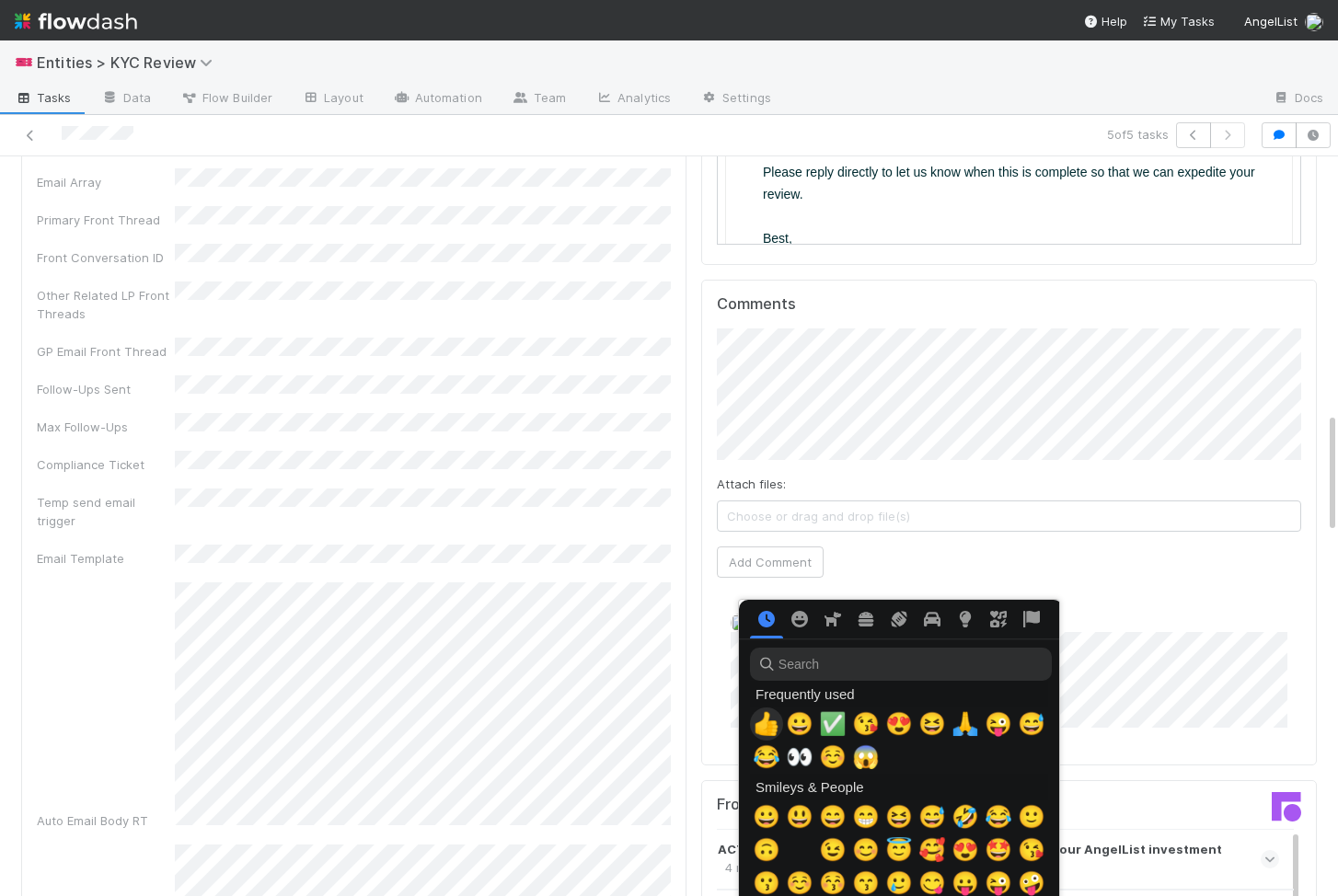 click at bounding box center [767, 724] 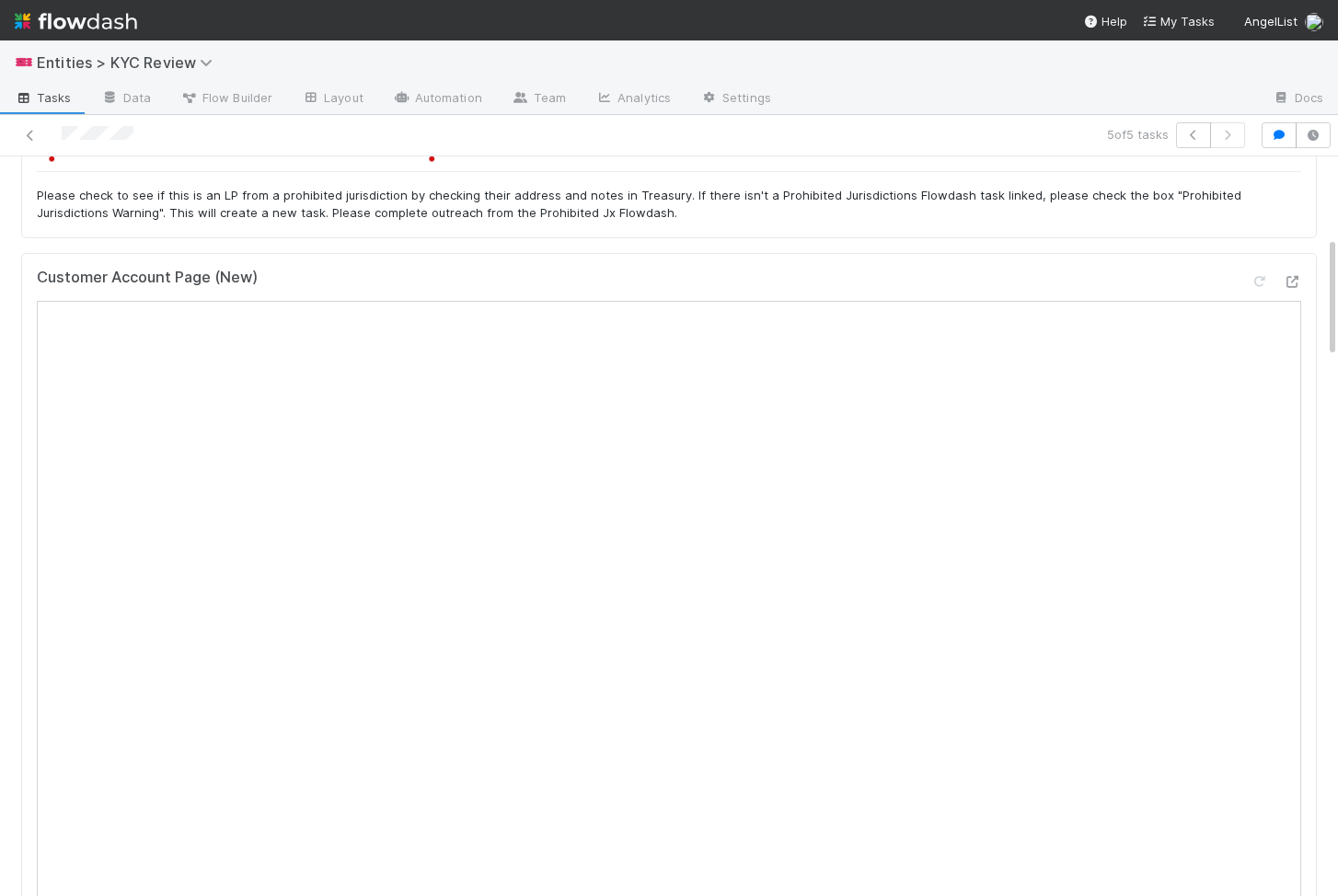 scroll, scrollTop: 0, scrollLeft: 0, axis: both 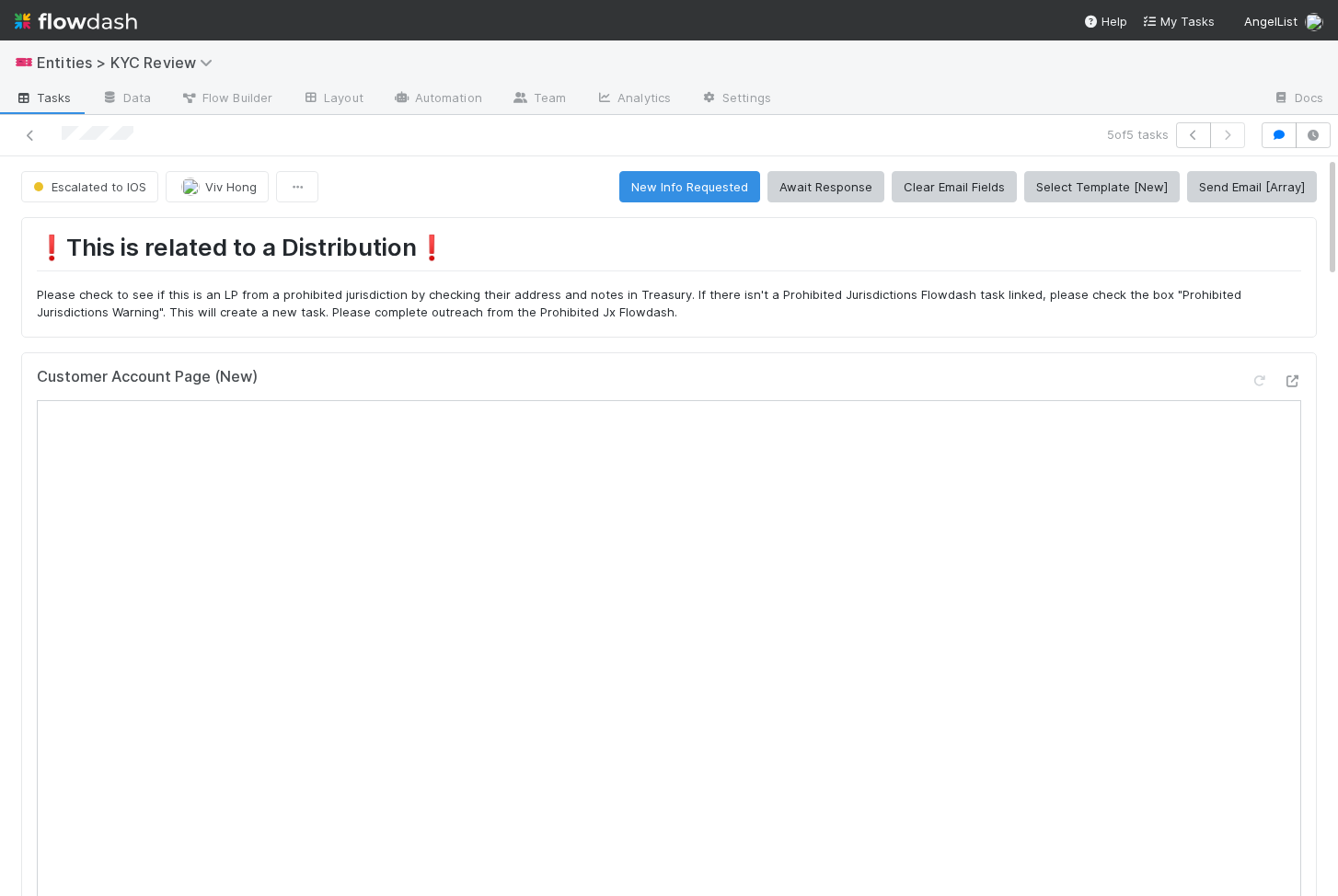 click on "Please check to see if this is an LP from a prohibited jurisdiction by checking their address and notes in Treasury. If there isn't a Prohibited Jurisdictions Flowdash task linked, please check the box "Prohibited Jurisdictions Warning". This will create a new task. Please complete outreach from the Prohibited Jx Flowdash." at bounding box center (669, 304) 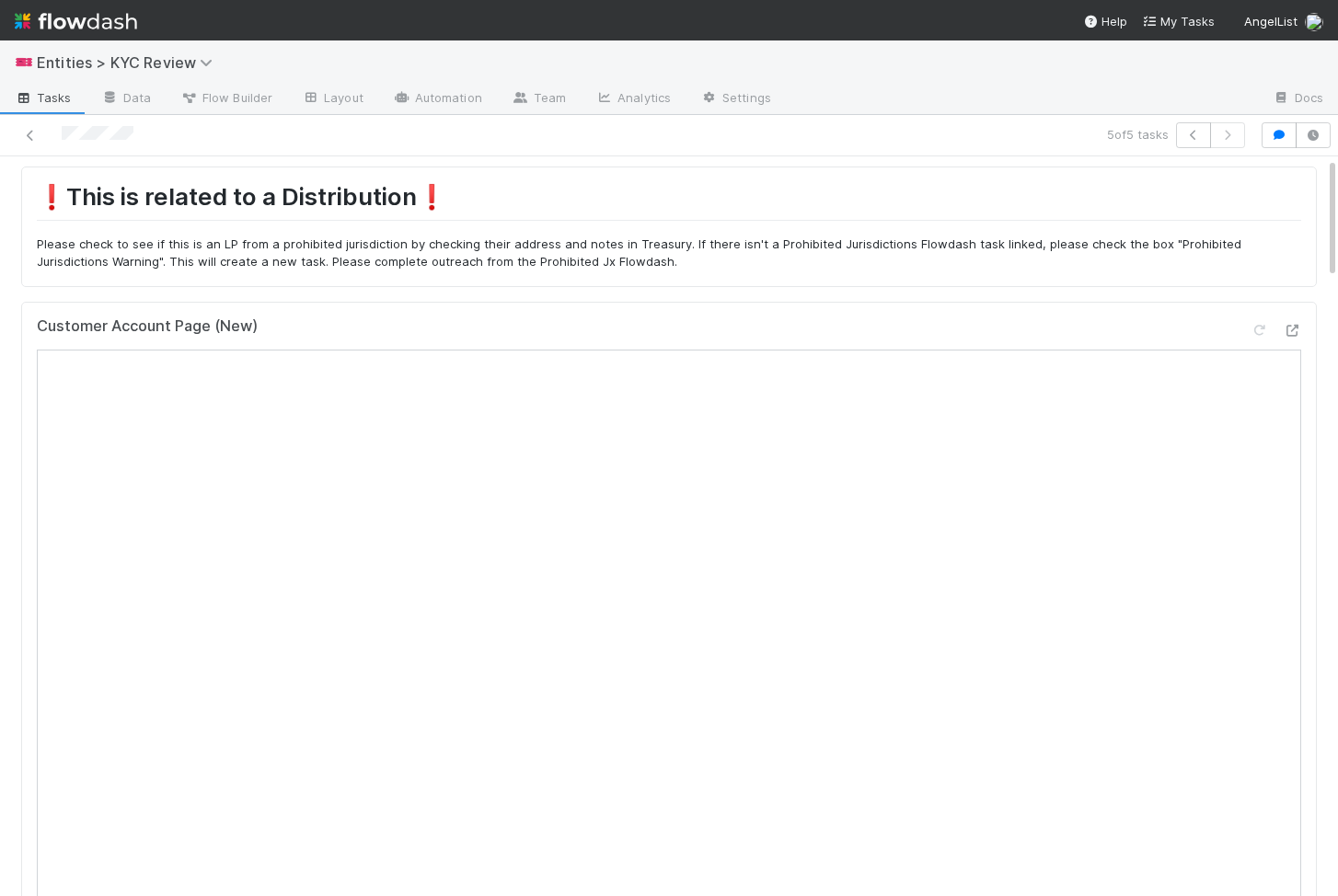 scroll, scrollTop: 0, scrollLeft: 0, axis: both 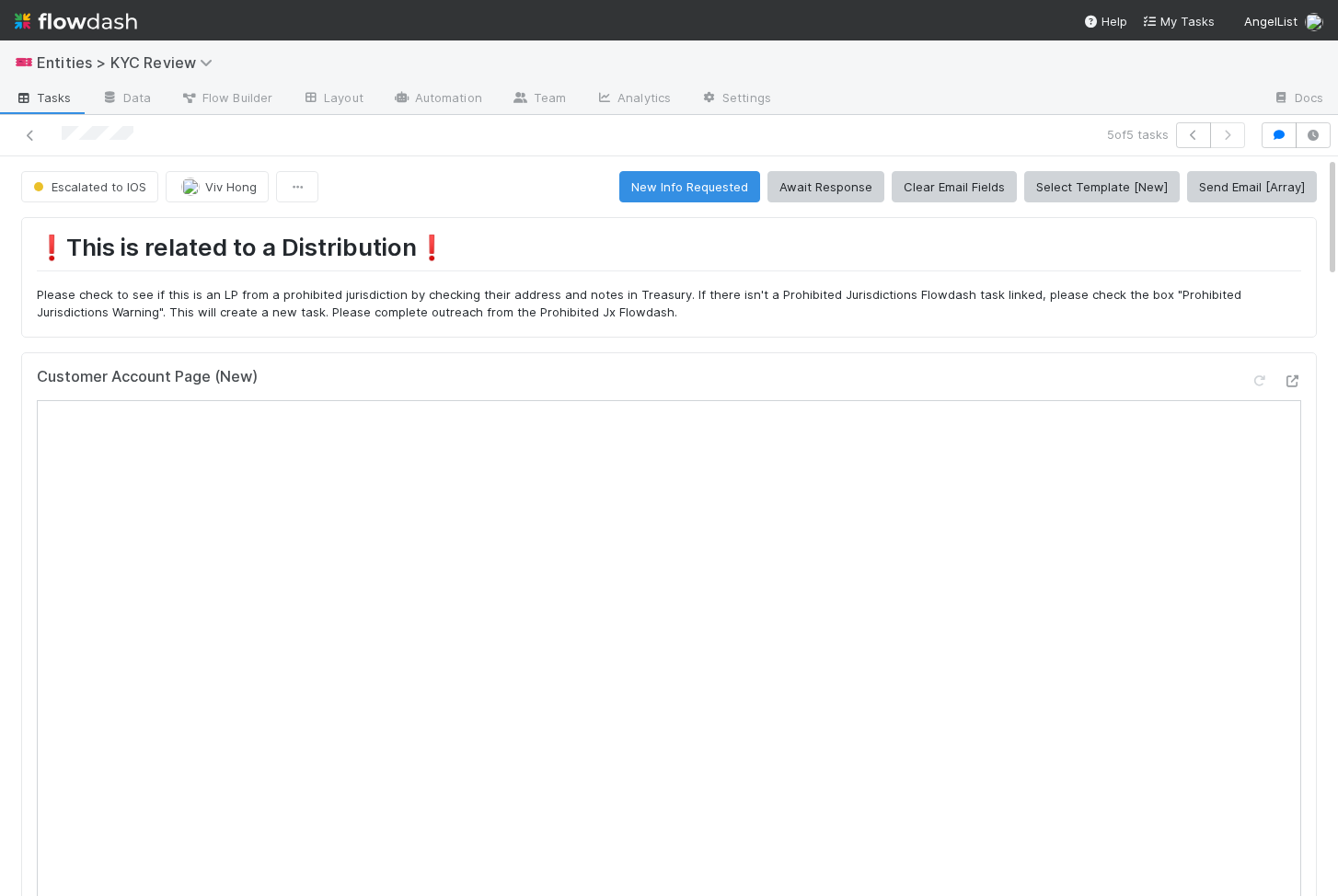 click on "Please check to see if this is an LP from a prohibited jurisdiction by checking their address and notes in Treasury. If there isn't a Prohibited Jurisdictions Flowdash task linked, please check the box "Prohibited Jurisdictions Warning". This will create a new task. Please complete outreach from the Prohibited Jx Flowdash." at bounding box center (669, 304) 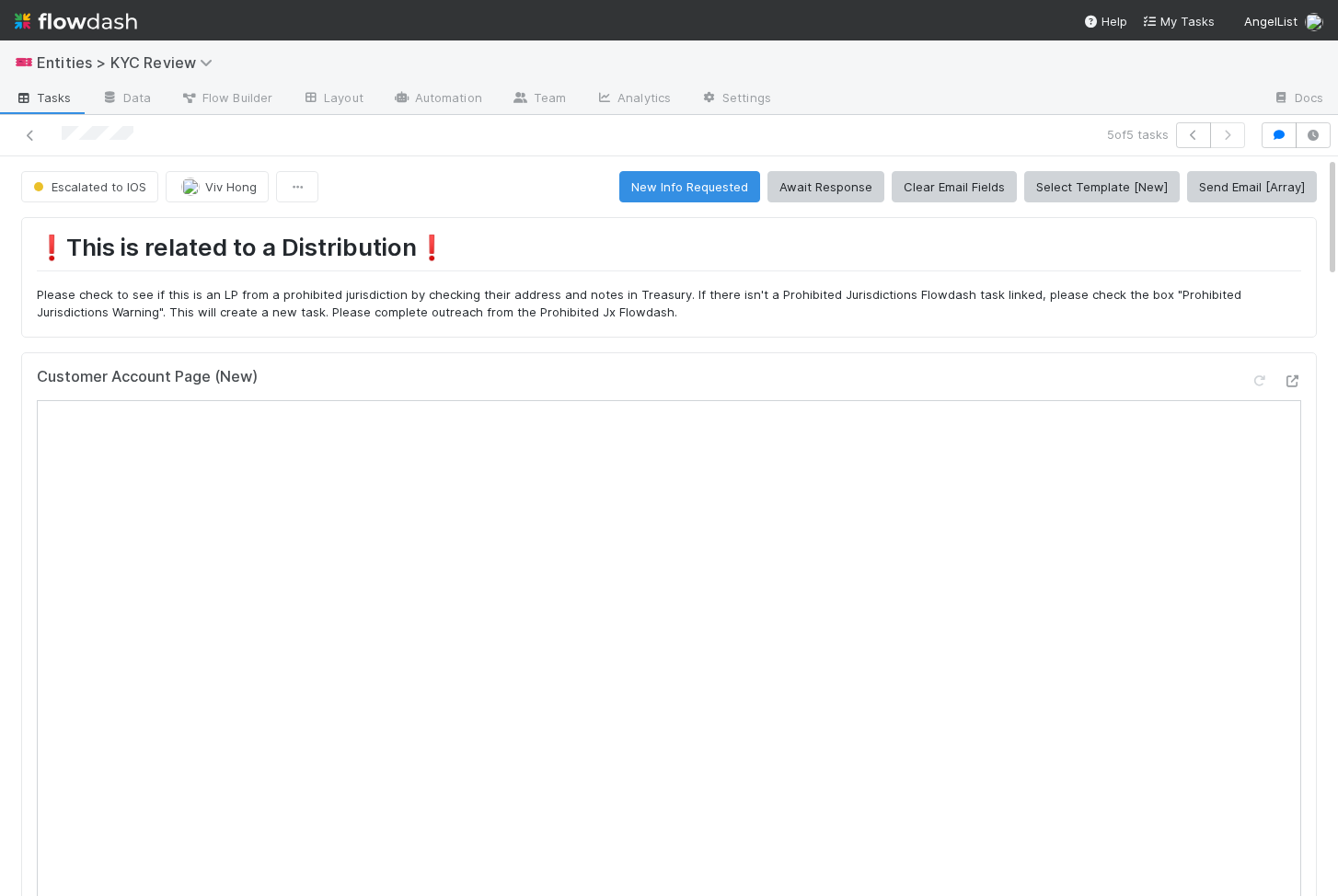 click on "Please check to see if this is an LP from a prohibited jurisdiction by checking their address and notes in Treasury. If there isn't a Prohibited Jurisdictions Flowdash task linked, please check the box "Prohibited Jurisdictions Warning". This will create a new task. Please complete outreach from the Prohibited Jx Flowdash." at bounding box center [669, 304] 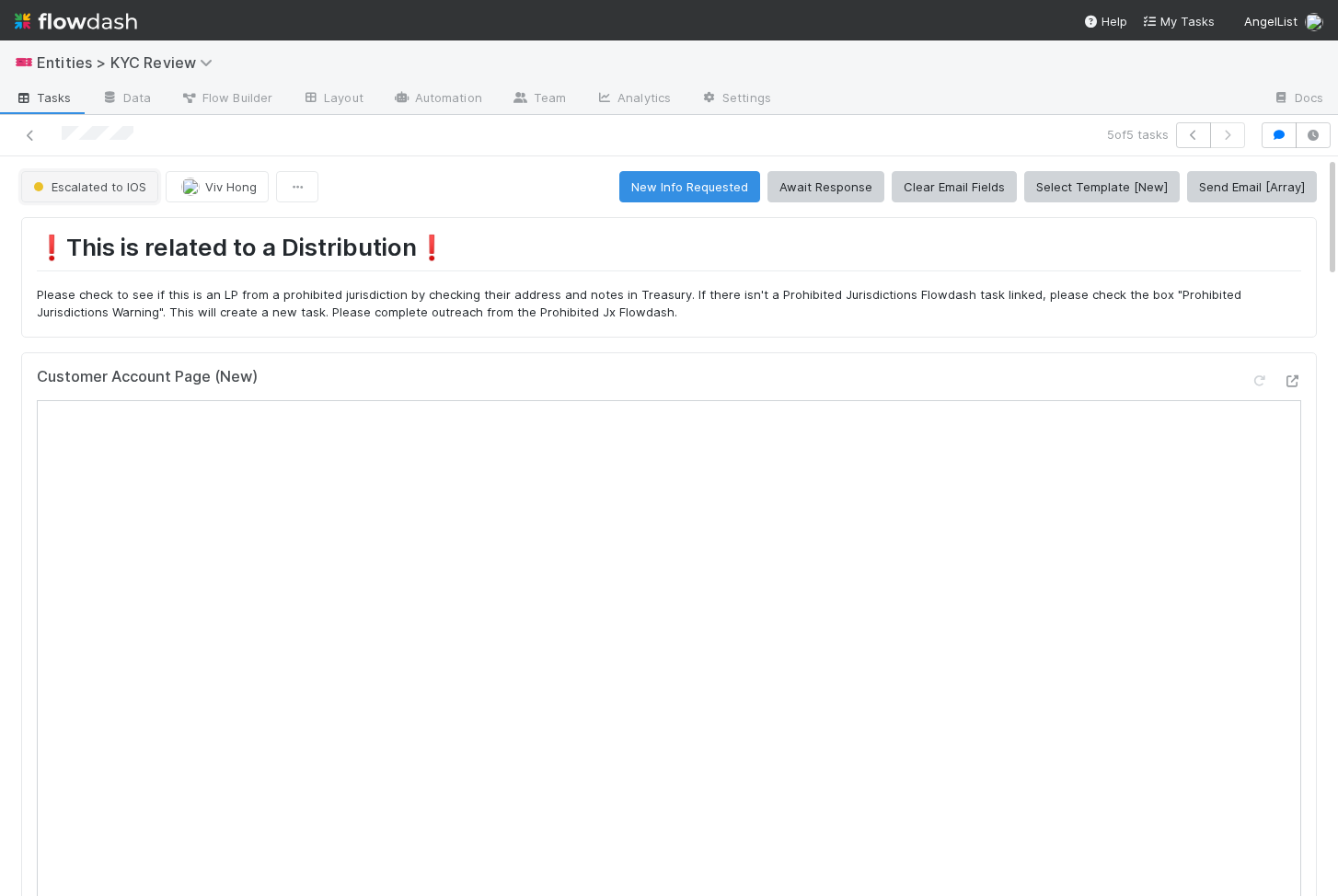 click on "Escalated to IOS" at bounding box center (87, 187) 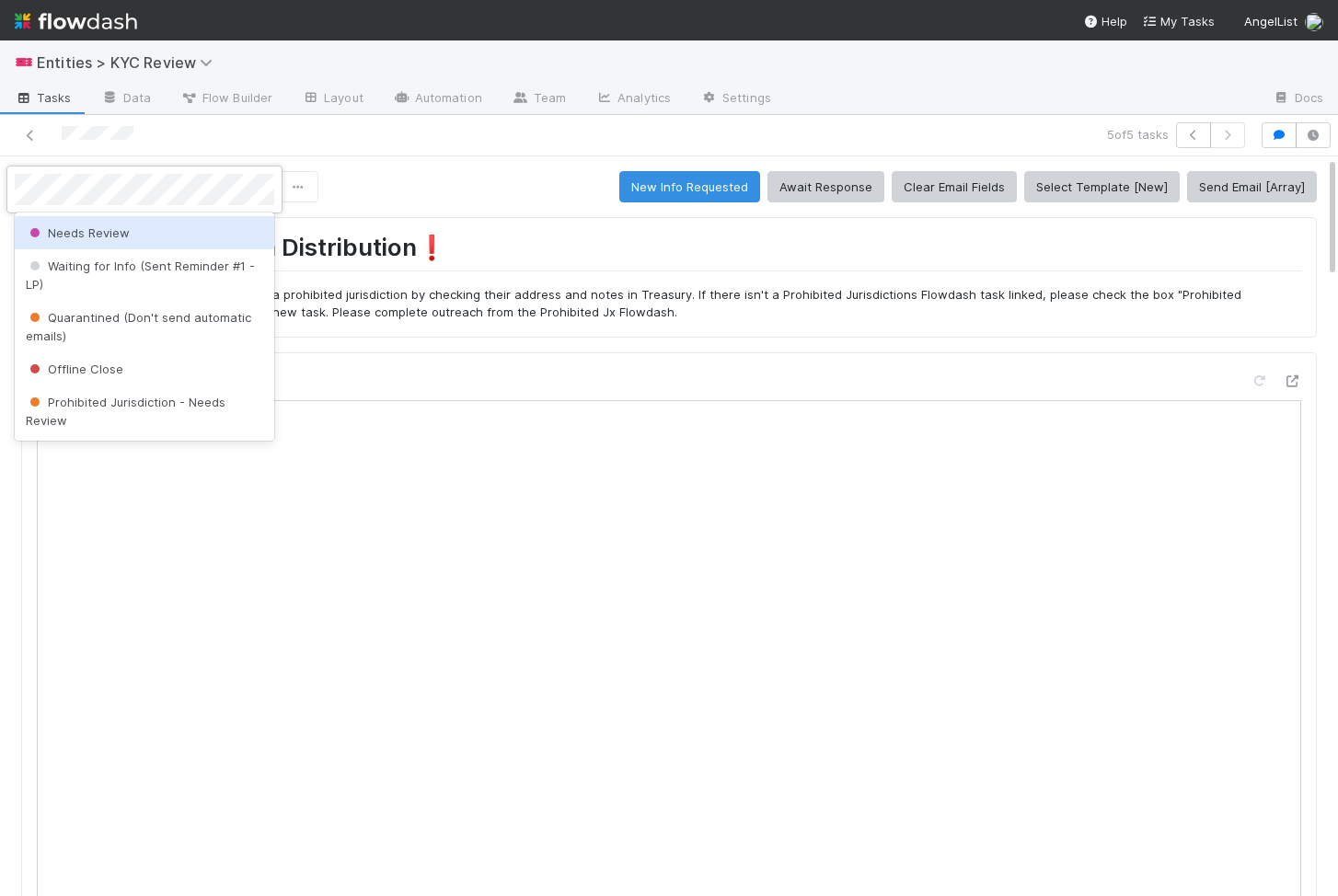 scroll, scrollTop: 0, scrollLeft: 0, axis: both 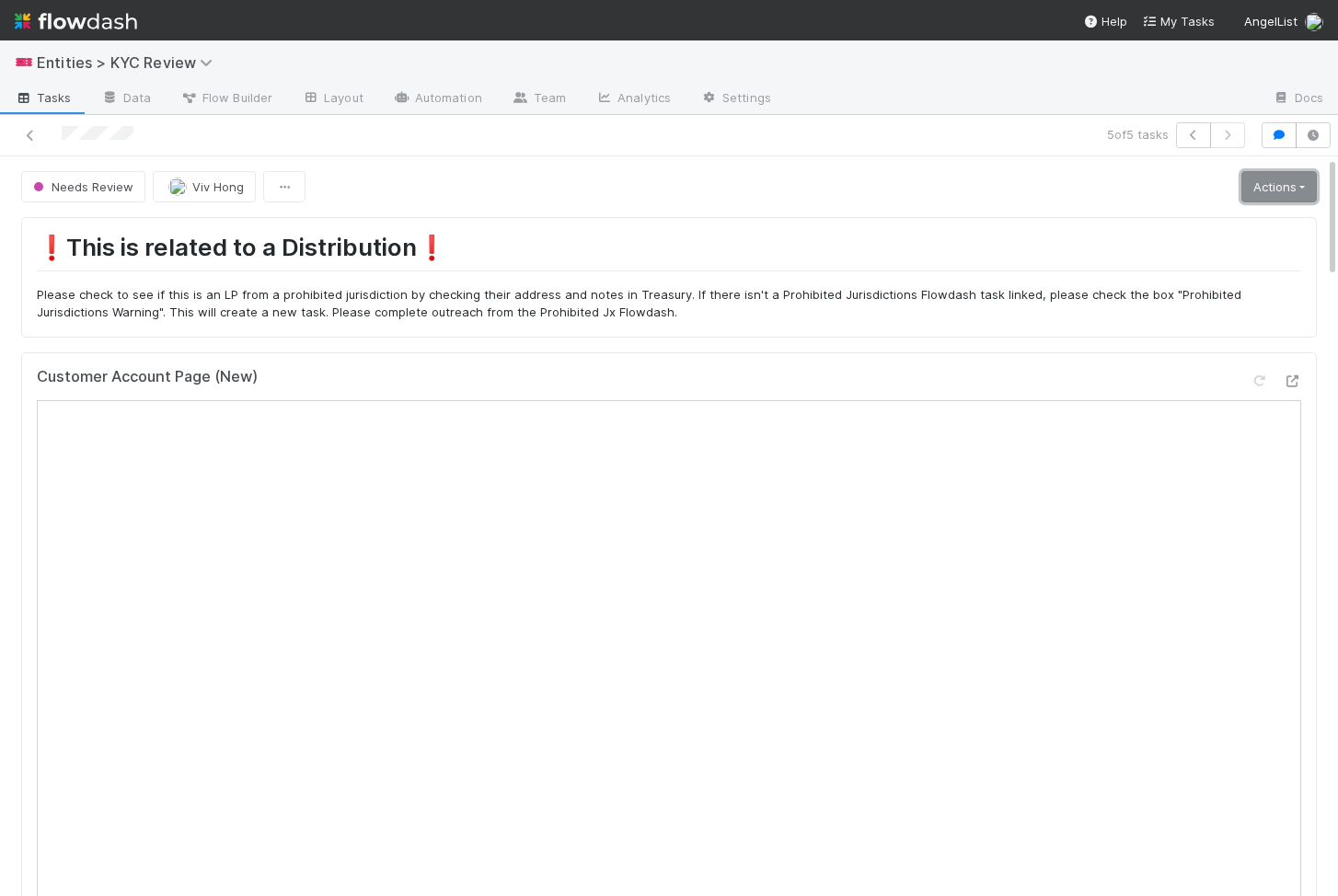 click on "Actions" at bounding box center (1279, 187) 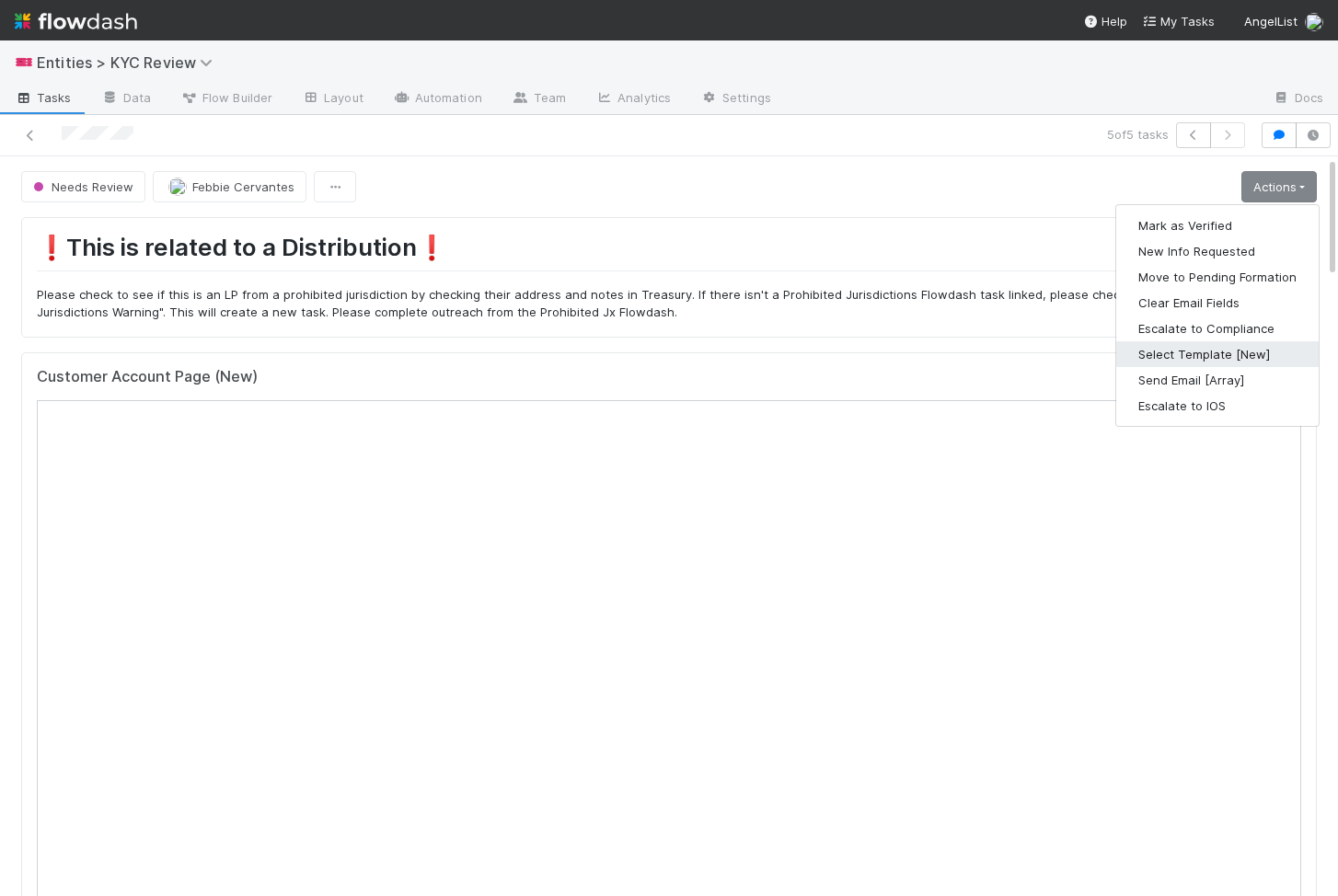 click on "Select Template [New]" at bounding box center (1217, 354) 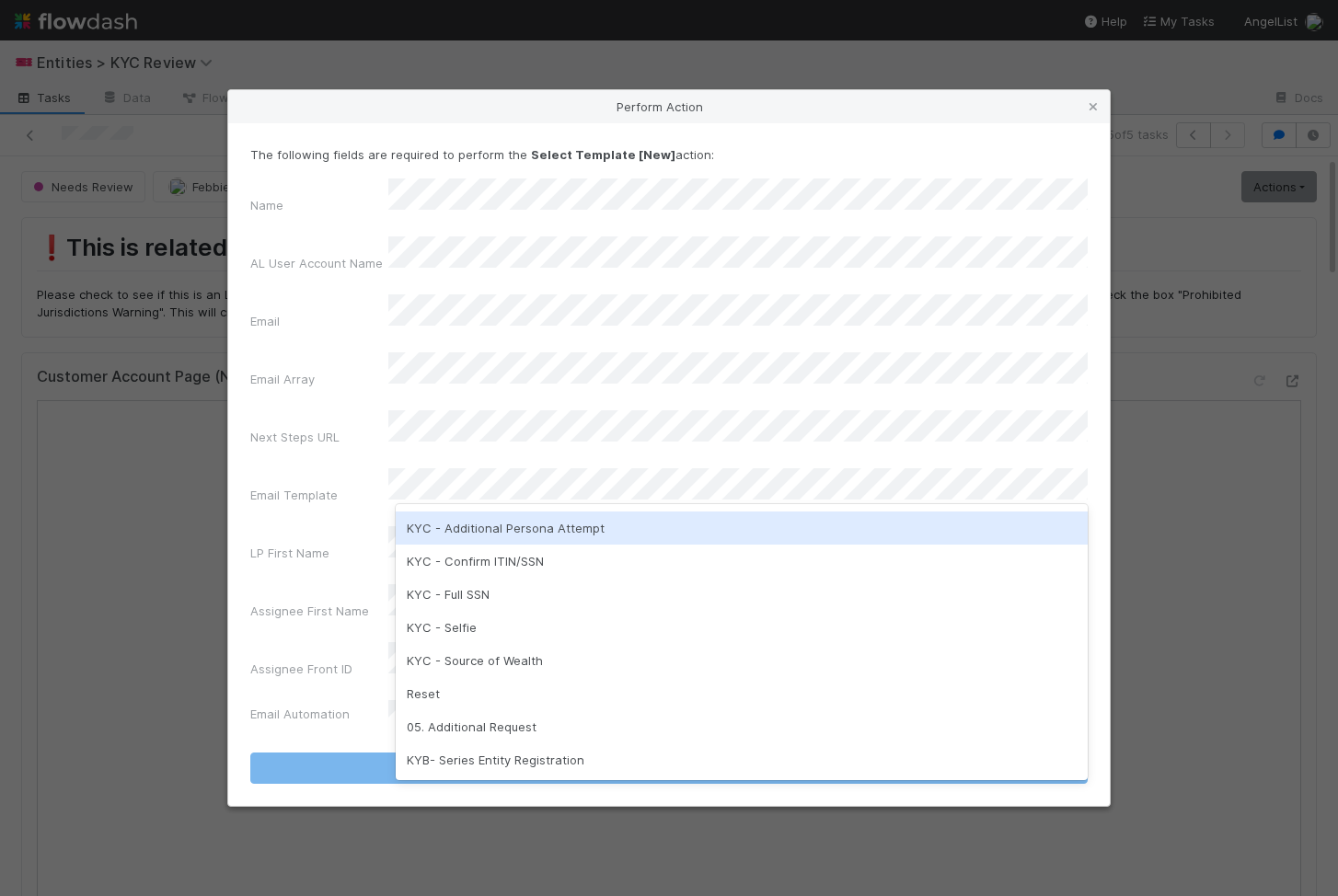 scroll, scrollTop: 0, scrollLeft: 0, axis: both 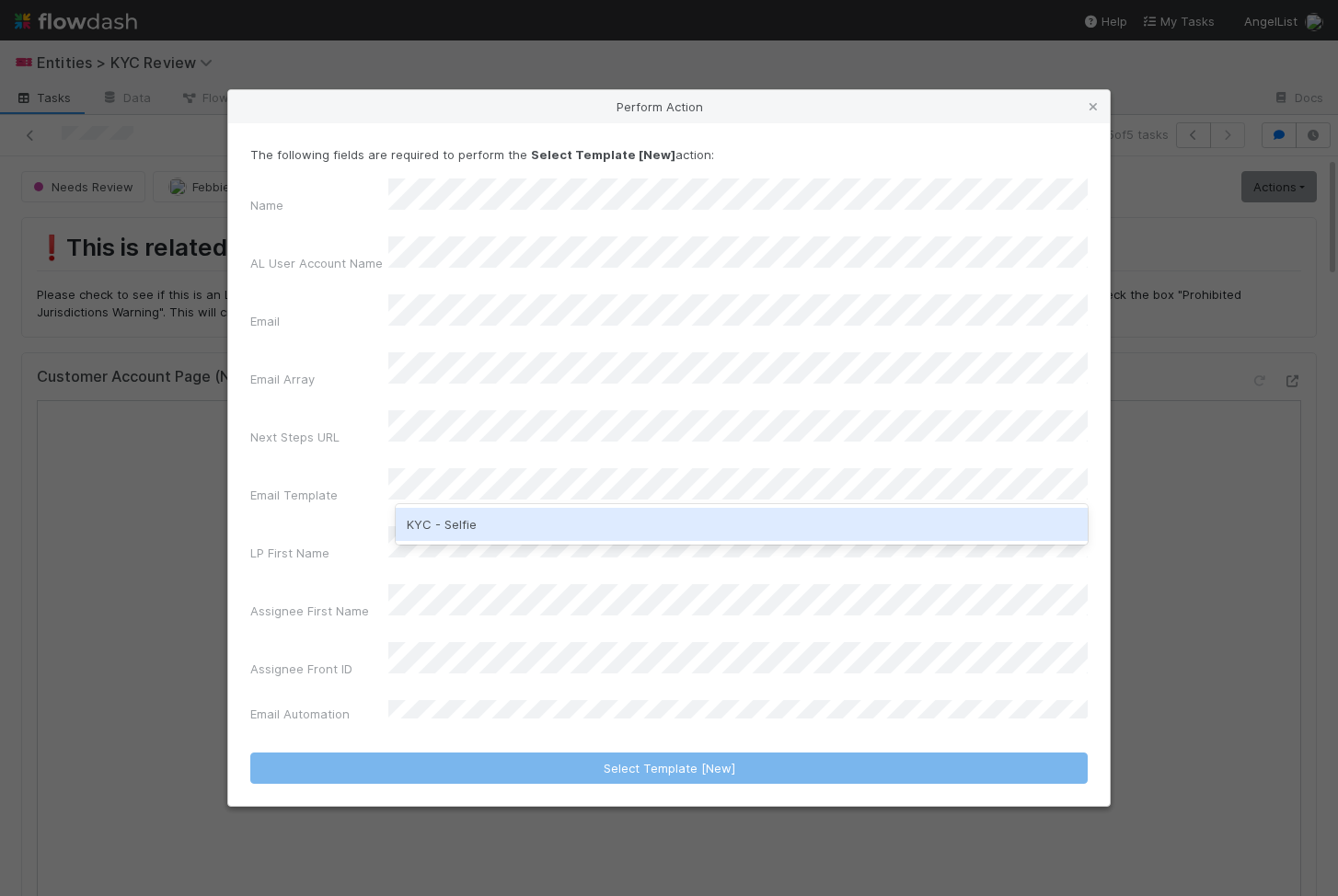 click on "KYC - Selfie" at bounding box center (742, 524) 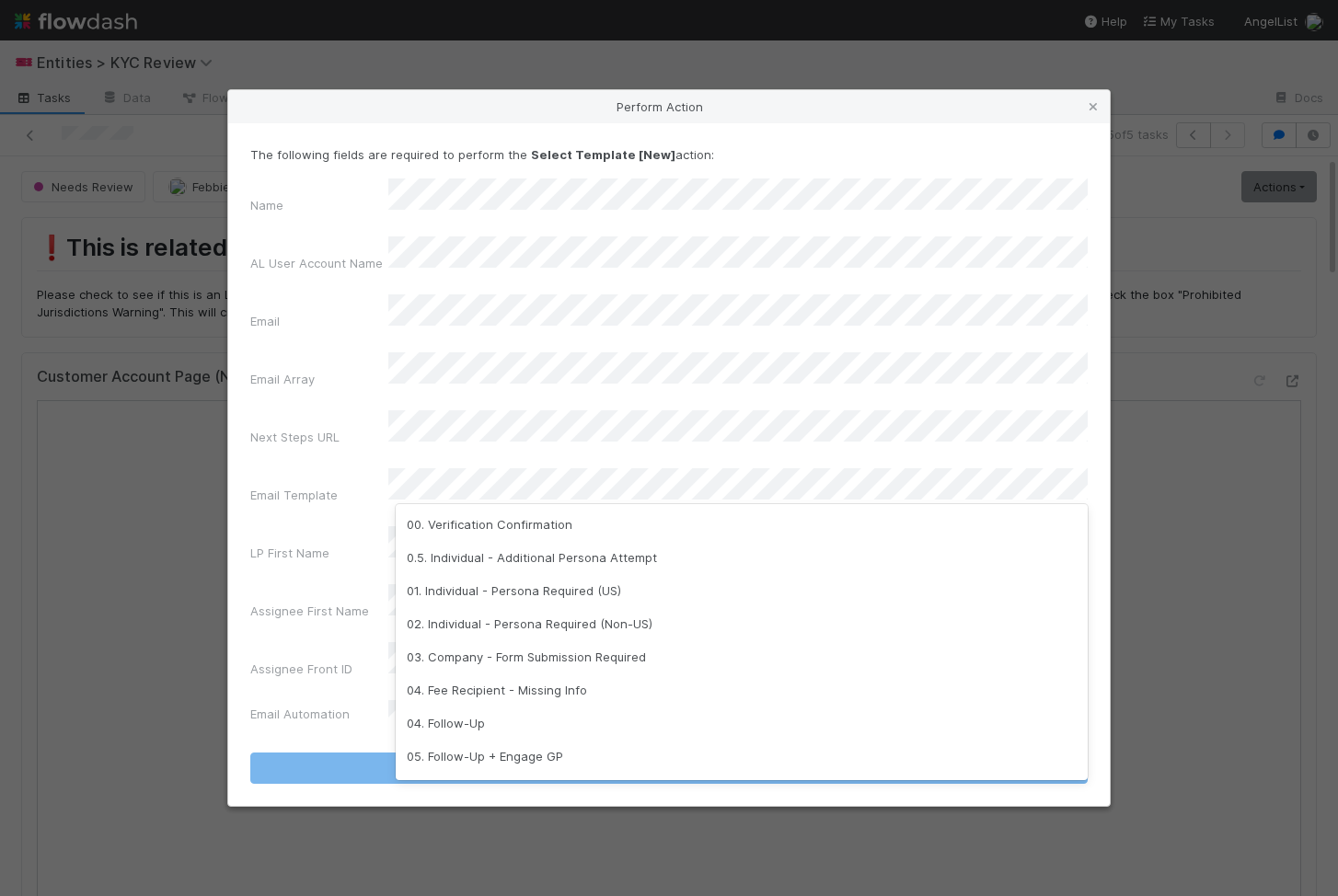 scroll, scrollTop: 335, scrollLeft: 0, axis: vertical 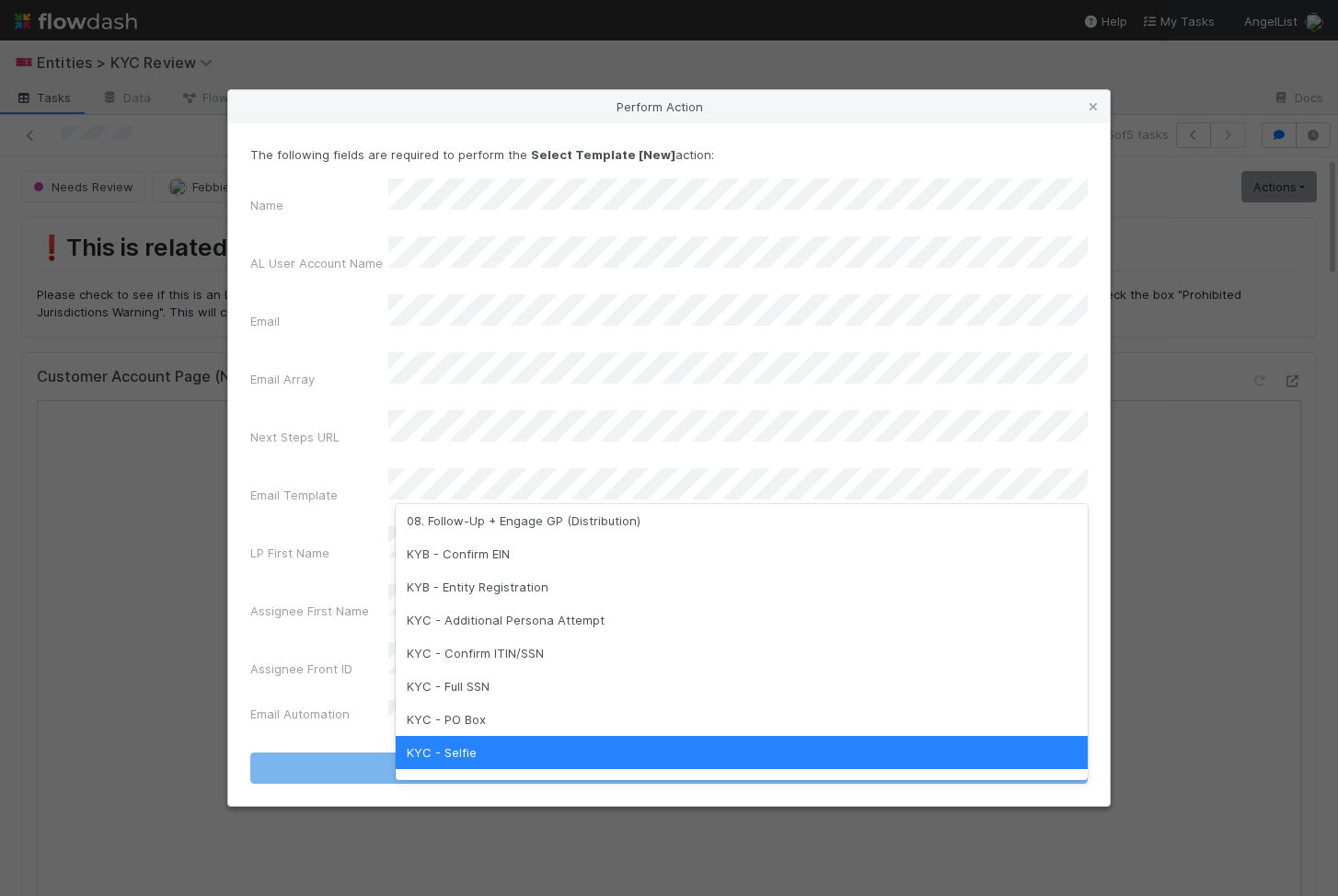 click on "KYC - Selfie" at bounding box center (742, 752) 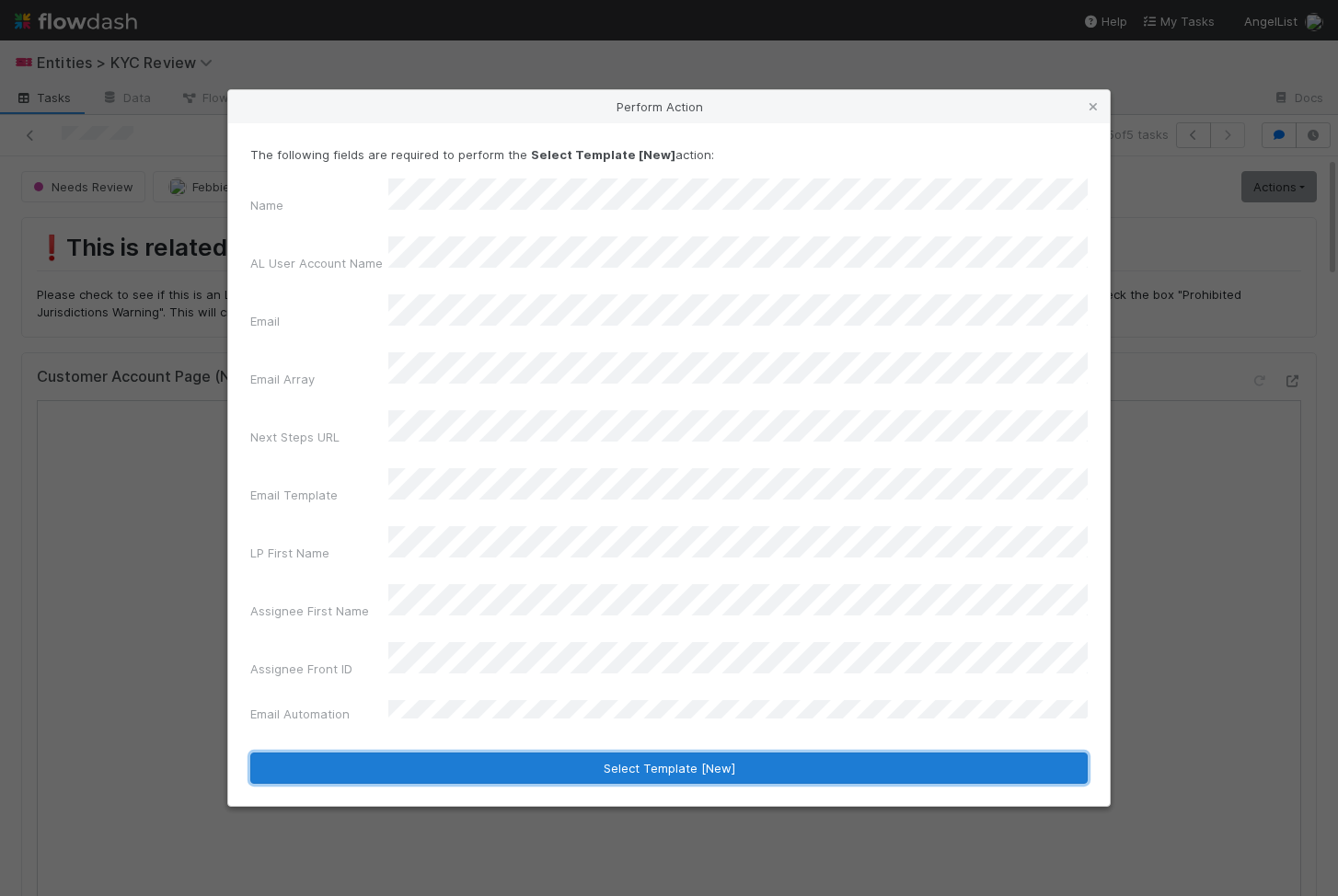 click on "Select Template [New]" at bounding box center (669, 768) 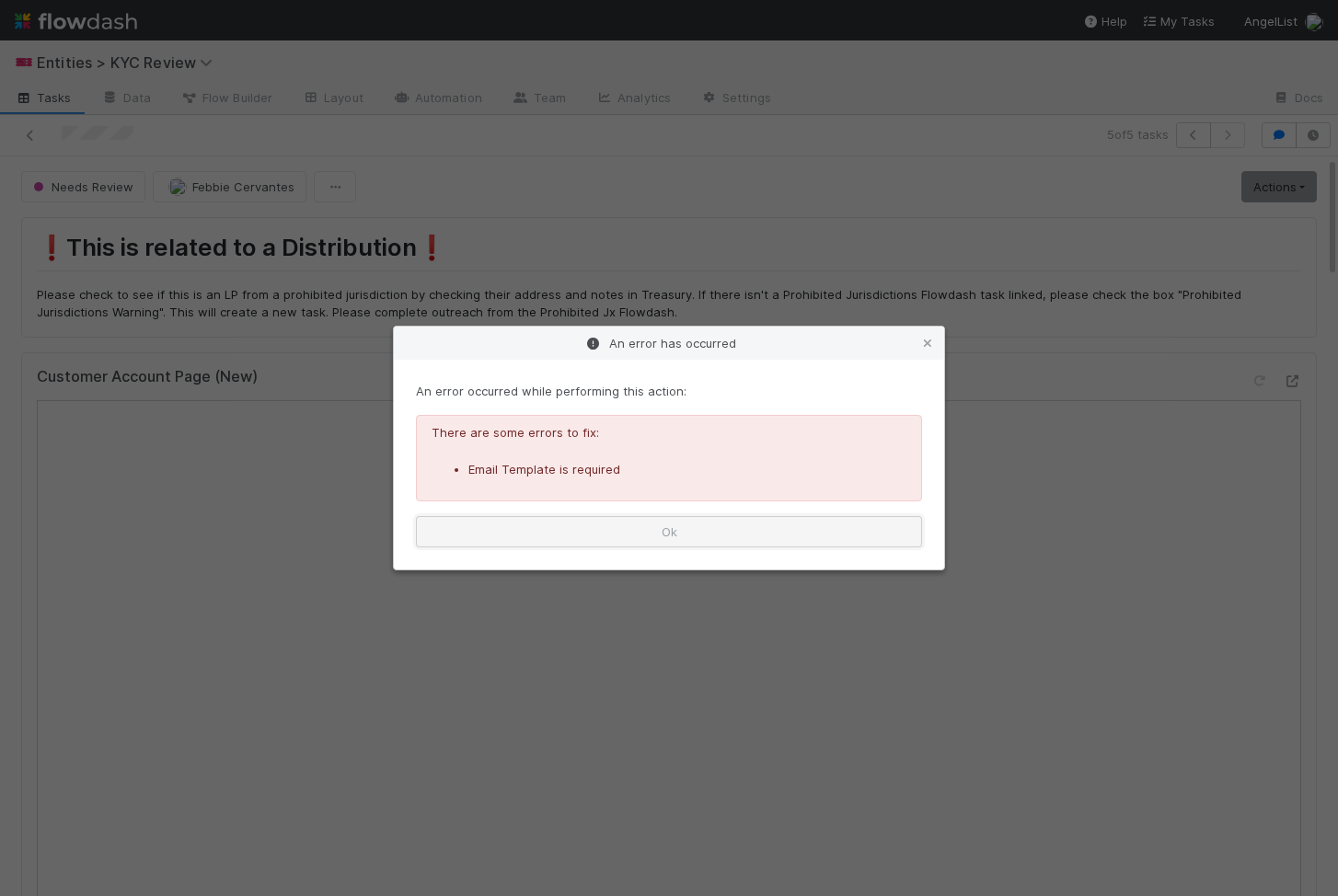 click on "Ok" at bounding box center [669, 532] 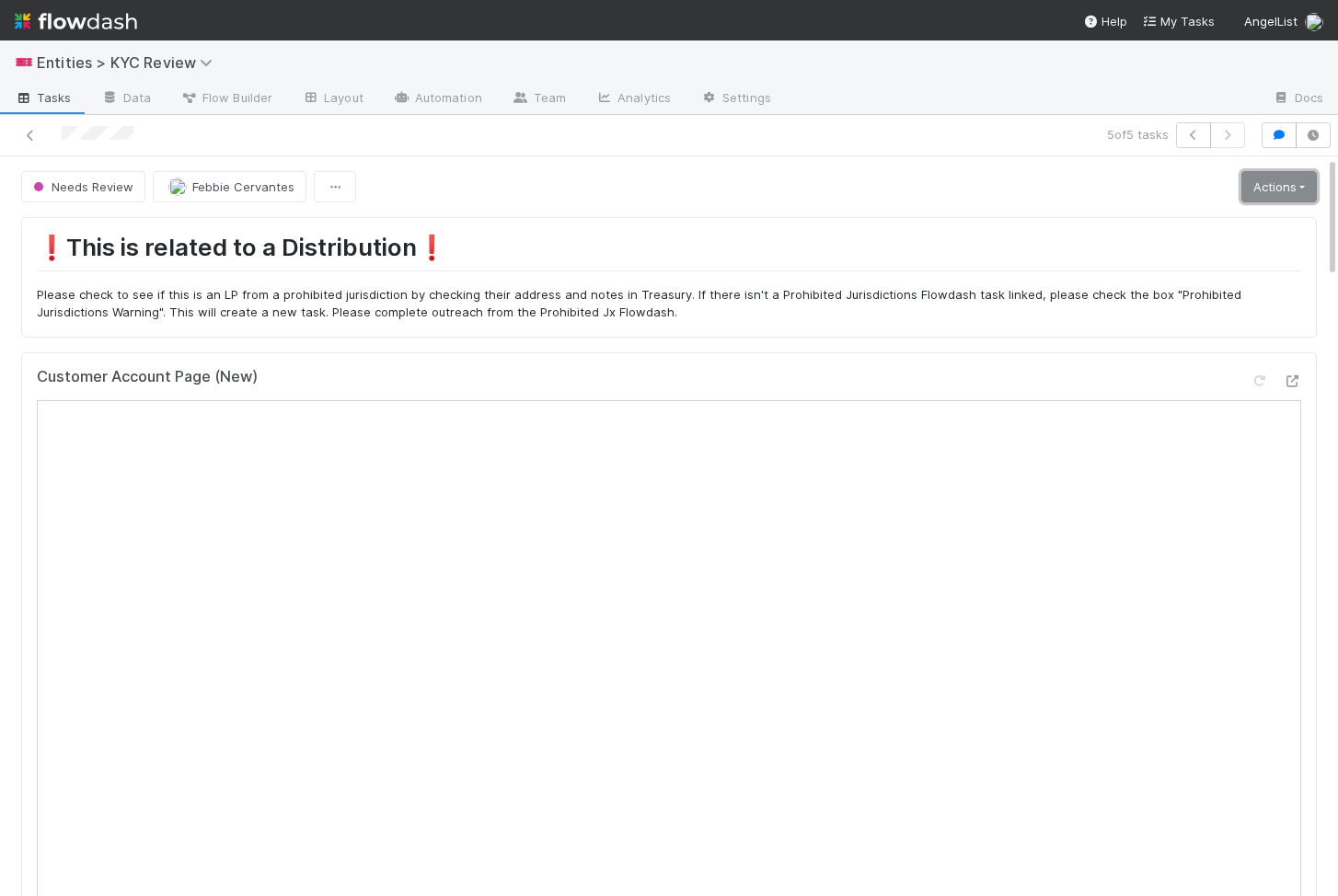 click on "Actions" at bounding box center [1279, 187] 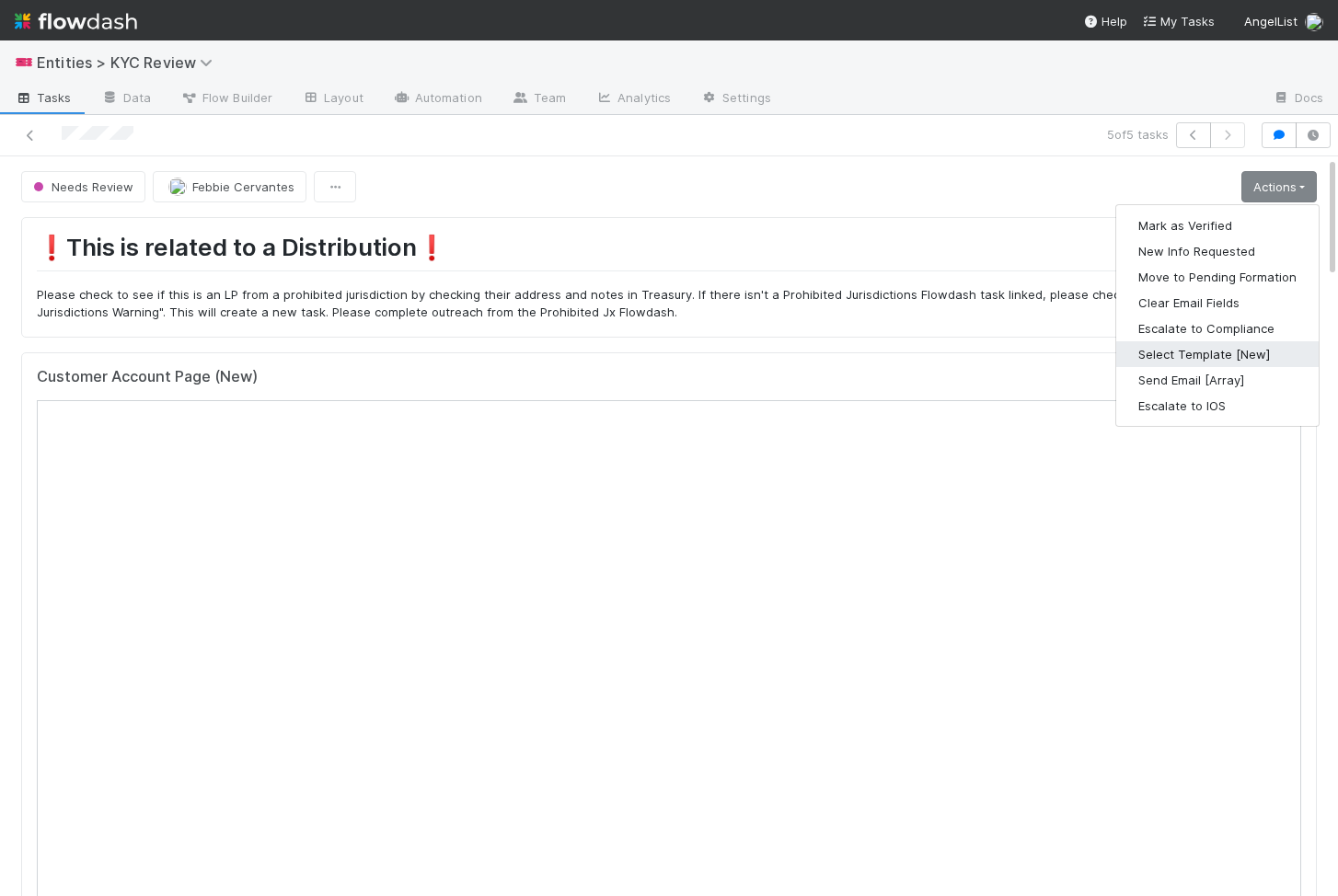 click on "Select Template [New]" at bounding box center (1217, 354) 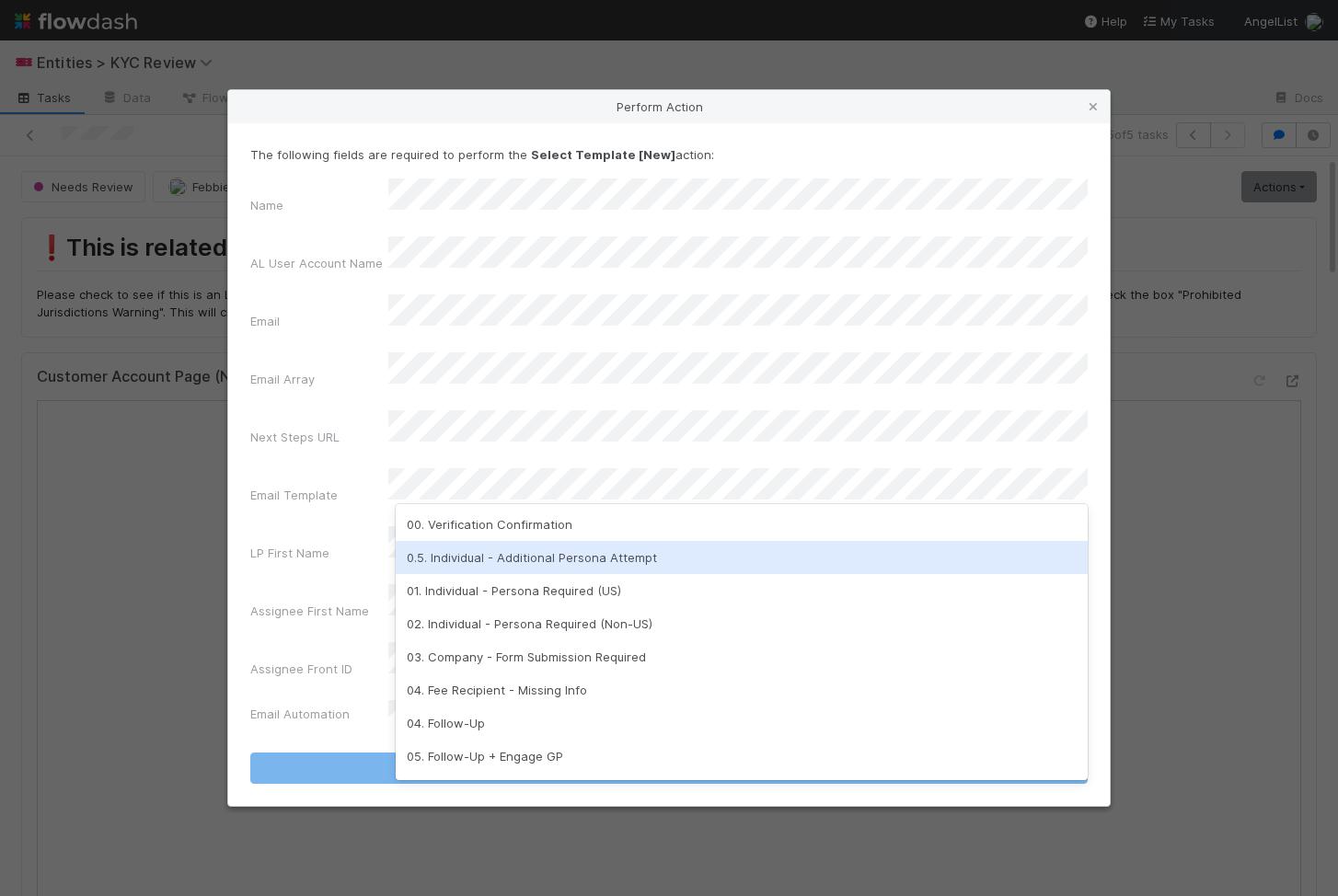 click on "0.5. Individual - Additional Persona Attempt" at bounding box center (742, 557) 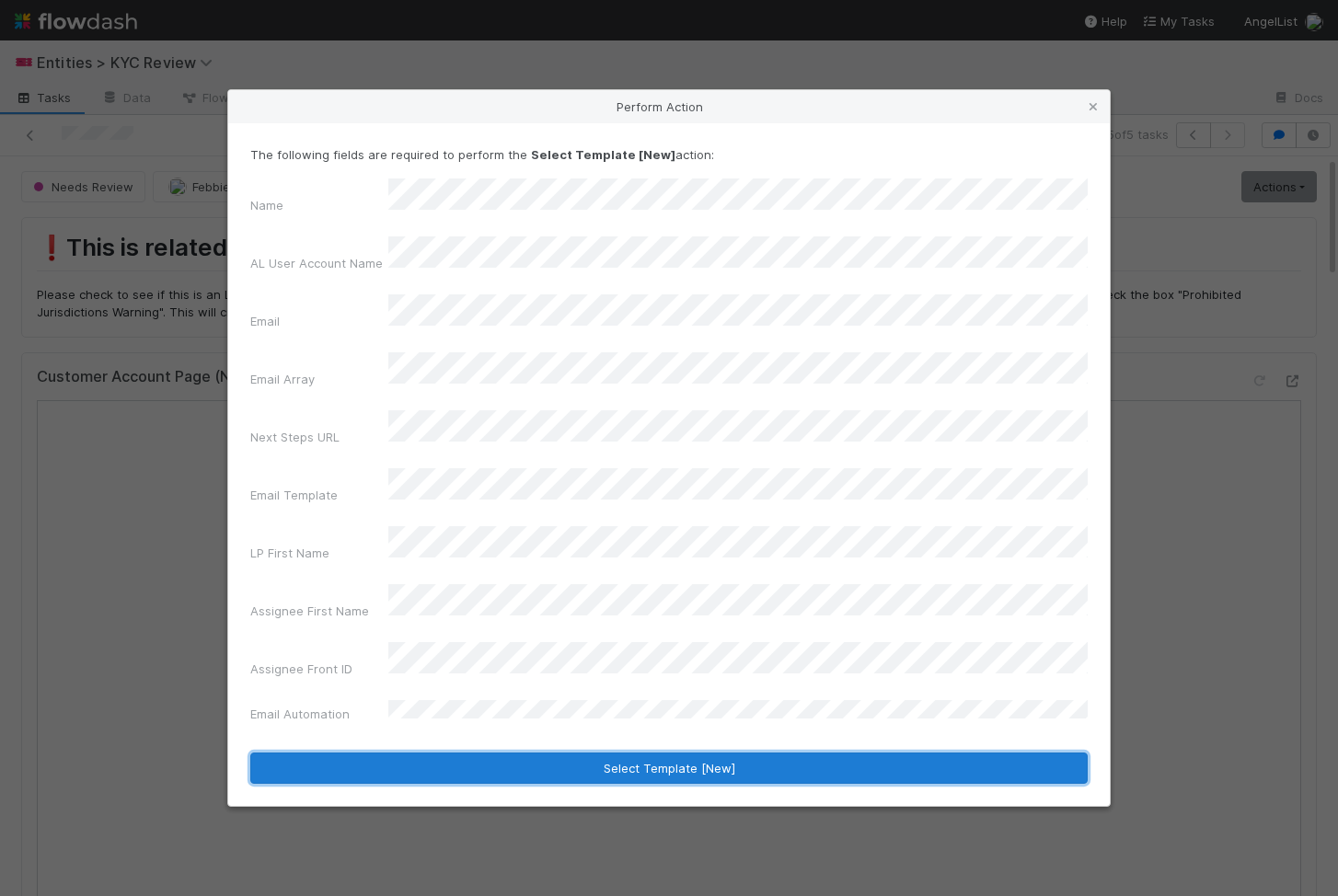 click on "Select Template [New]" at bounding box center [669, 768] 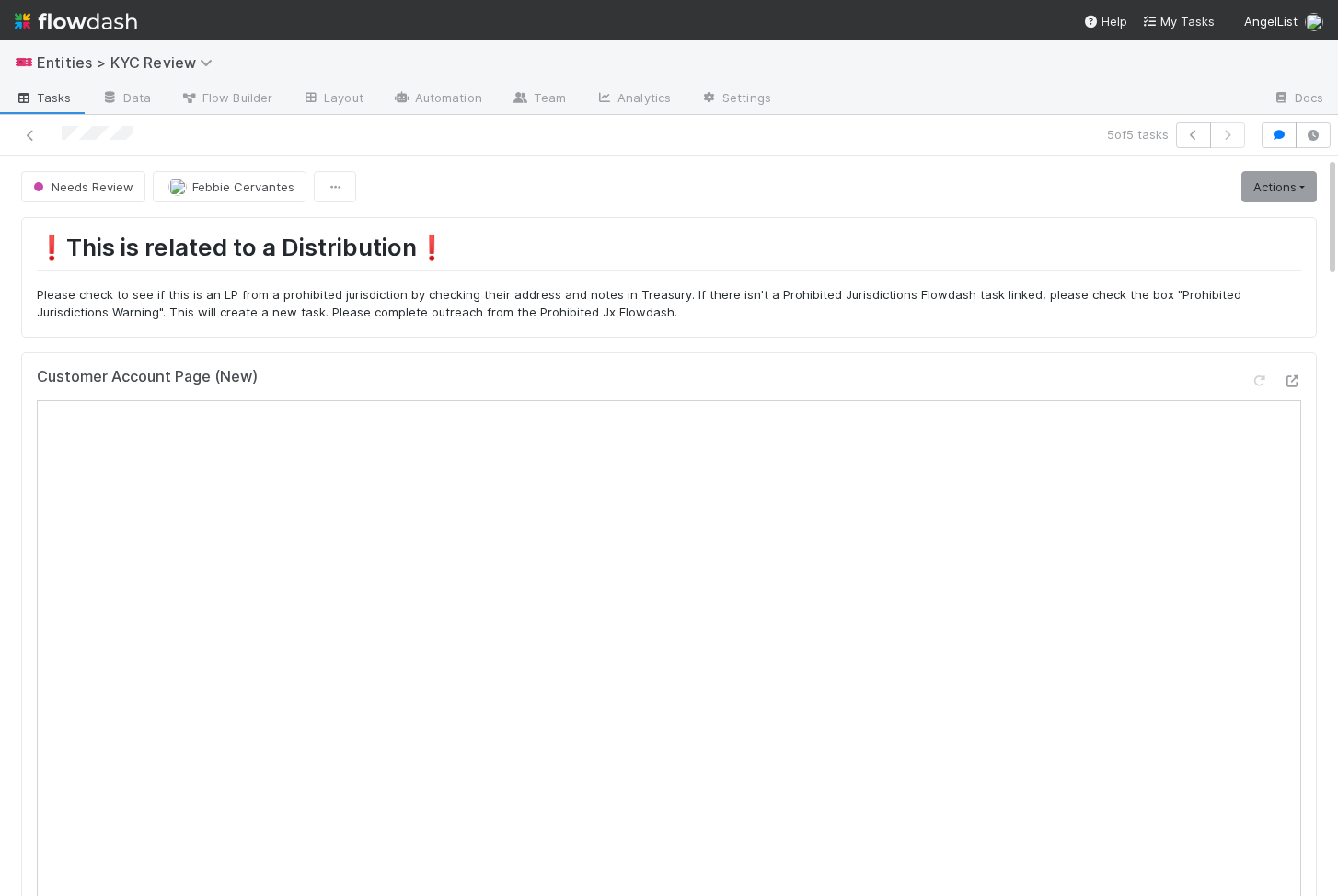 click on "Needs Review Febbie Cervantes Actions Mark as Verified New Info Requested Move to Pending Formation Clear Email Fields Escalate to Compliance Select Template [New] Send Email [Array] Escalate to IOS" at bounding box center (669, 187) 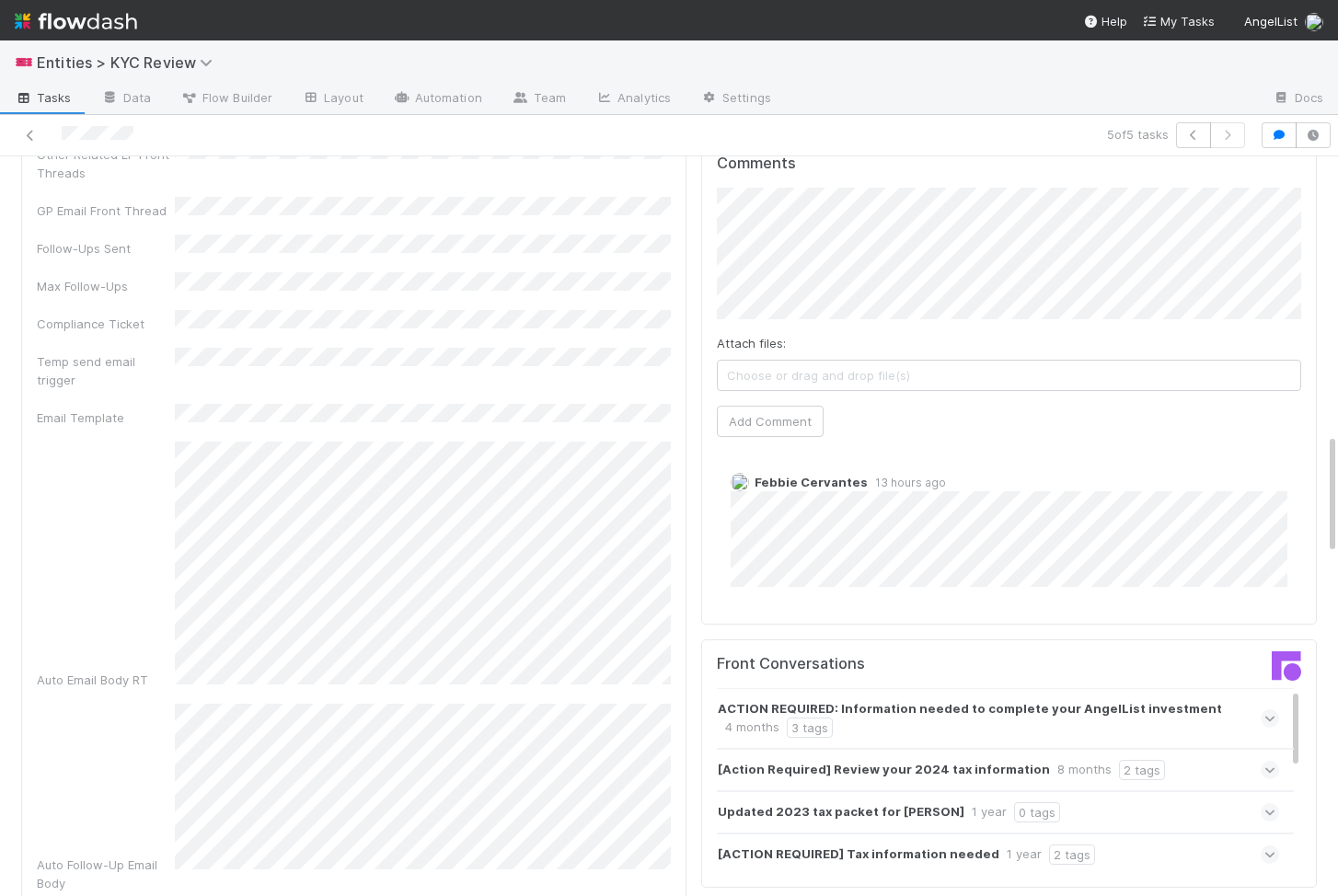 scroll, scrollTop: 1711, scrollLeft: 0, axis: vertical 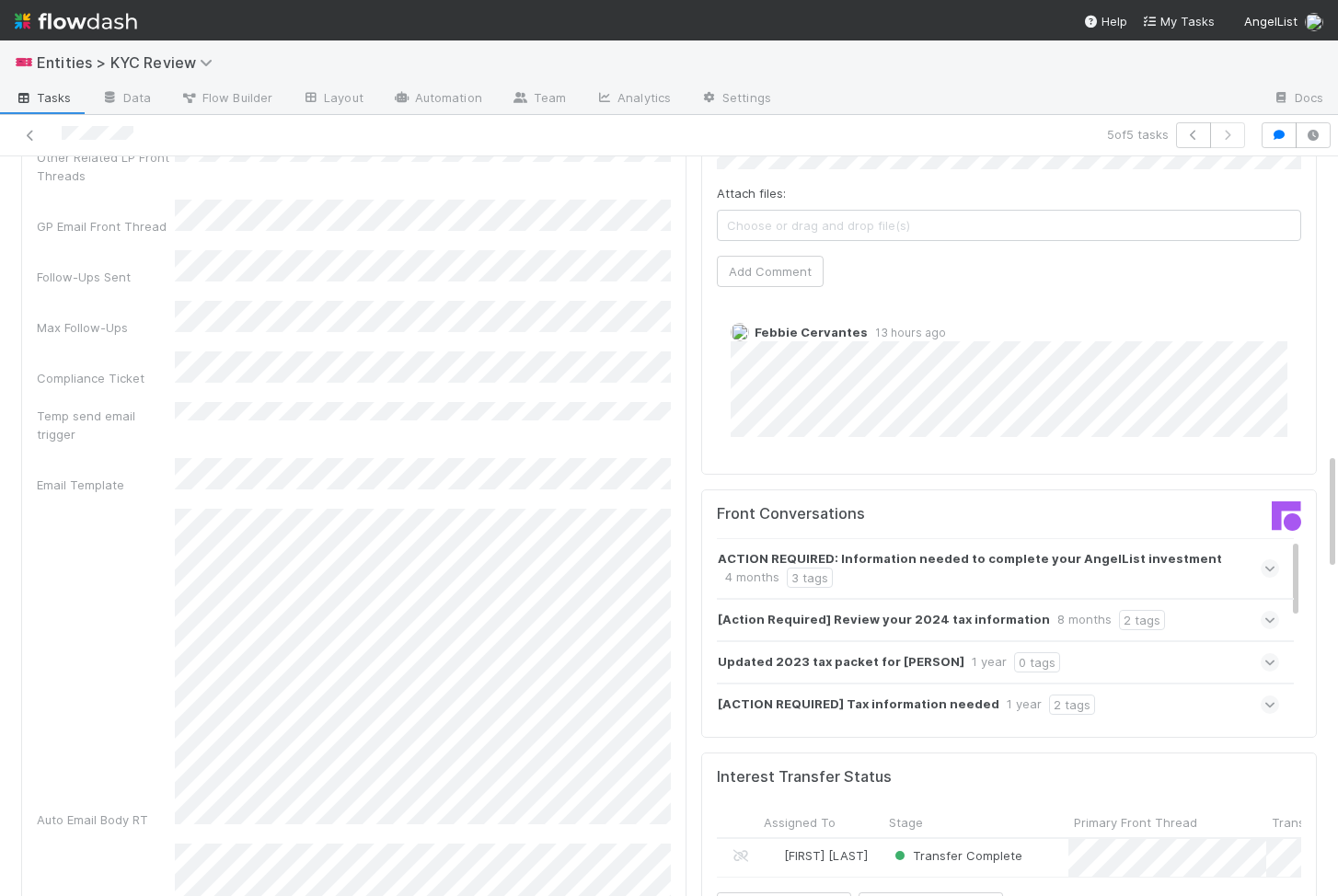 click on "Auto Email Body RT" at bounding box center [353, 669] 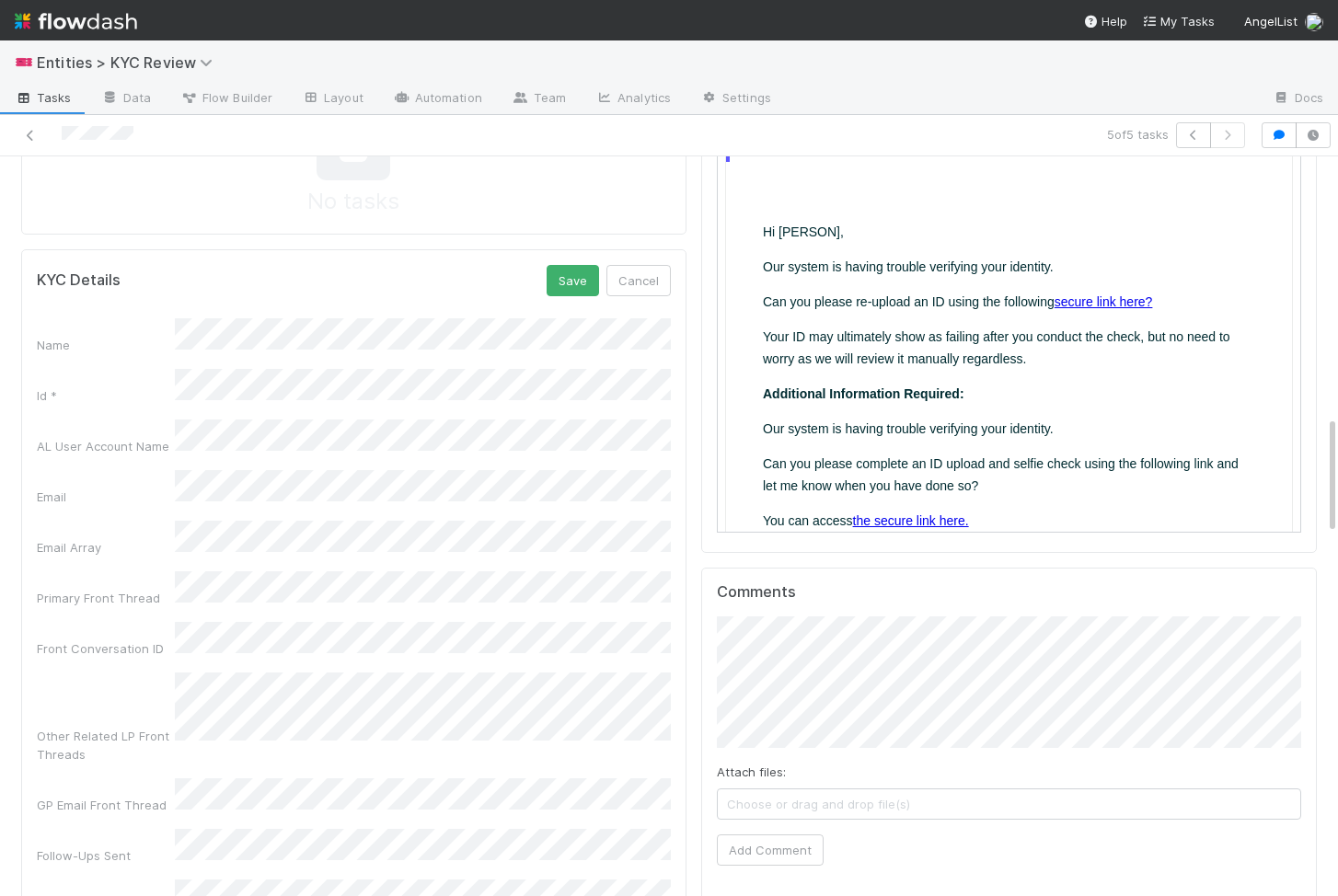 scroll, scrollTop: 1250, scrollLeft: 0, axis: vertical 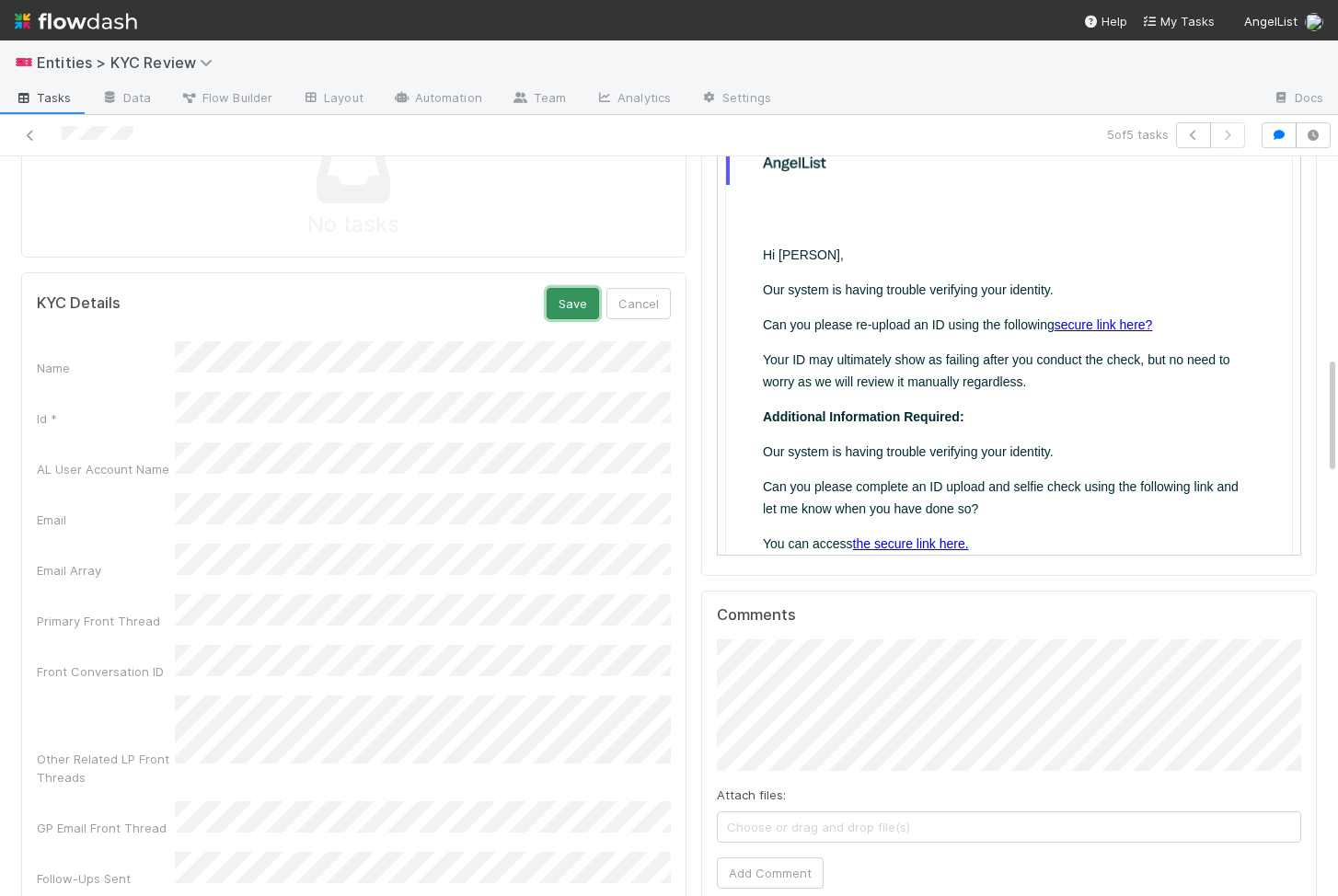click on "Save" at bounding box center (572, 304) 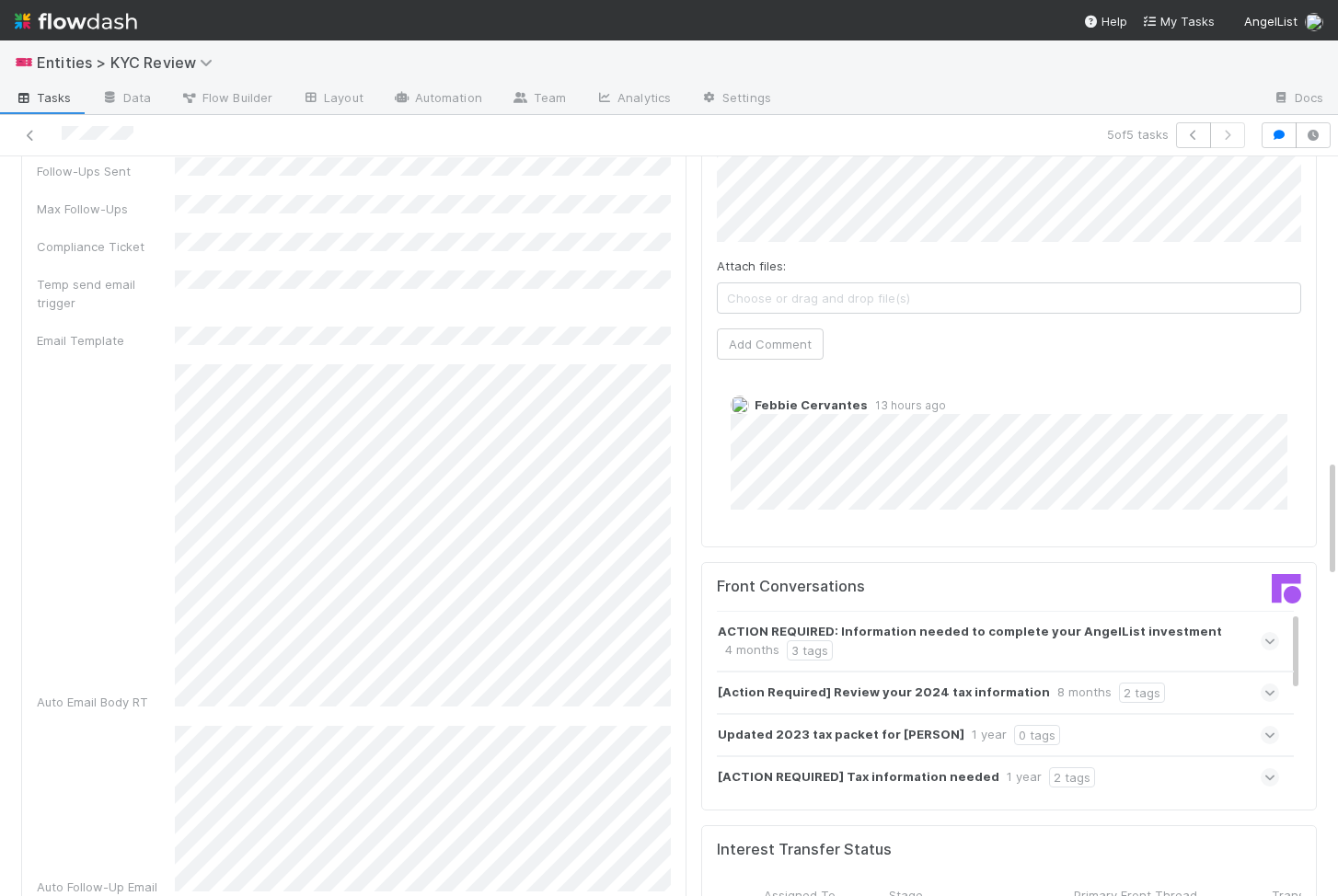 scroll, scrollTop: 1884, scrollLeft: 0, axis: vertical 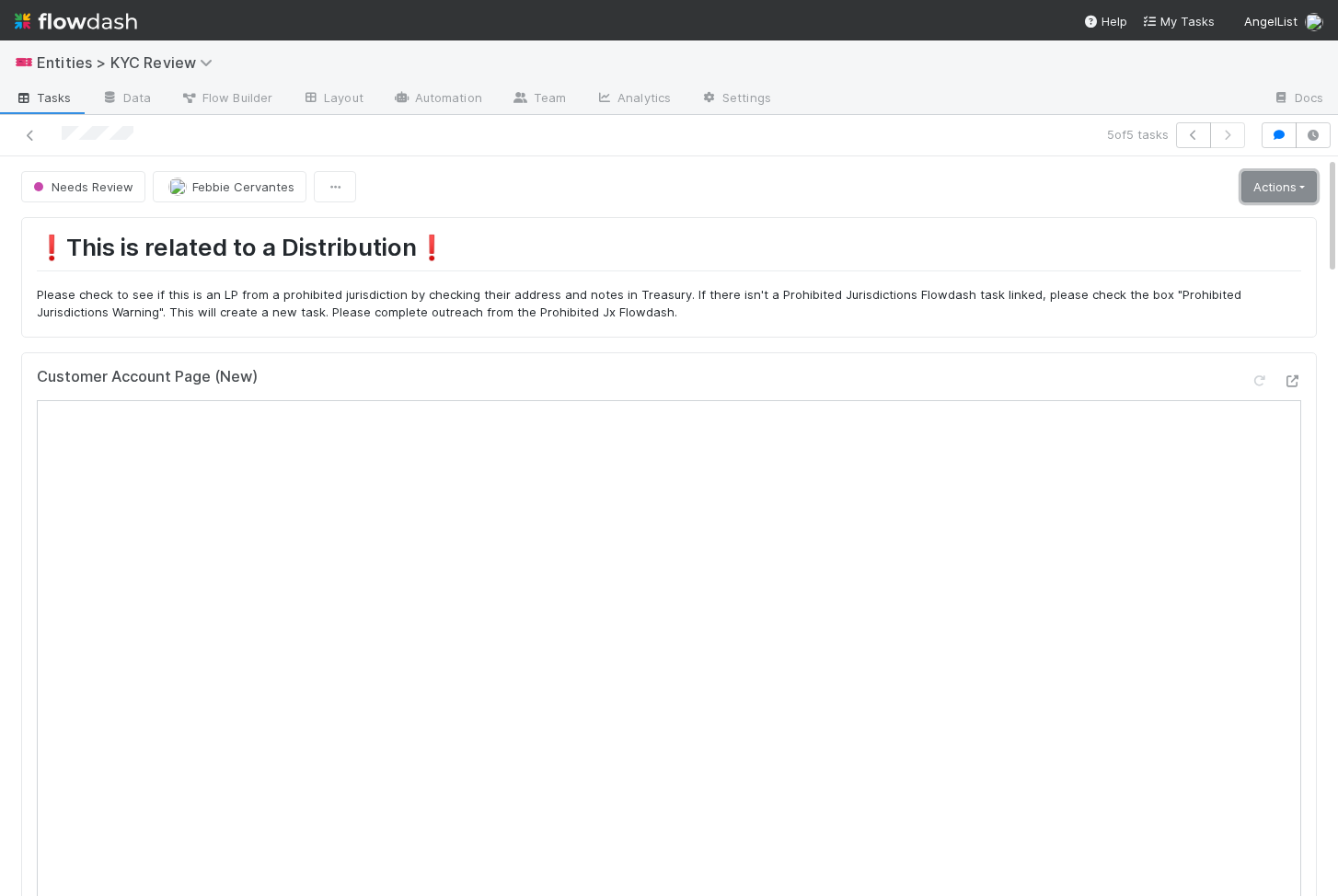 click on "Actions" at bounding box center (1279, 187) 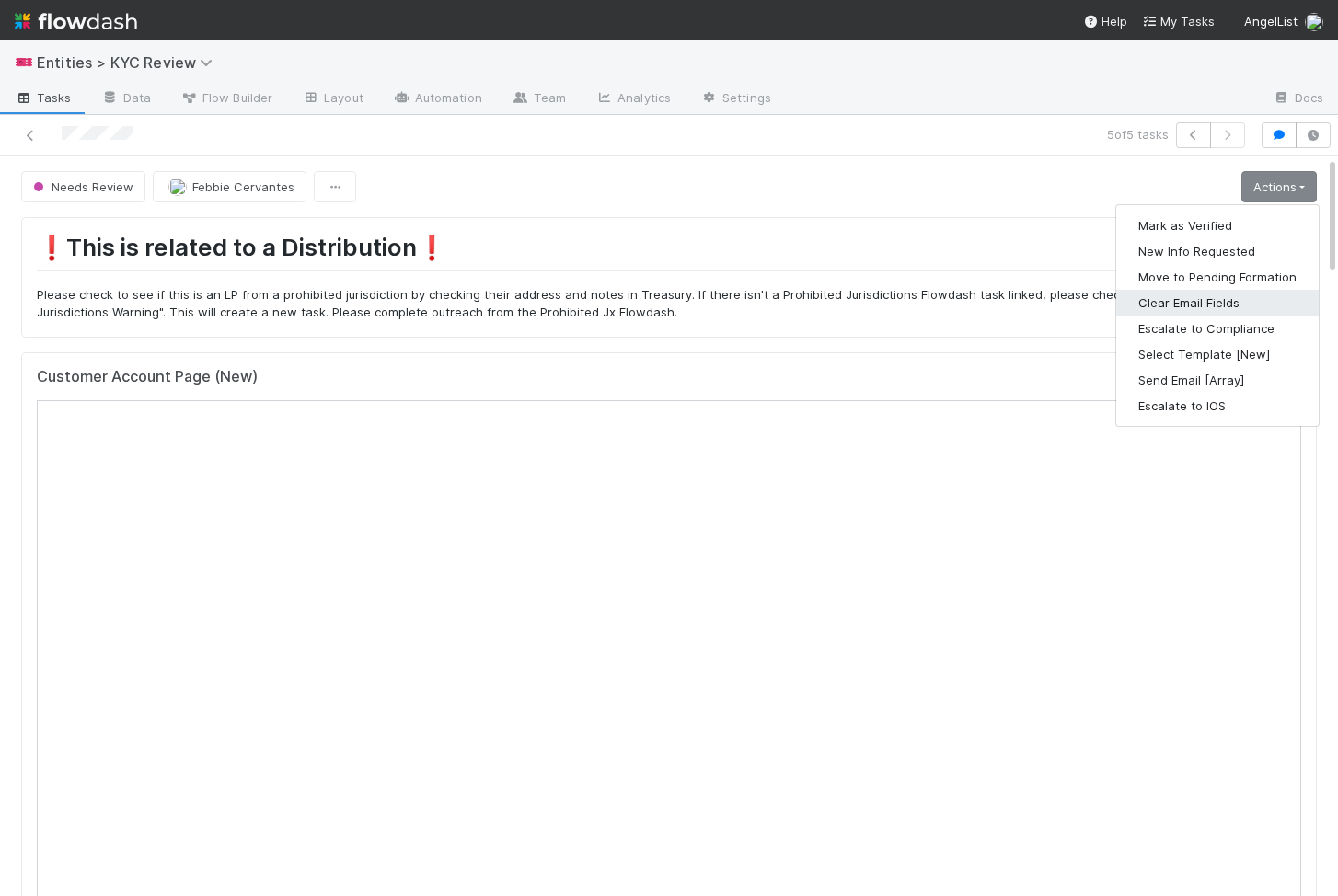 click on "Clear Email Fields" at bounding box center [1217, 303] 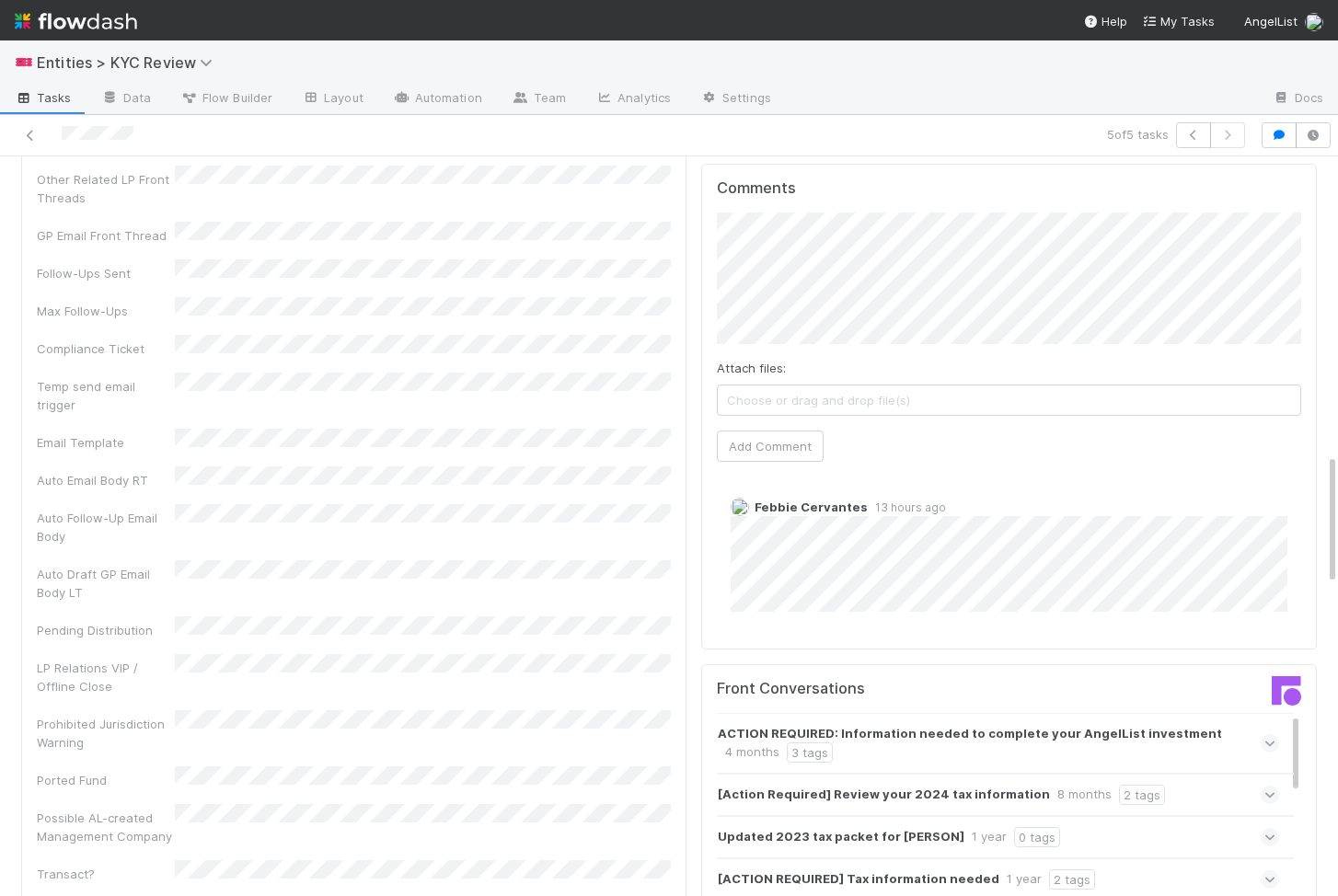 scroll, scrollTop: 1582, scrollLeft: 0, axis: vertical 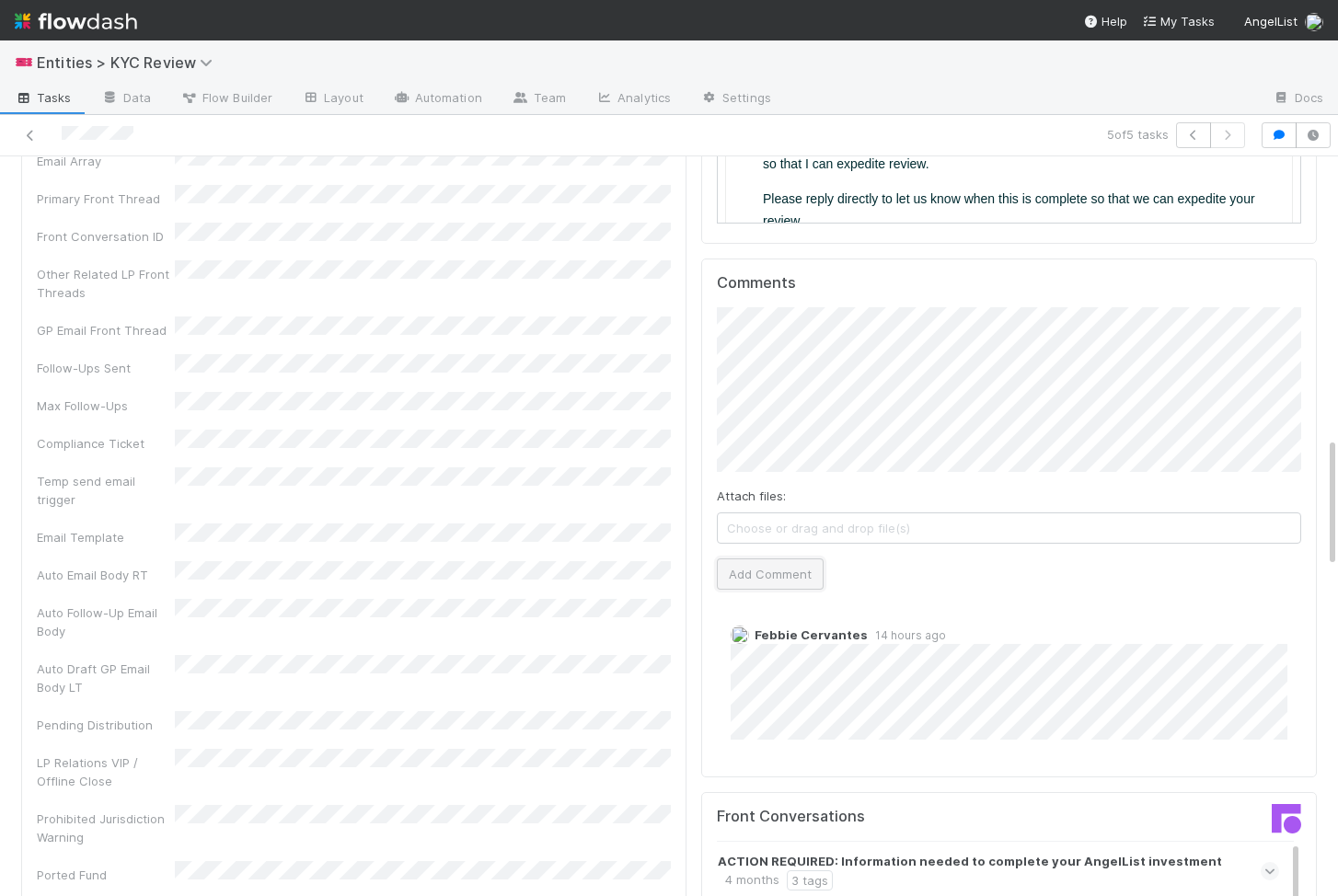click on "Add Comment" at bounding box center (770, 574) 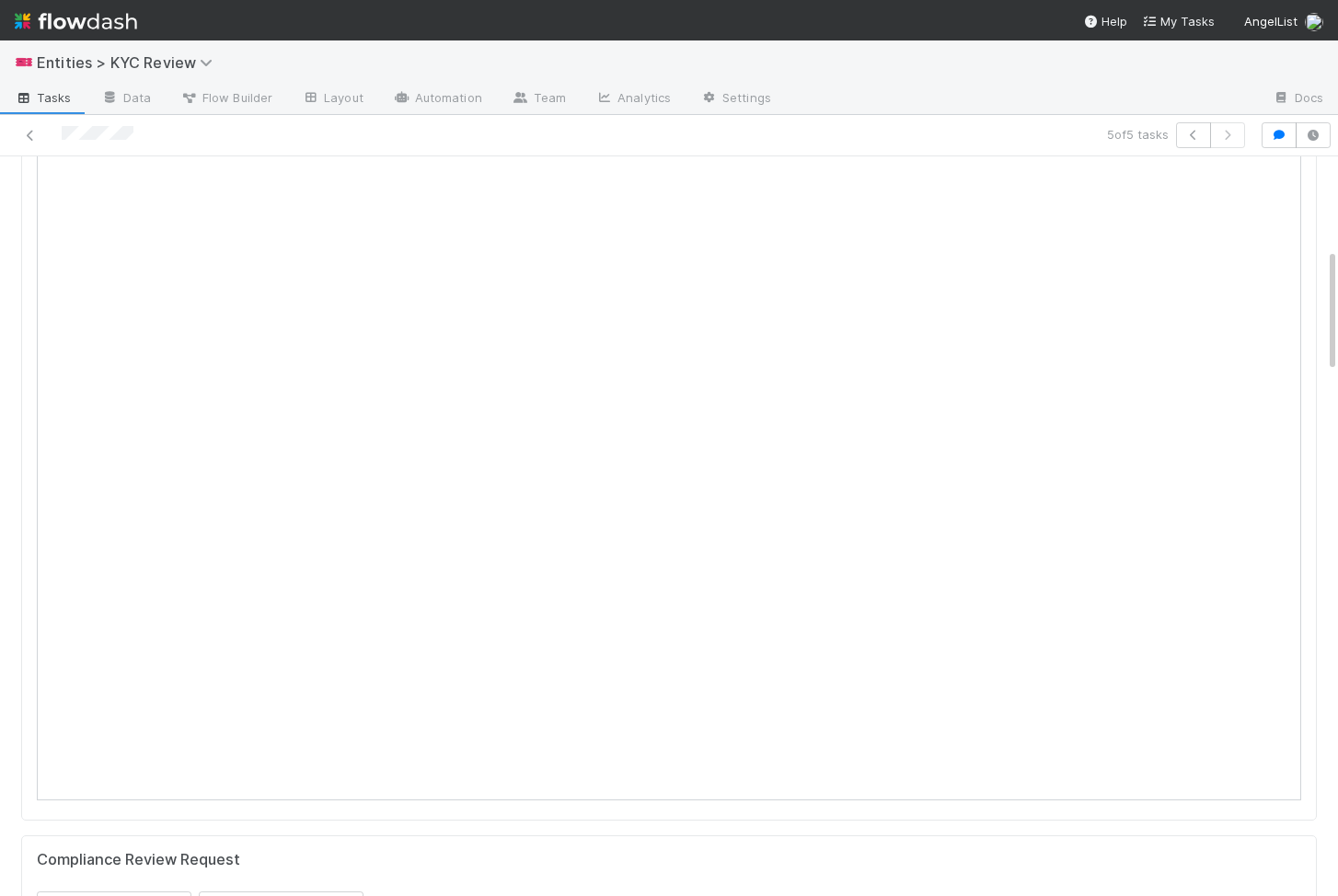 scroll, scrollTop: 0, scrollLeft: 0, axis: both 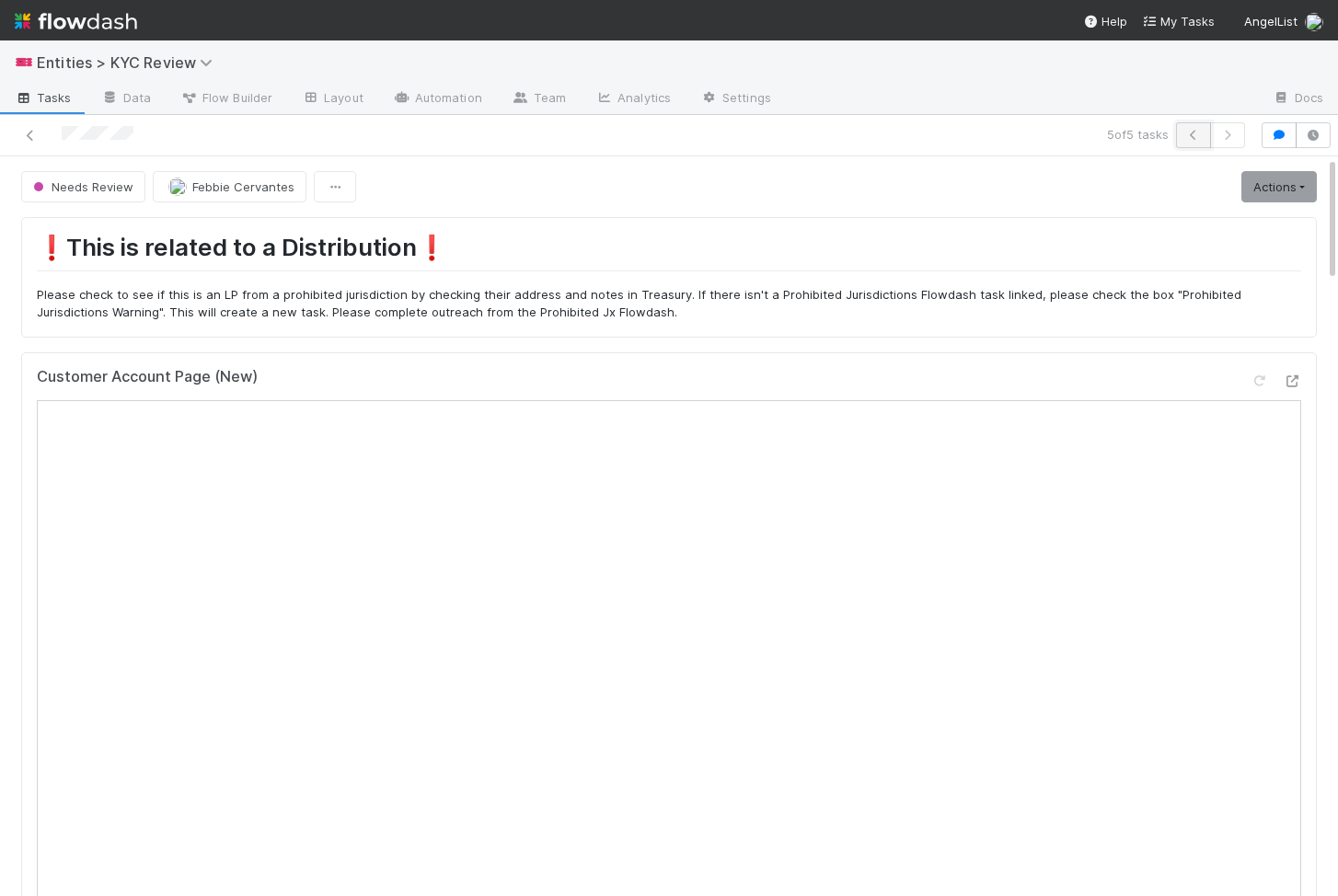click at bounding box center (1194, 135) 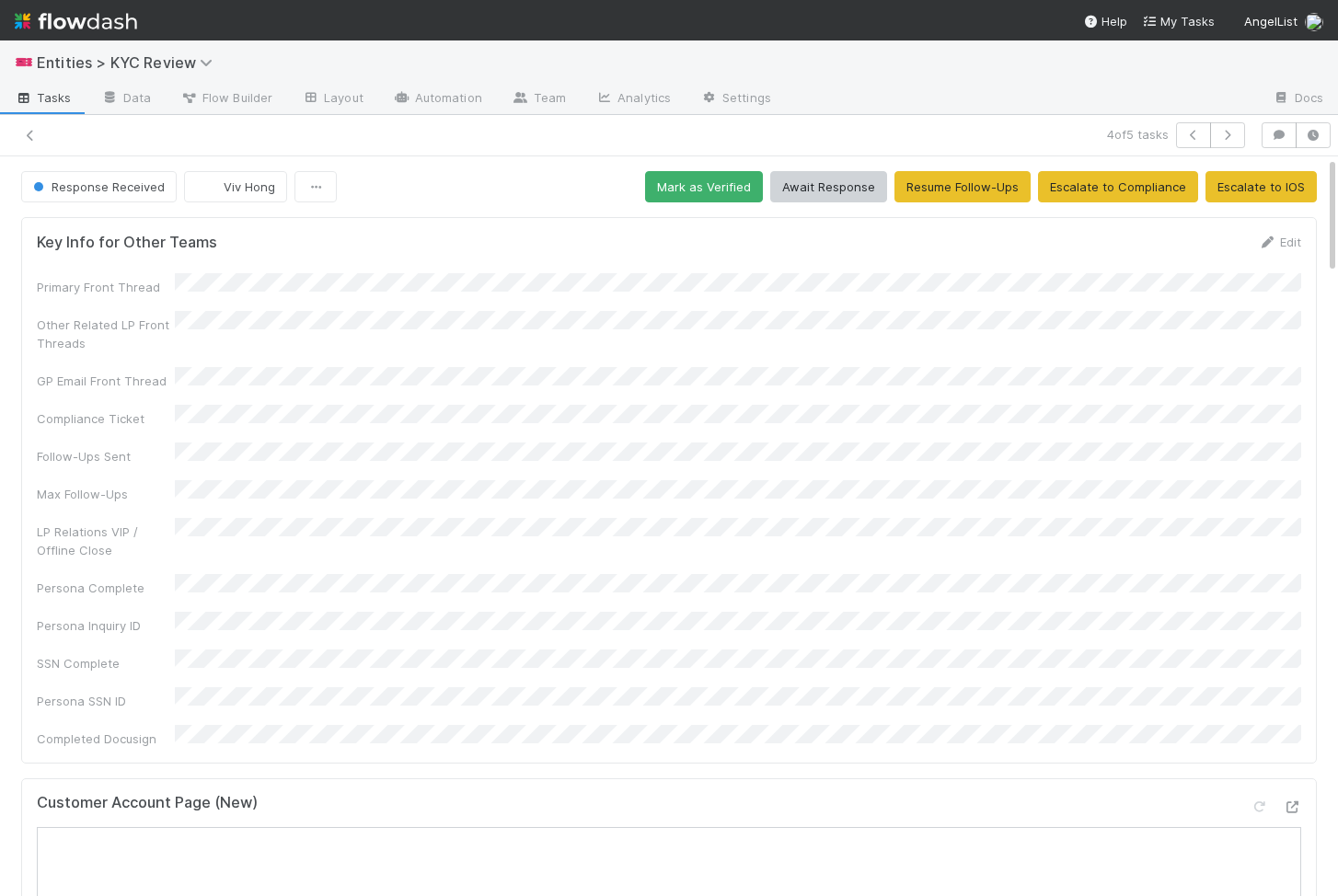 scroll, scrollTop: 0, scrollLeft: 0, axis: both 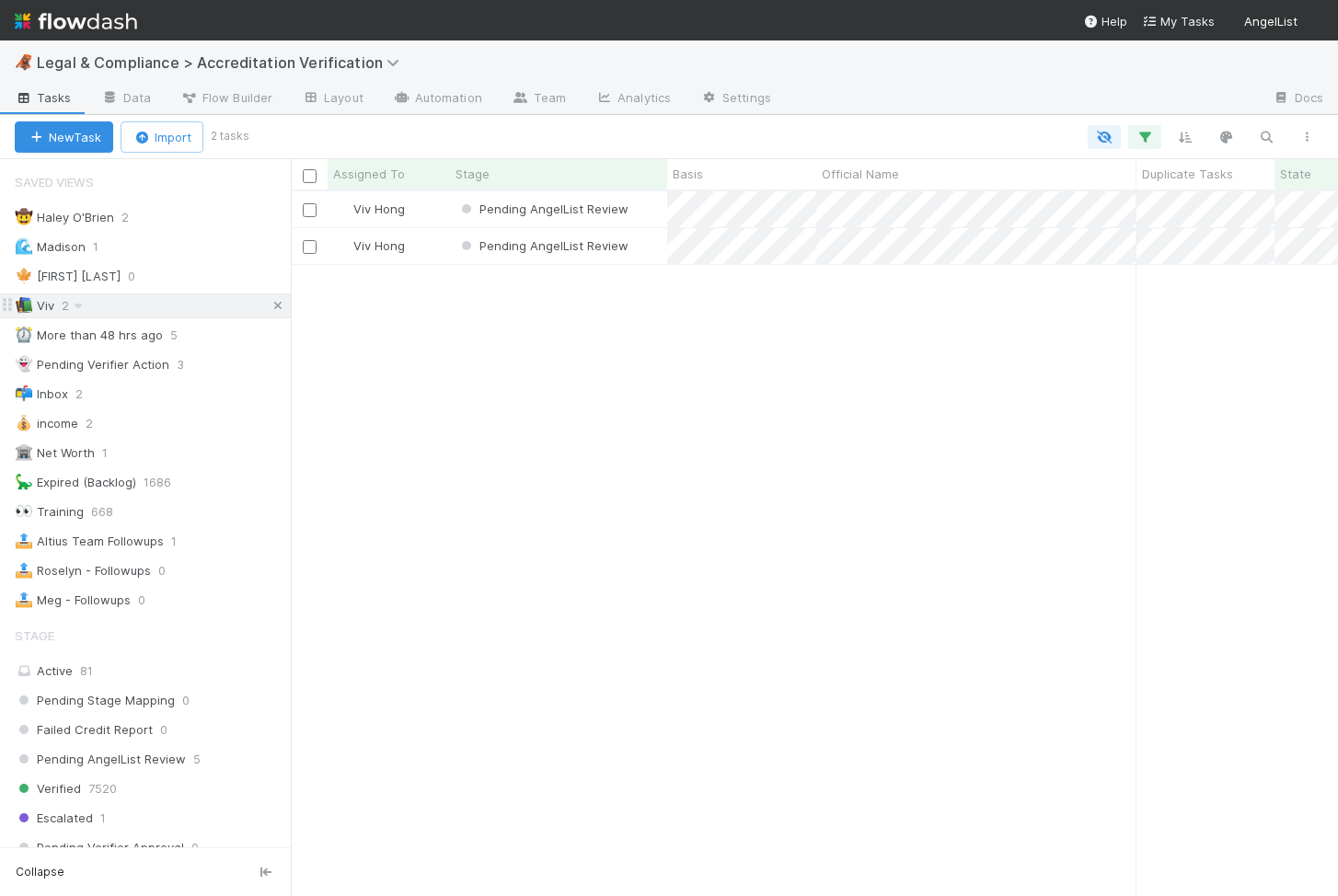 click at bounding box center (278, 305) 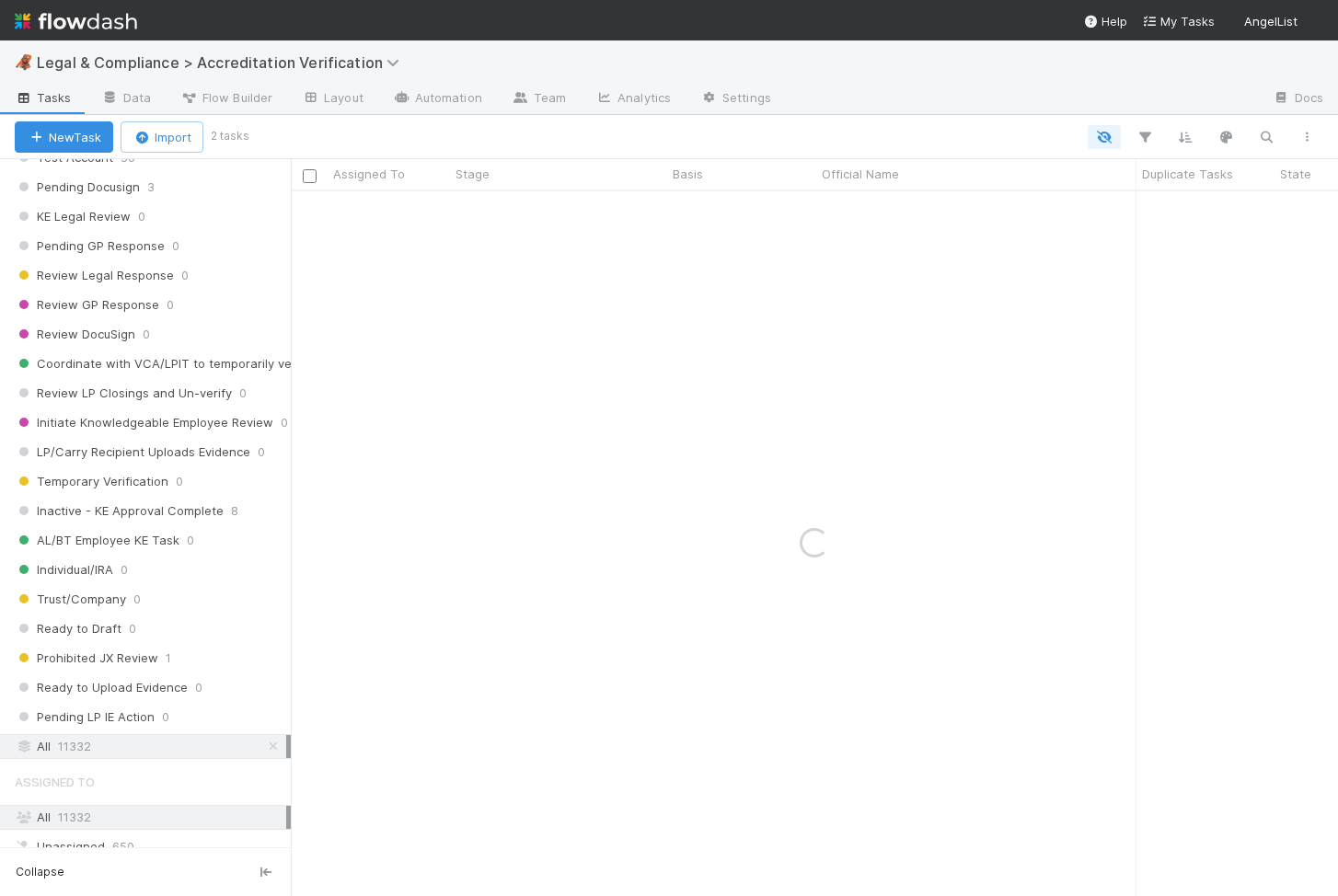 scroll, scrollTop: 1678, scrollLeft: 0, axis: vertical 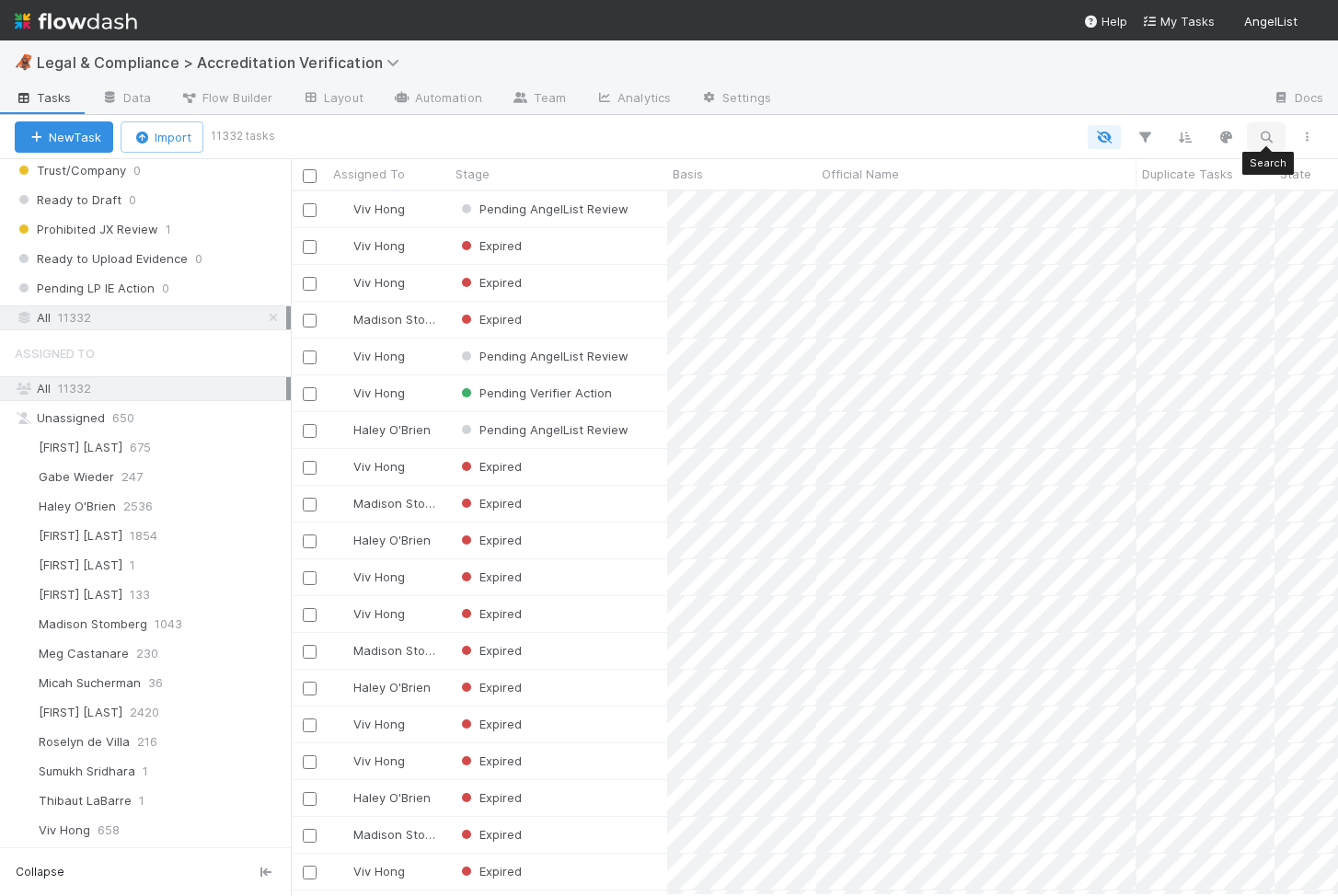 click at bounding box center (1266, 137) 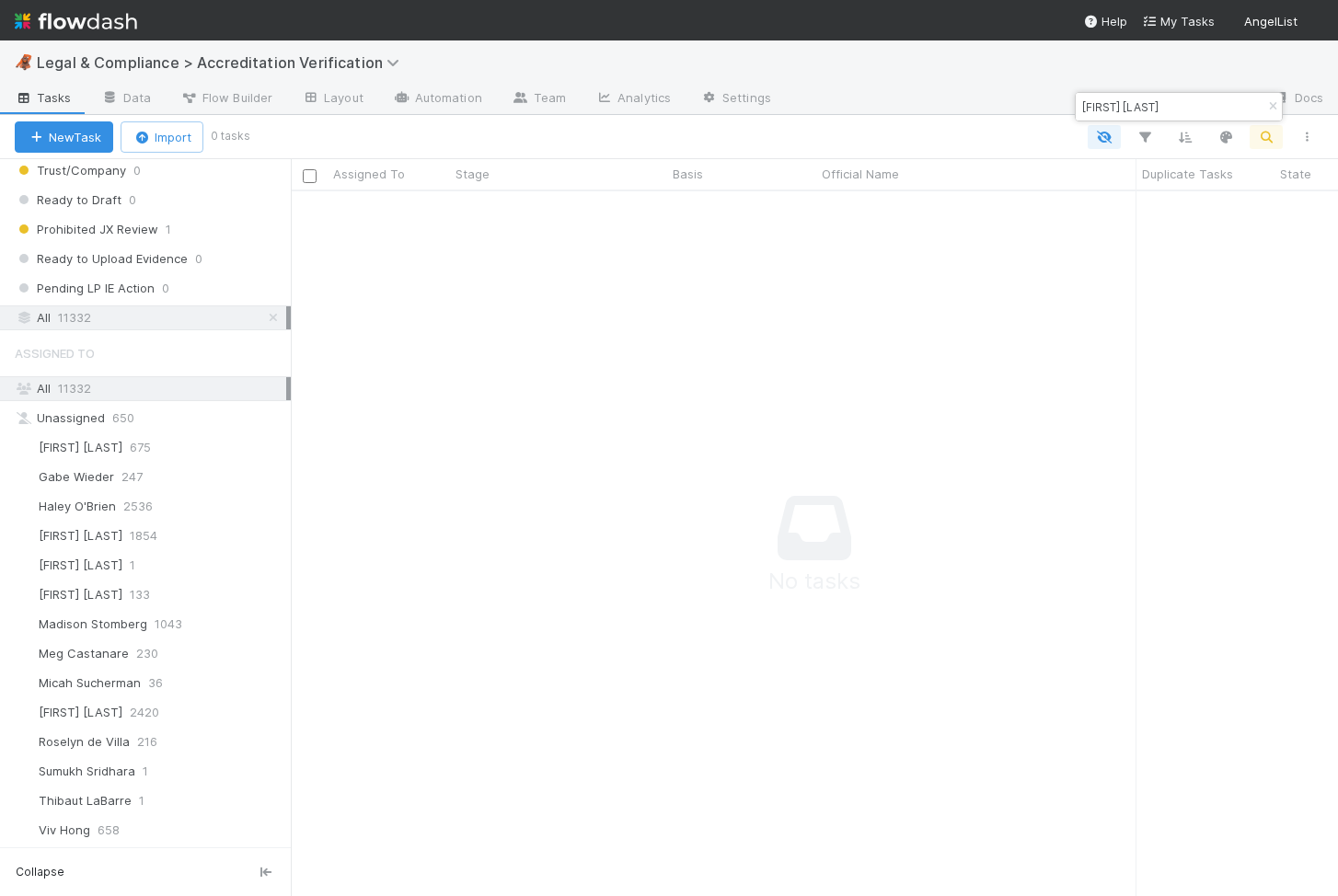 scroll, scrollTop: 0, scrollLeft: 1, axis: horizontal 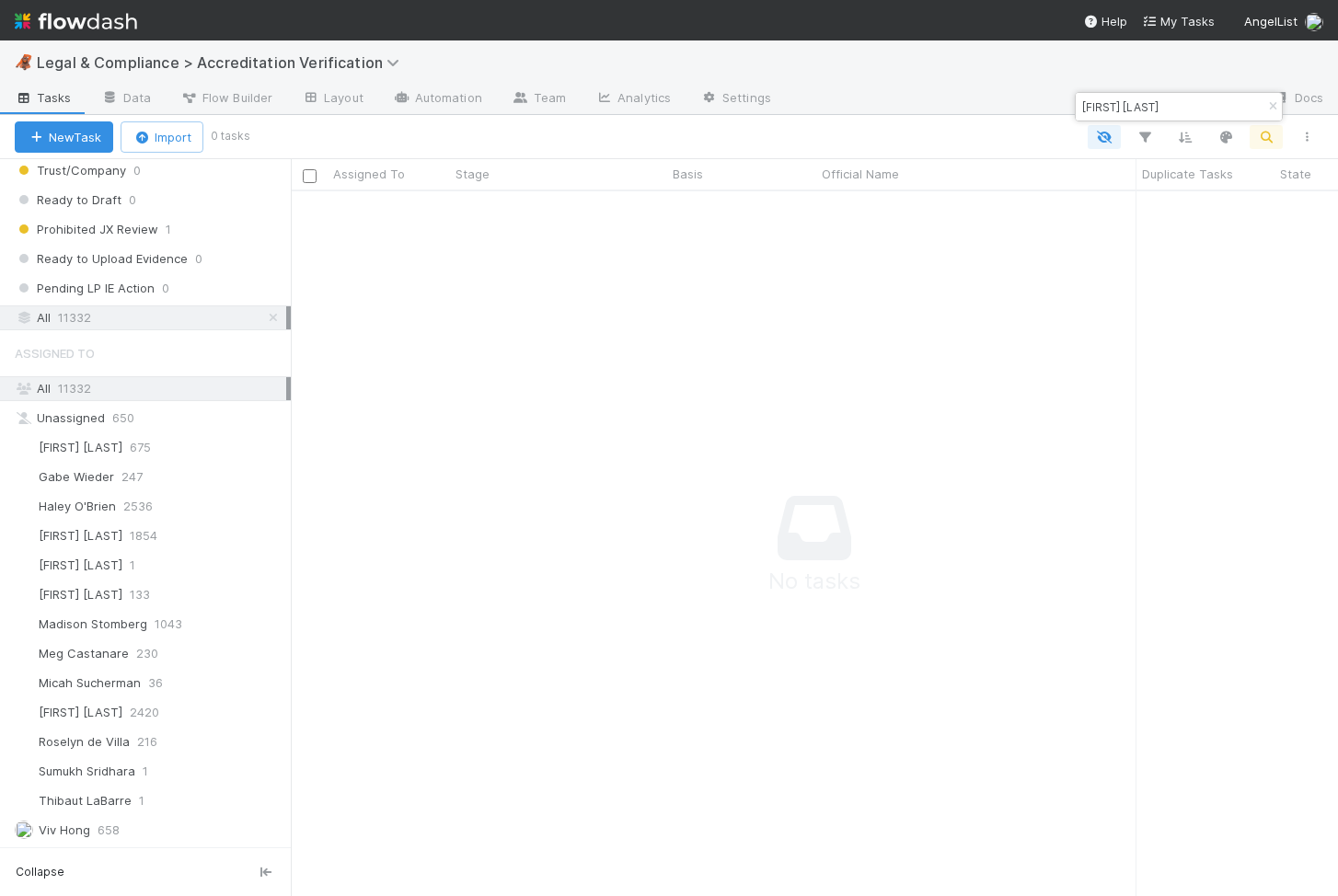 click on "Killian McGrath" at bounding box center [1171, 107] 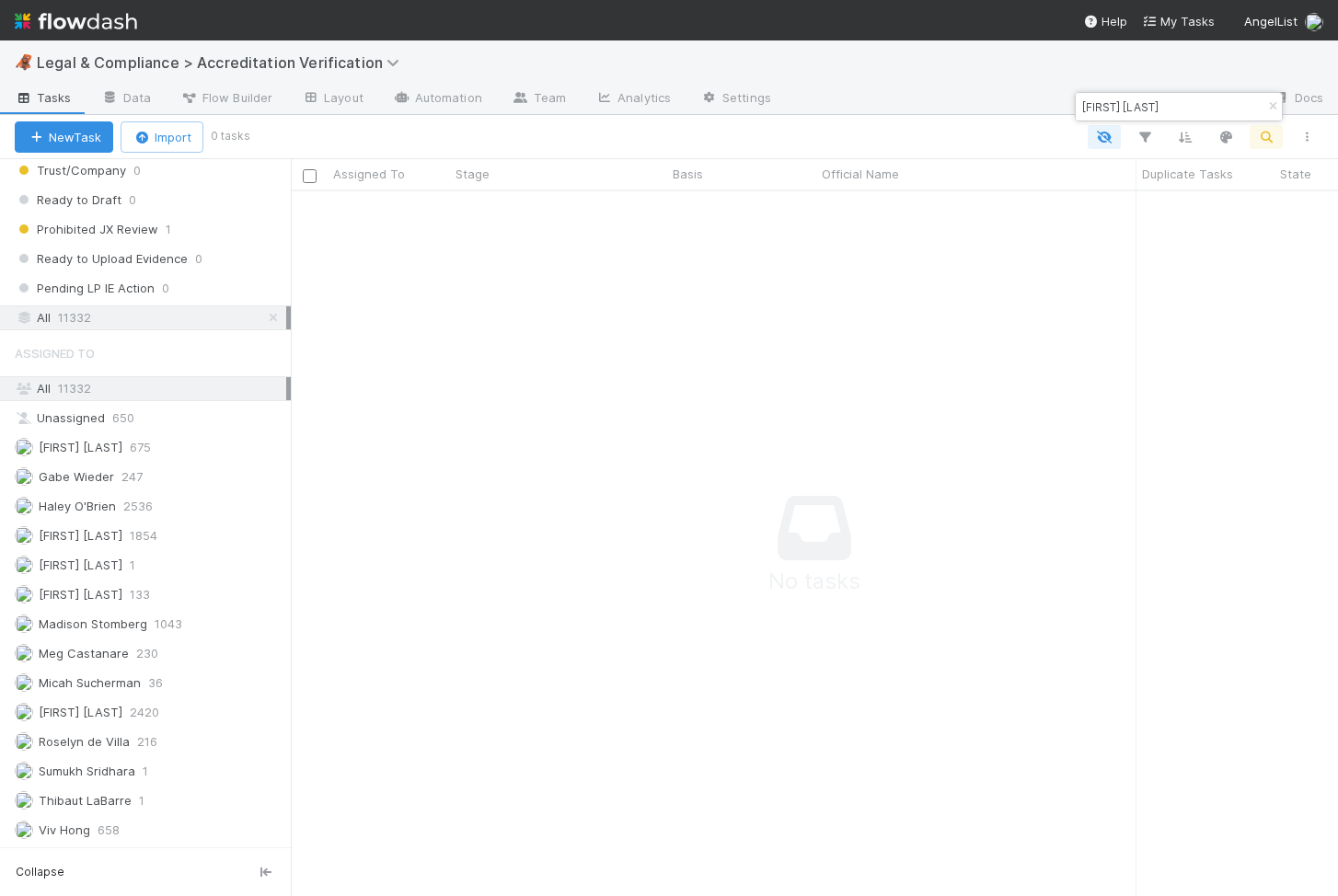click on "Killian McGrath" at bounding box center [1171, 107] 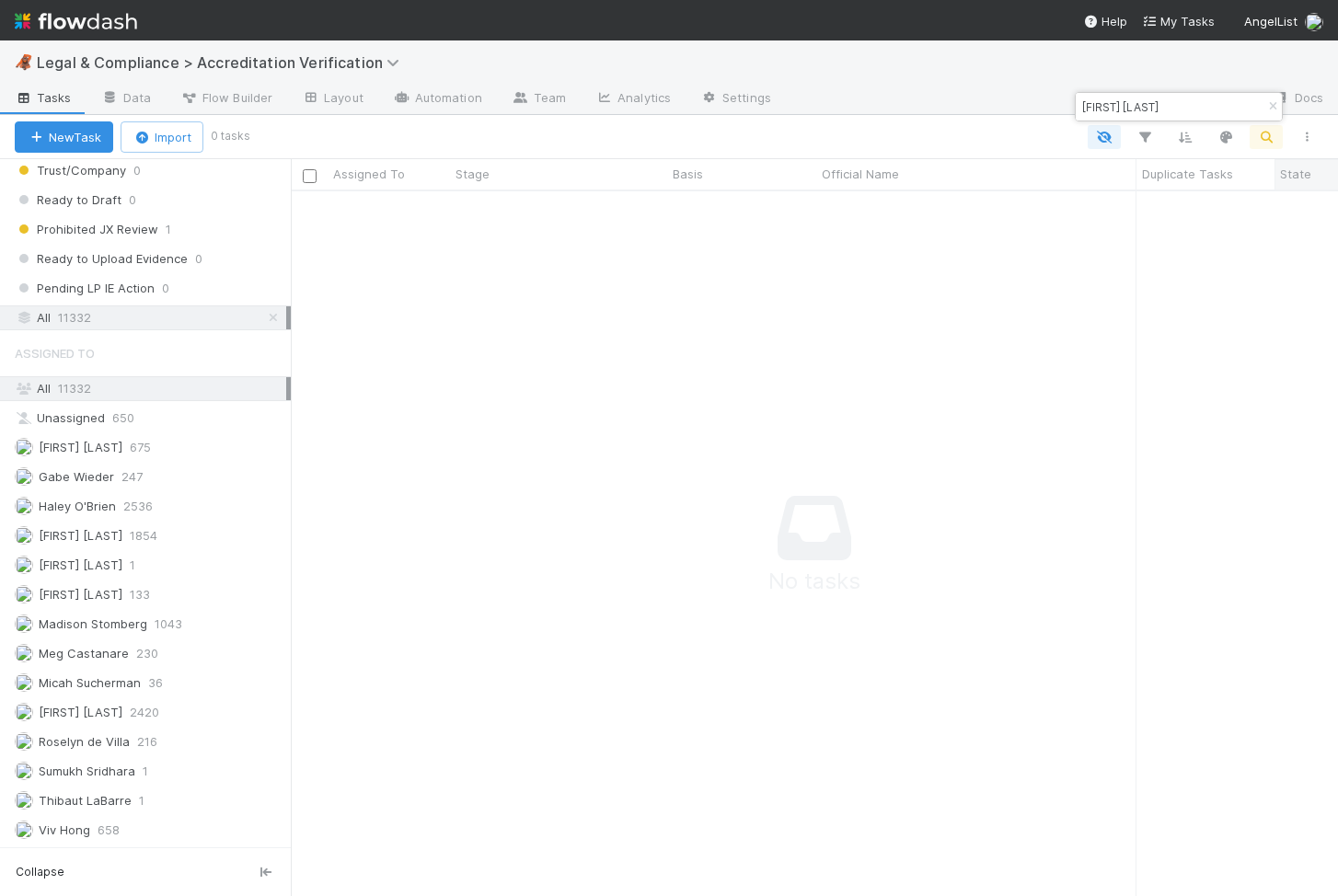 scroll, scrollTop: 0, scrollLeft: 1, axis: horizontal 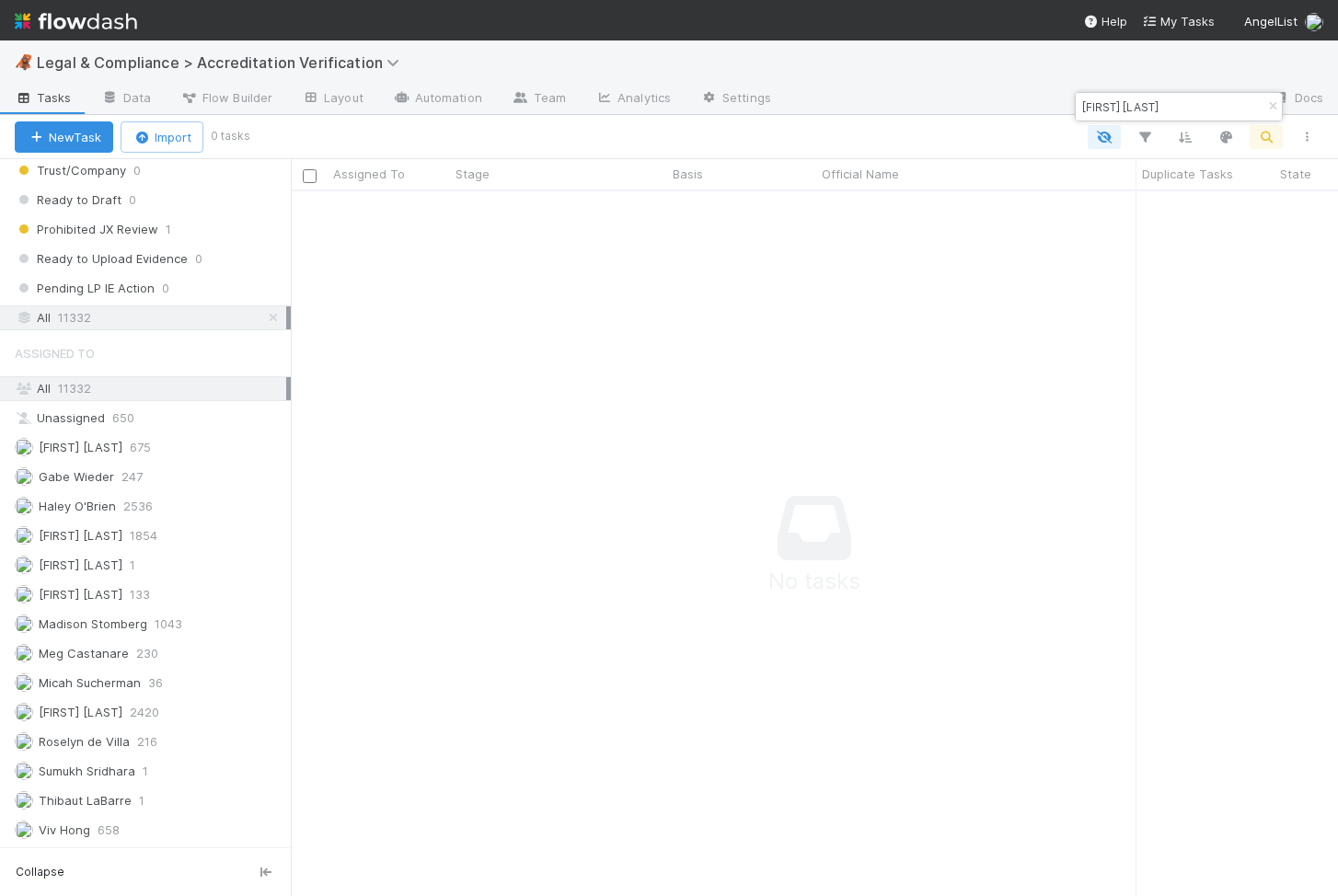 click on "CHIBUZOR UWADIONE" at bounding box center (1171, 107) 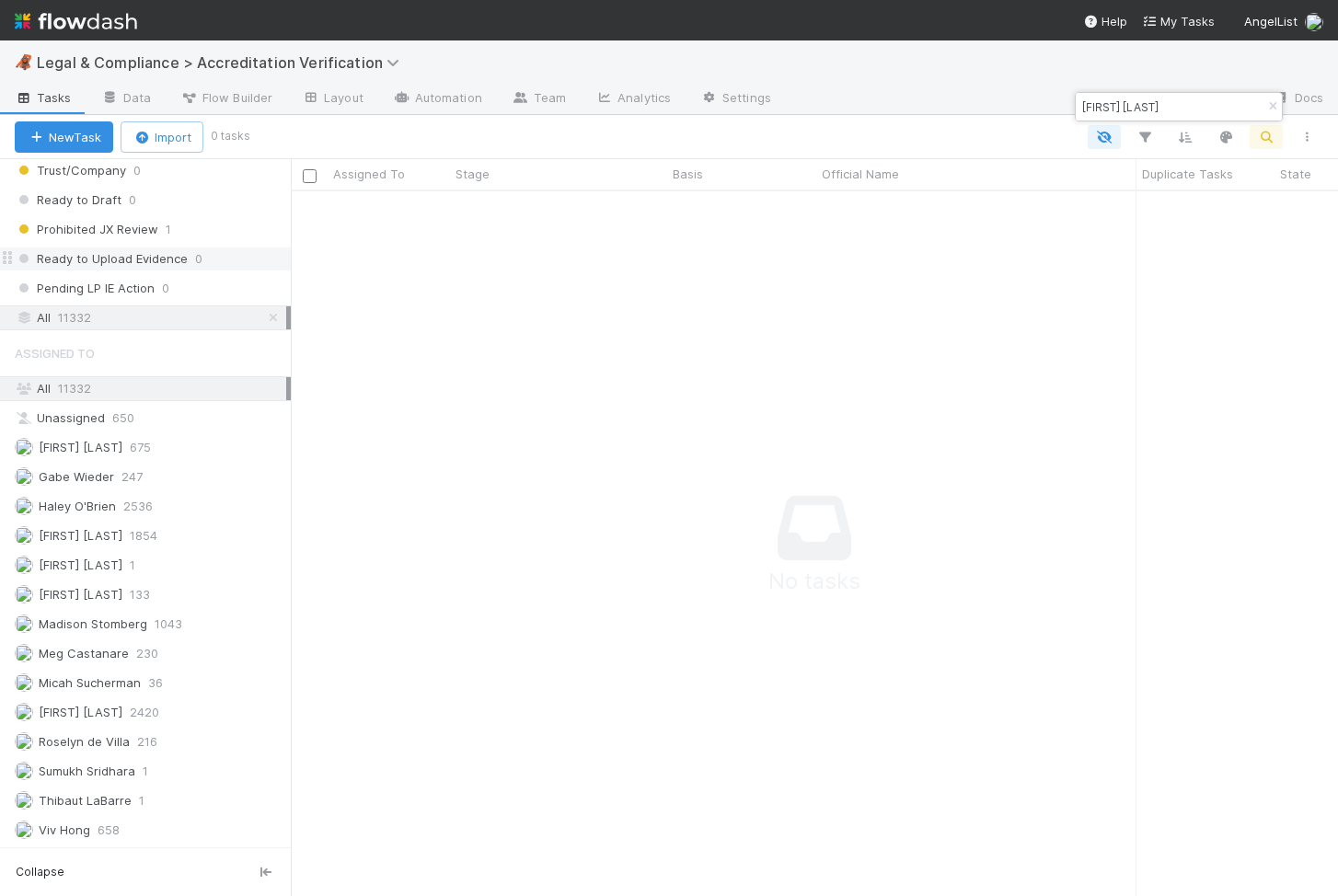 scroll, scrollTop: 0, scrollLeft: 1, axis: horizontal 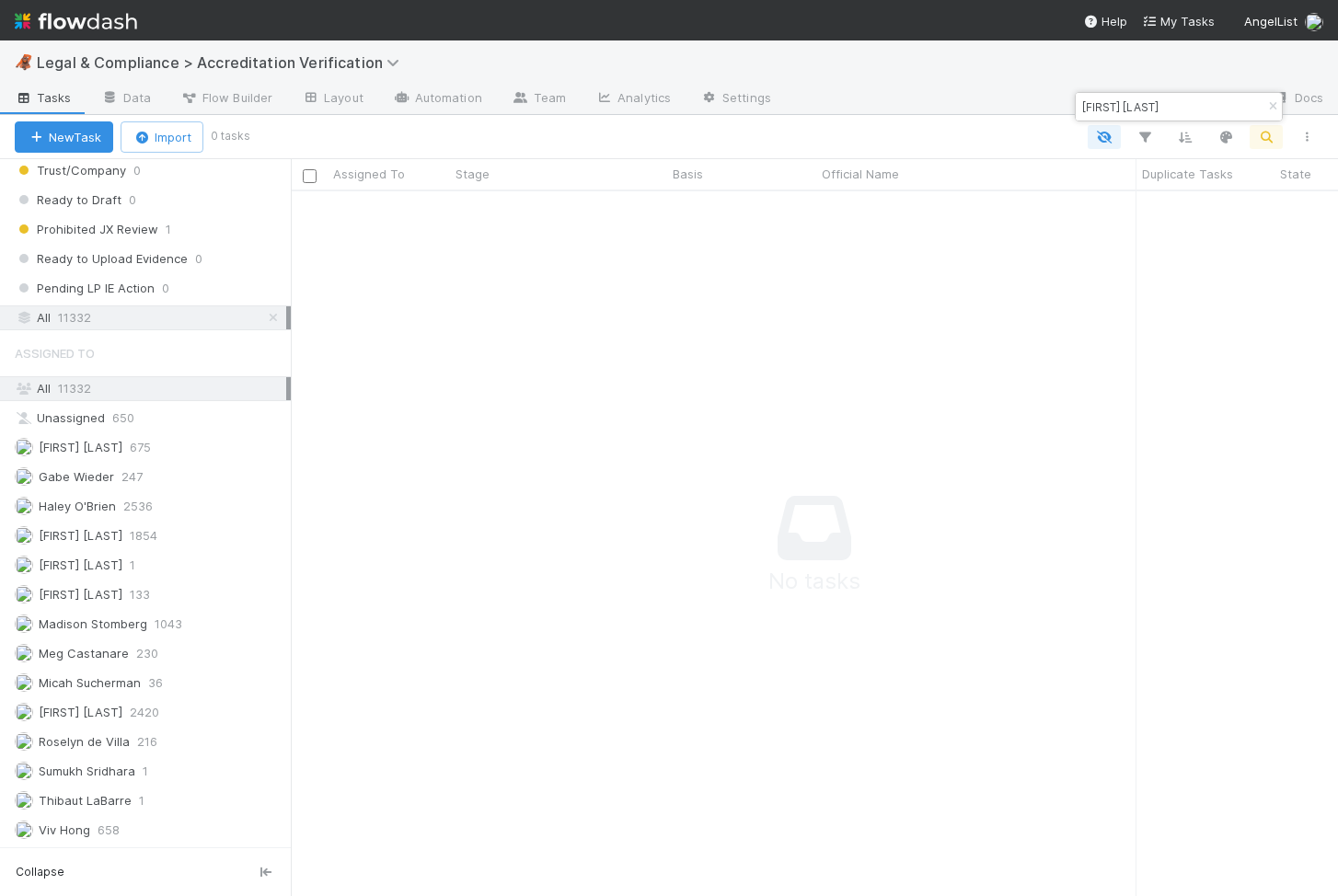 click on "Kathleen Nawi" at bounding box center (1171, 107) 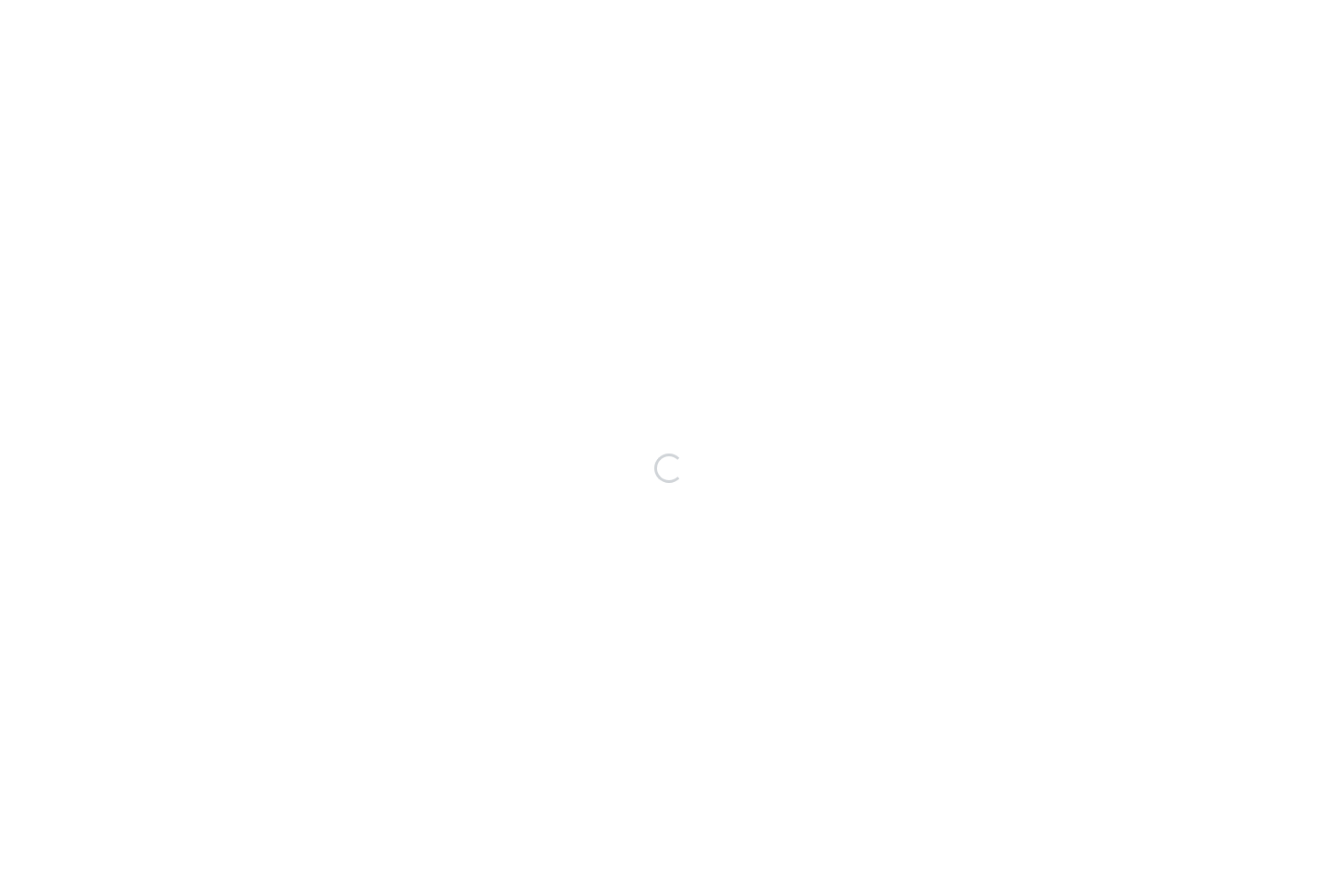 scroll, scrollTop: 0, scrollLeft: 0, axis: both 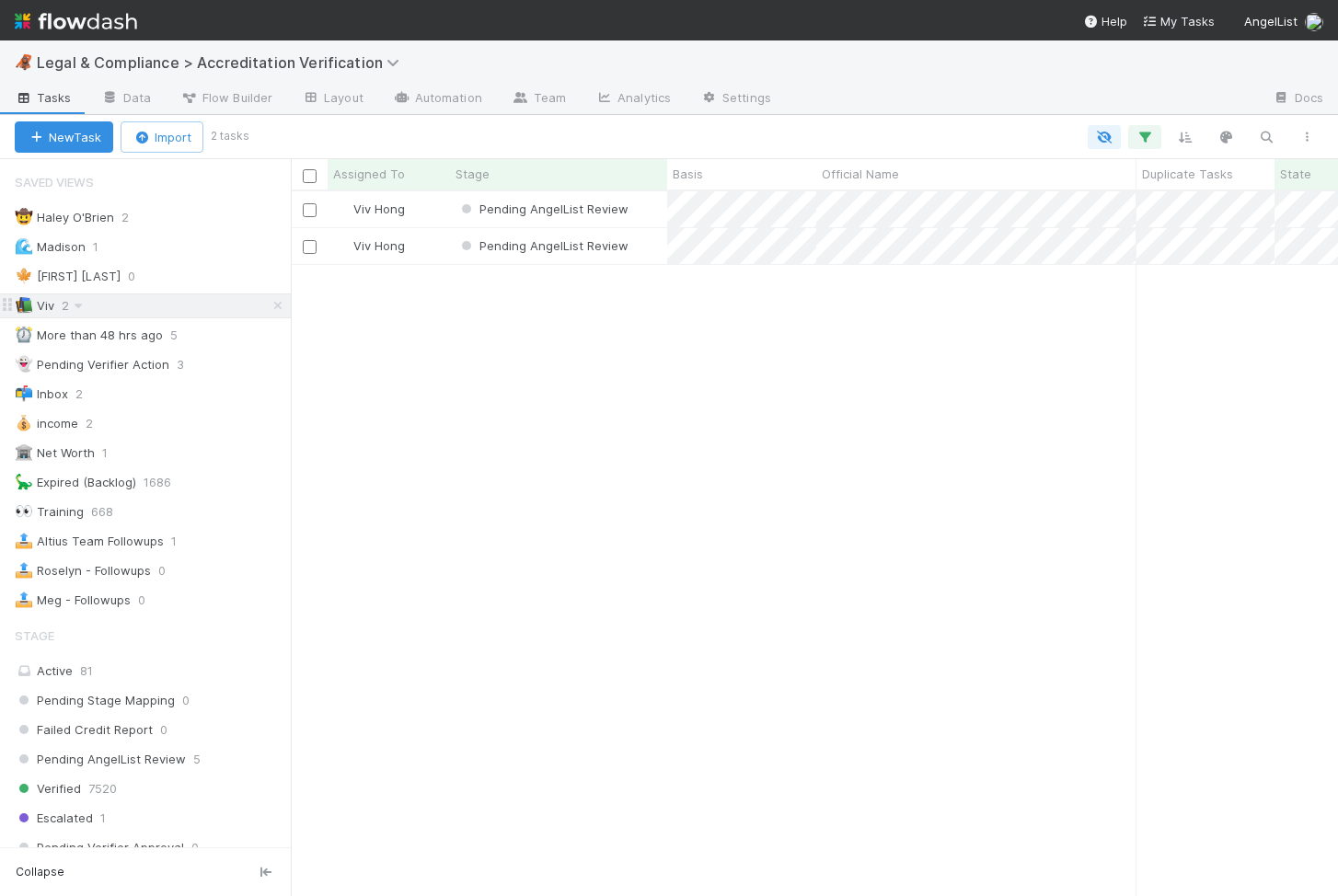 click on "📚 Viv 2" at bounding box center (153, 305) 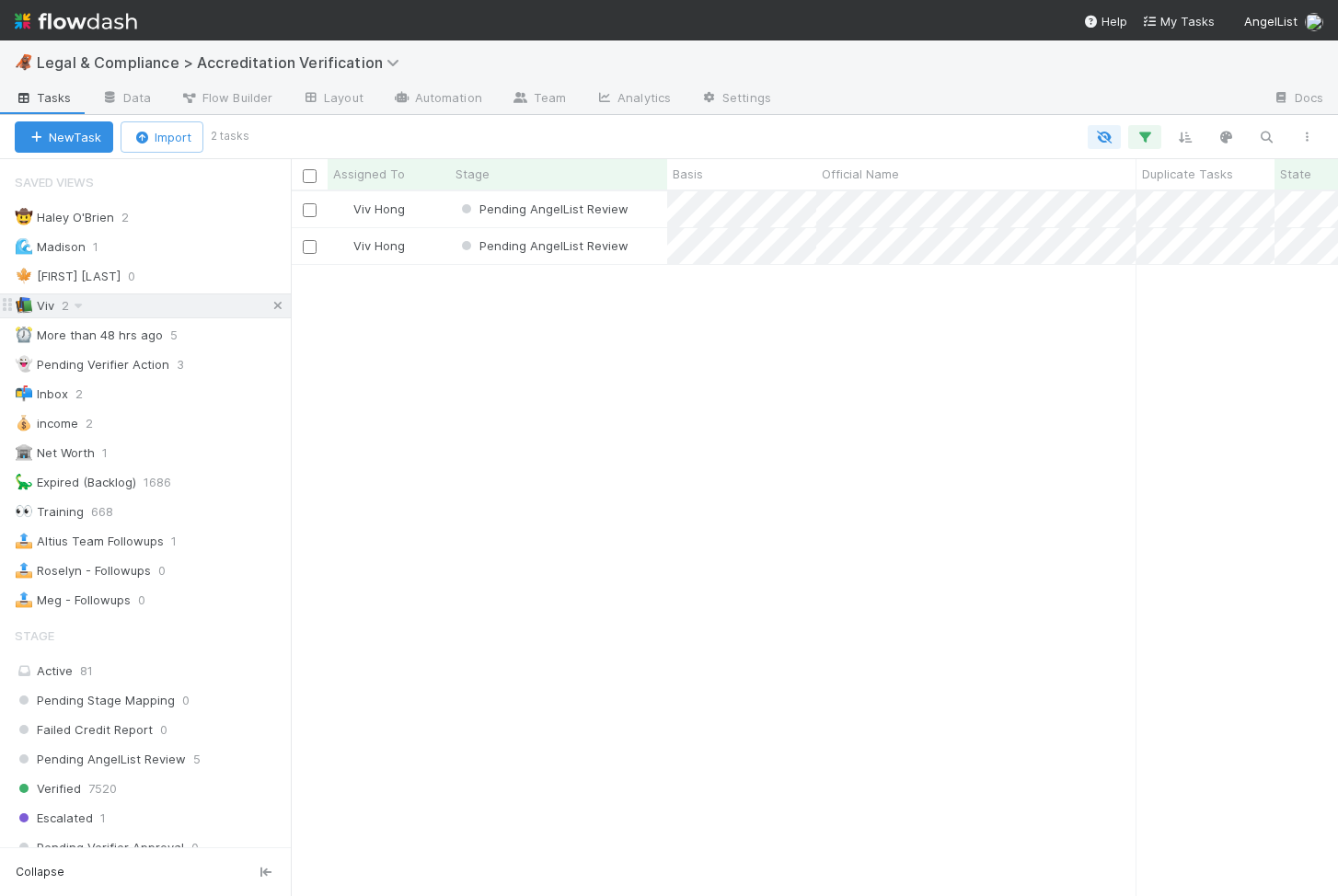 click at bounding box center (278, 305) 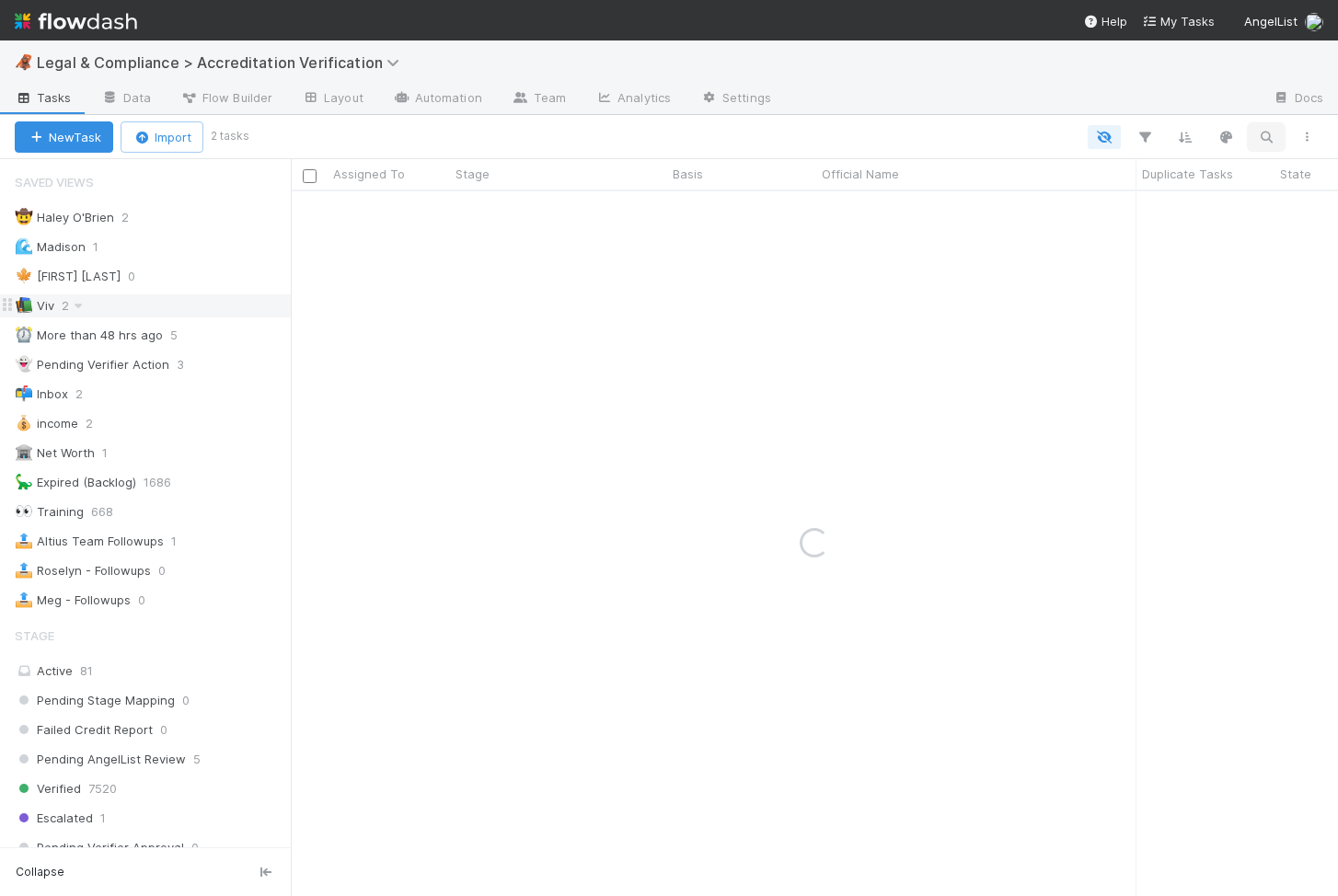 click at bounding box center (1266, 137) 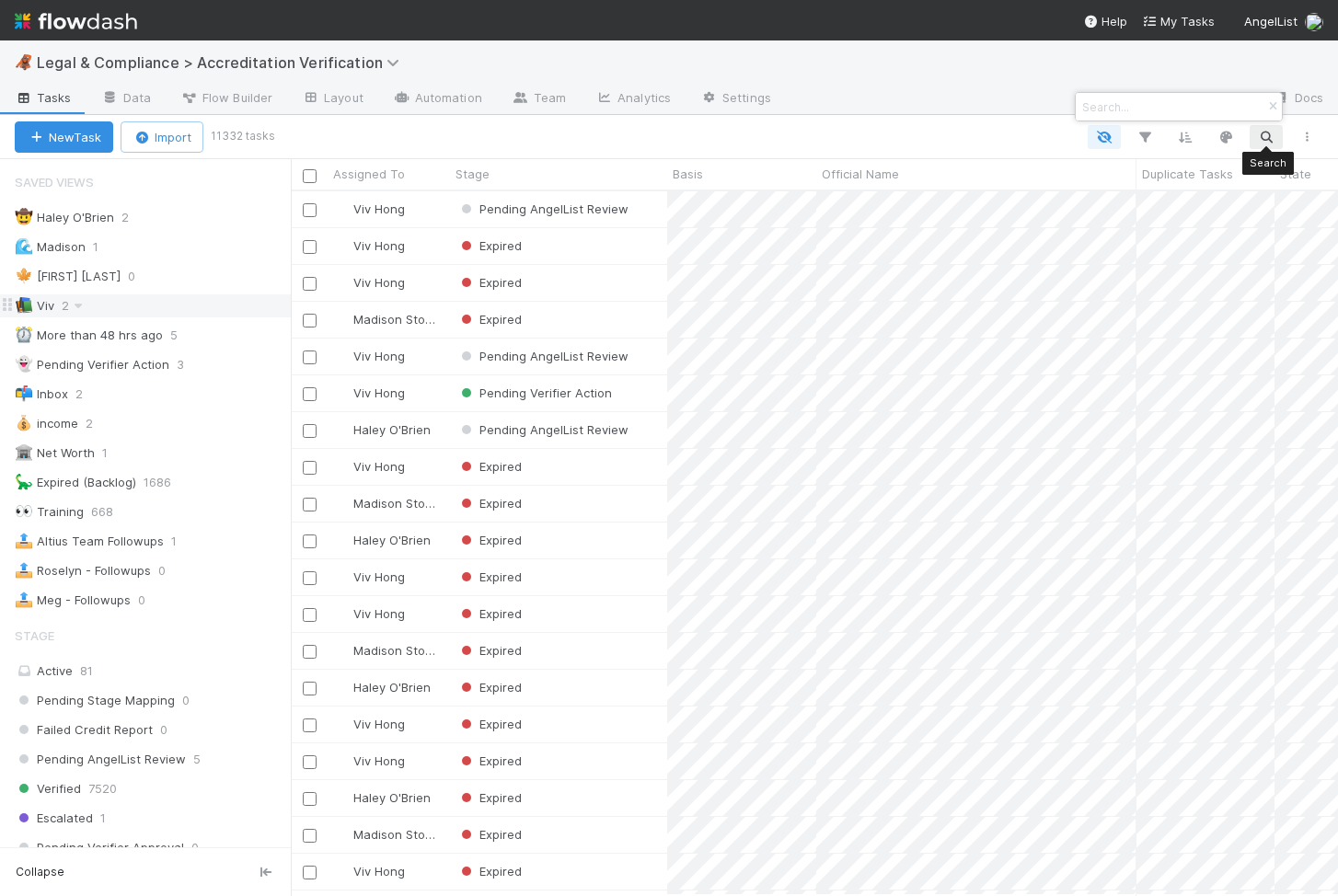 scroll, scrollTop: 0, scrollLeft: 1, axis: horizontal 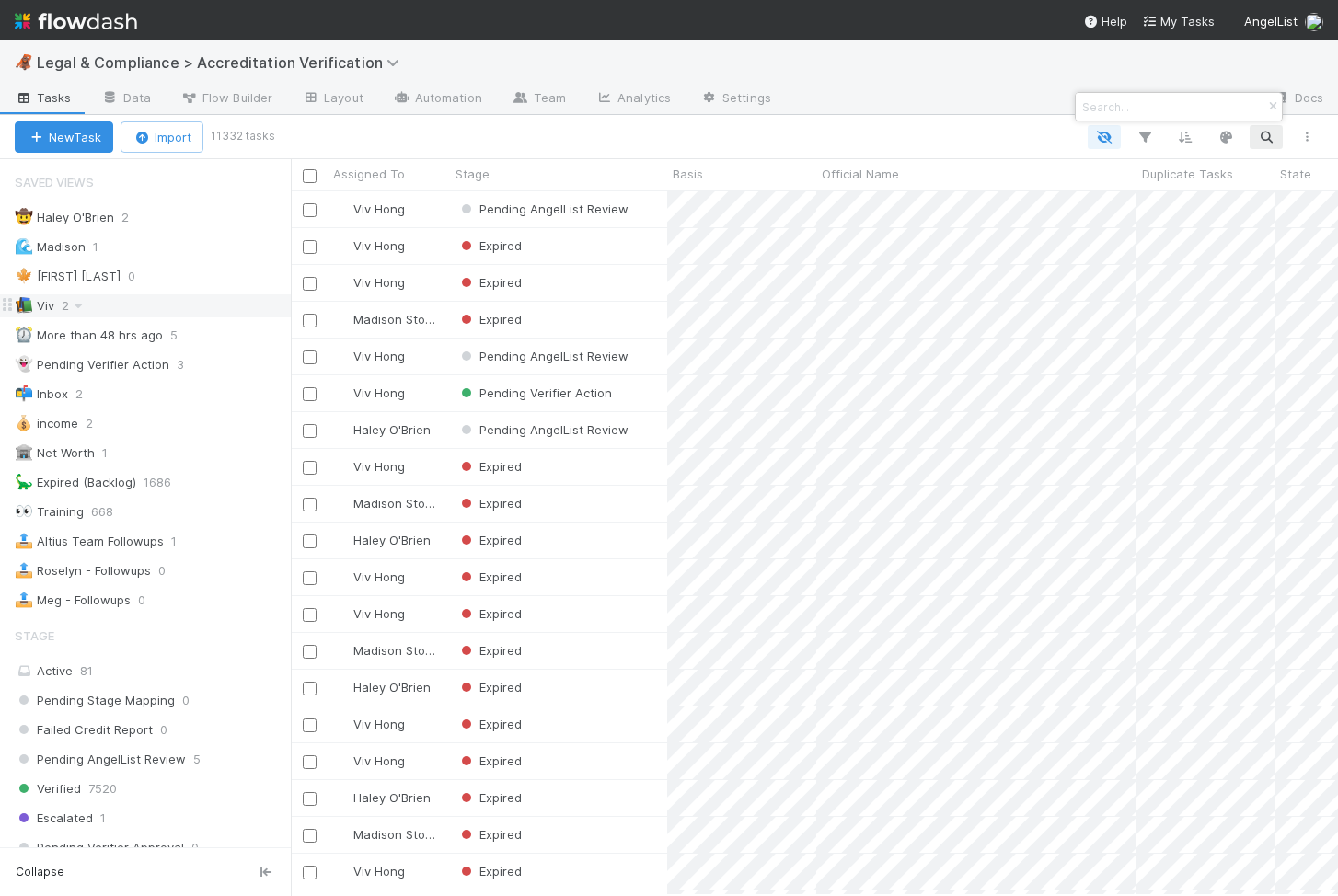 paste on "Russell Brad Armbrust" 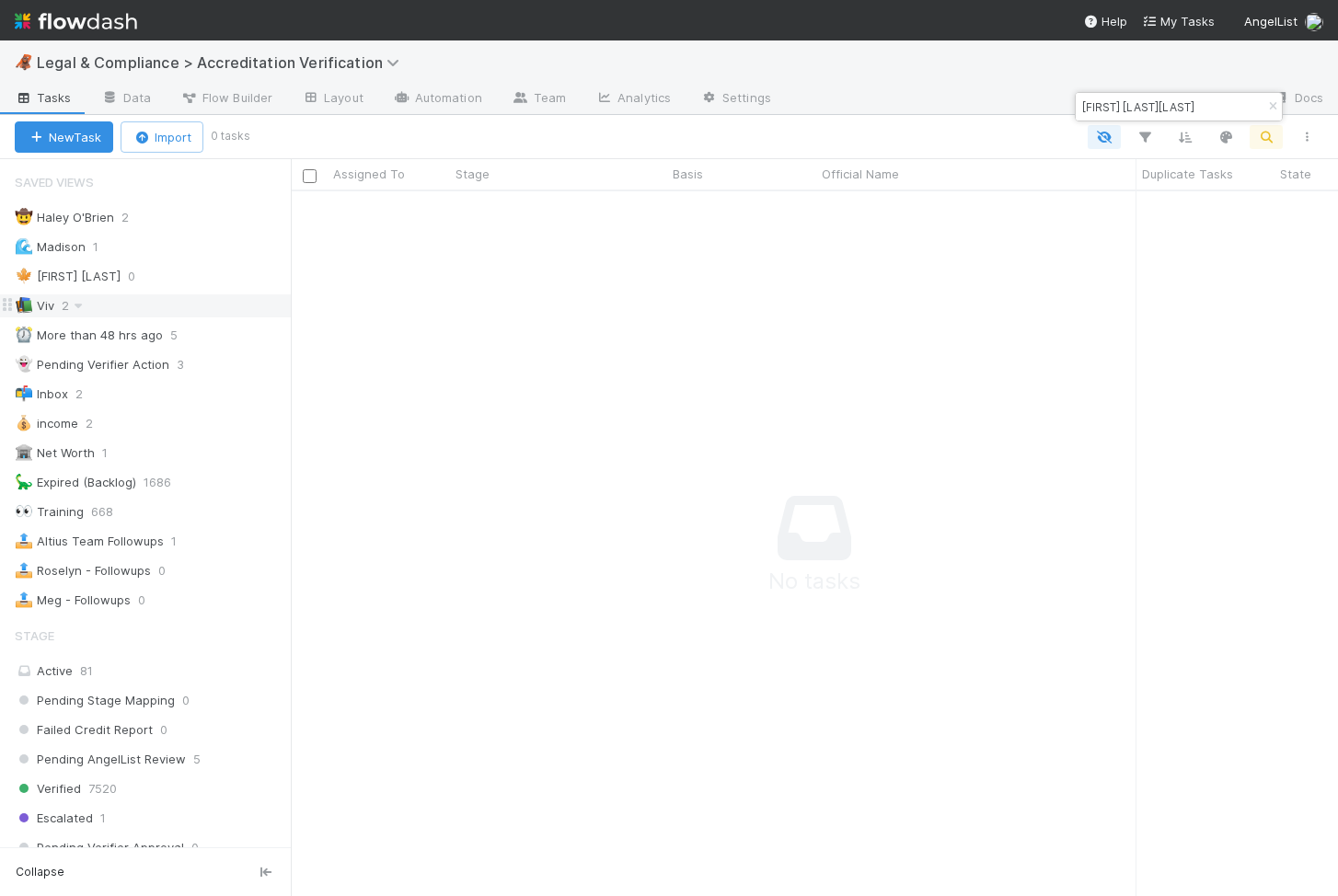 scroll, scrollTop: 0, scrollLeft: 1, axis: horizontal 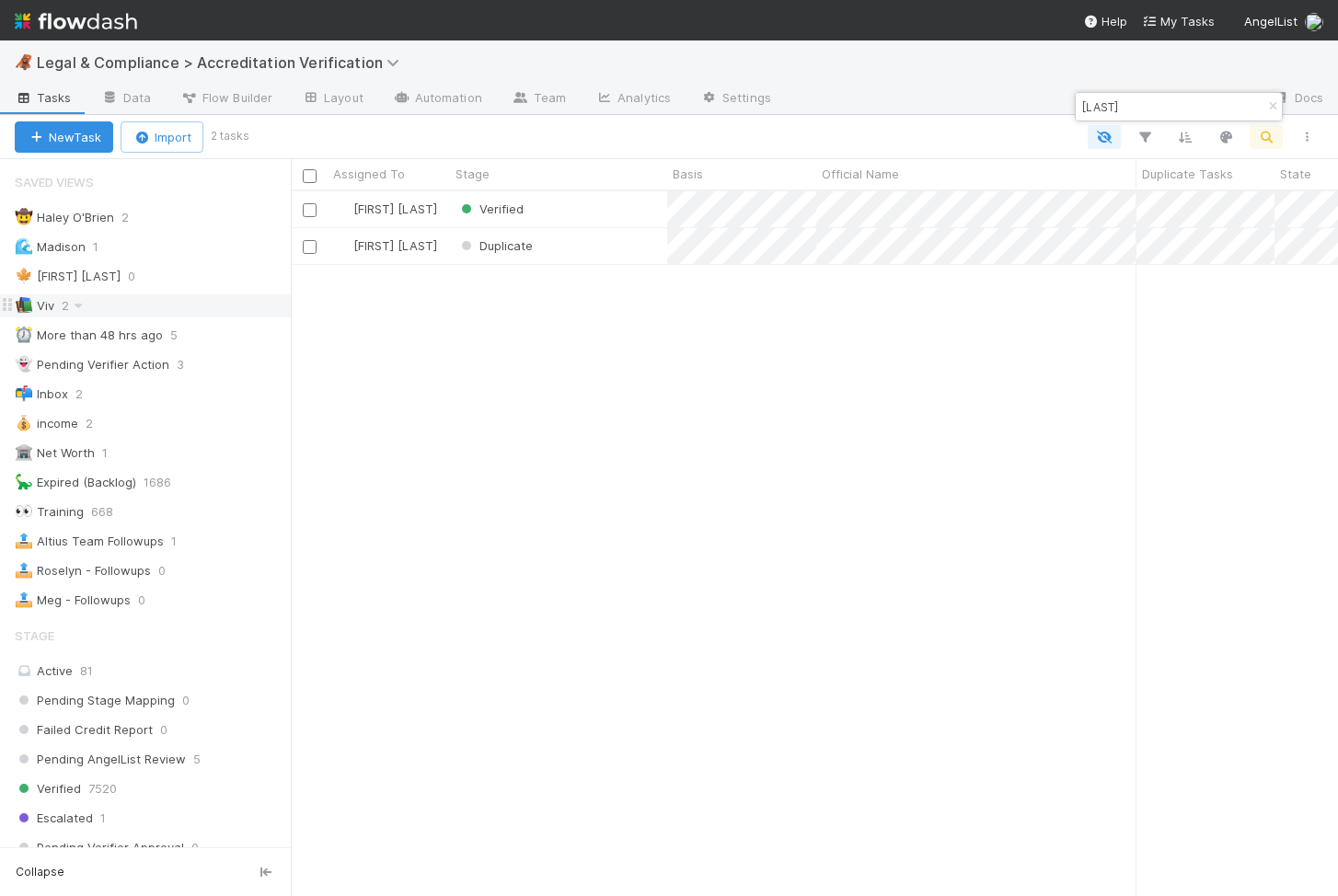 type on "Armbrust" 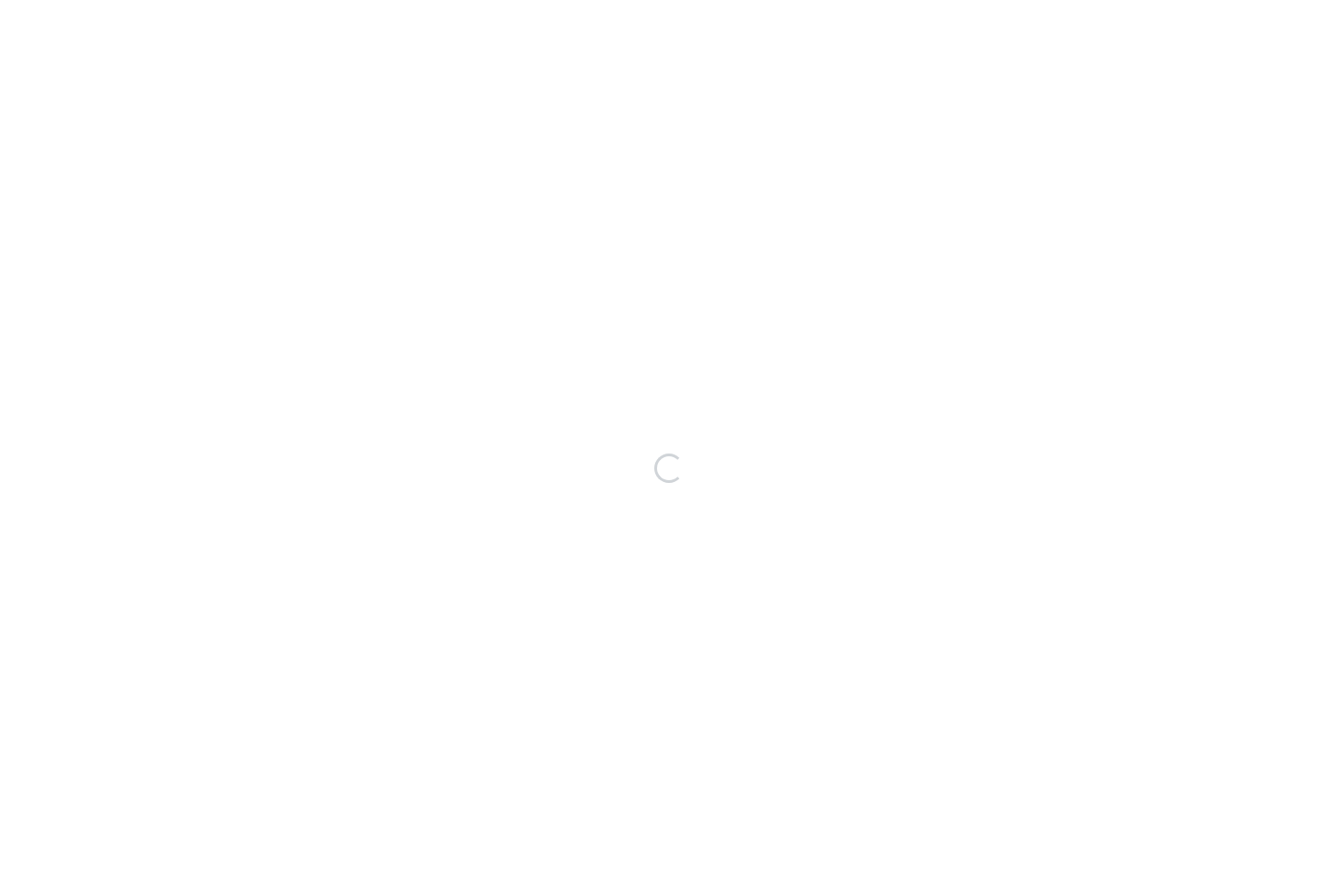 scroll, scrollTop: 0, scrollLeft: 0, axis: both 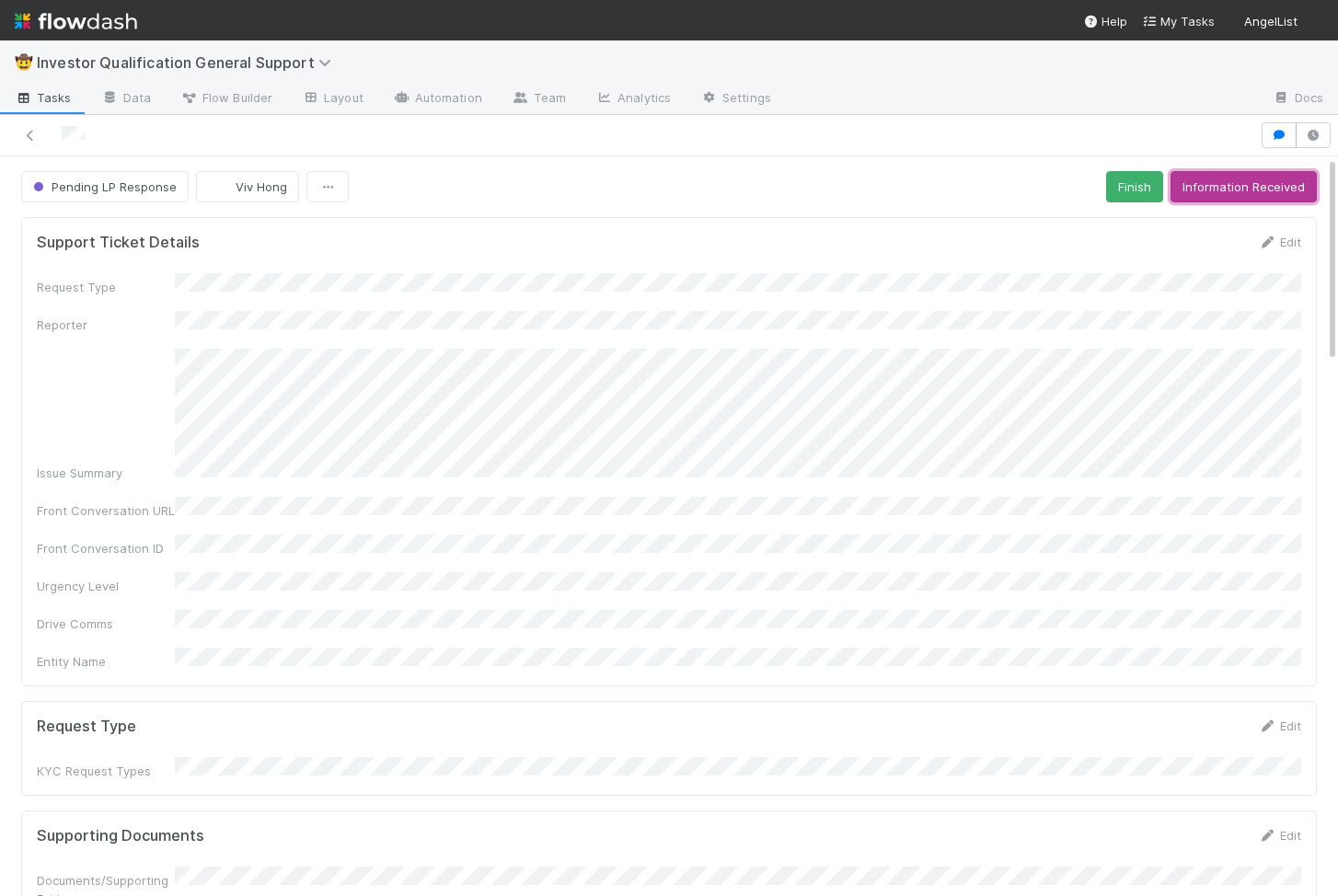 click on "Information Received" at bounding box center (1243, 187) 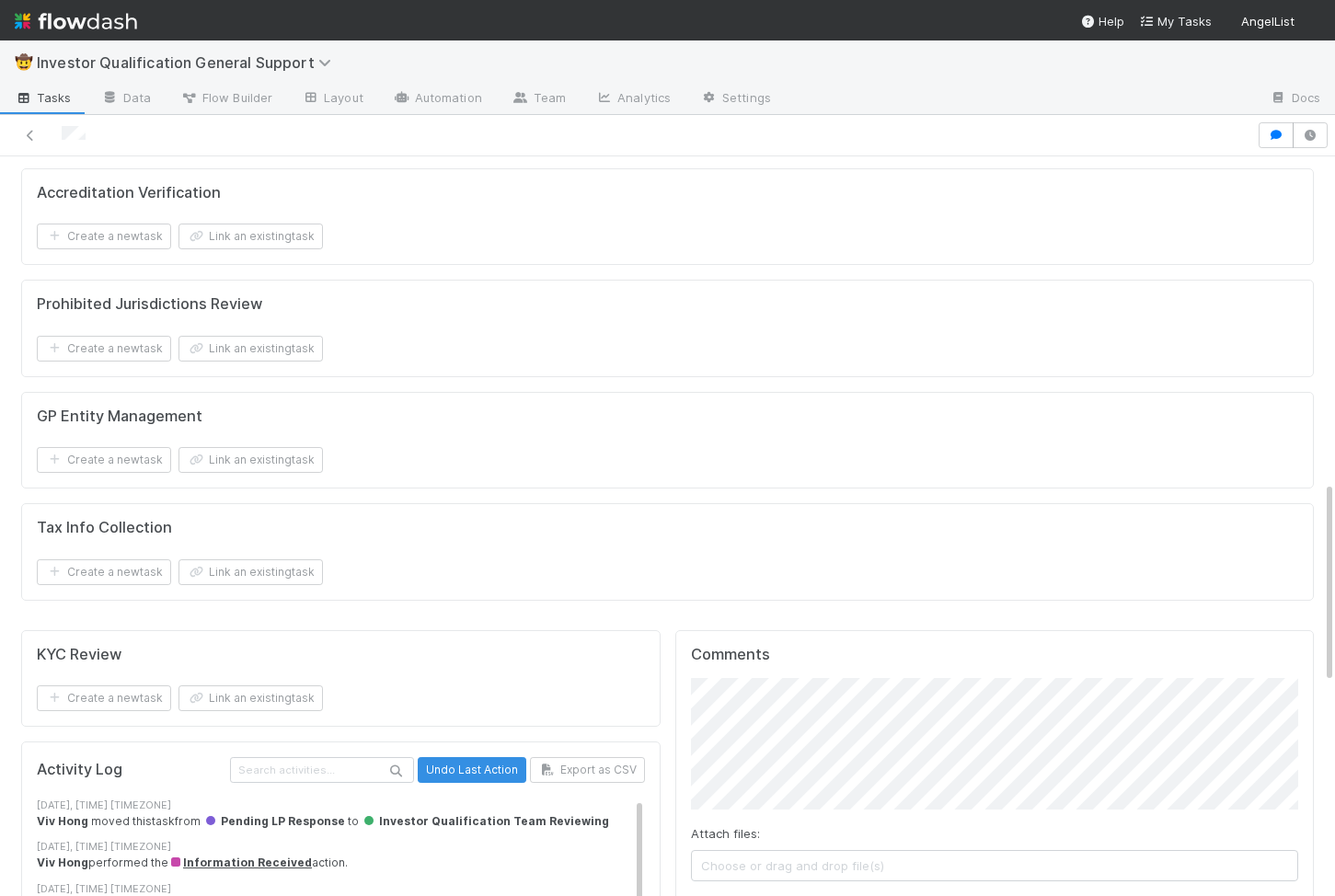 scroll, scrollTop: 1368, scrollLeft: 0, axis: vertical 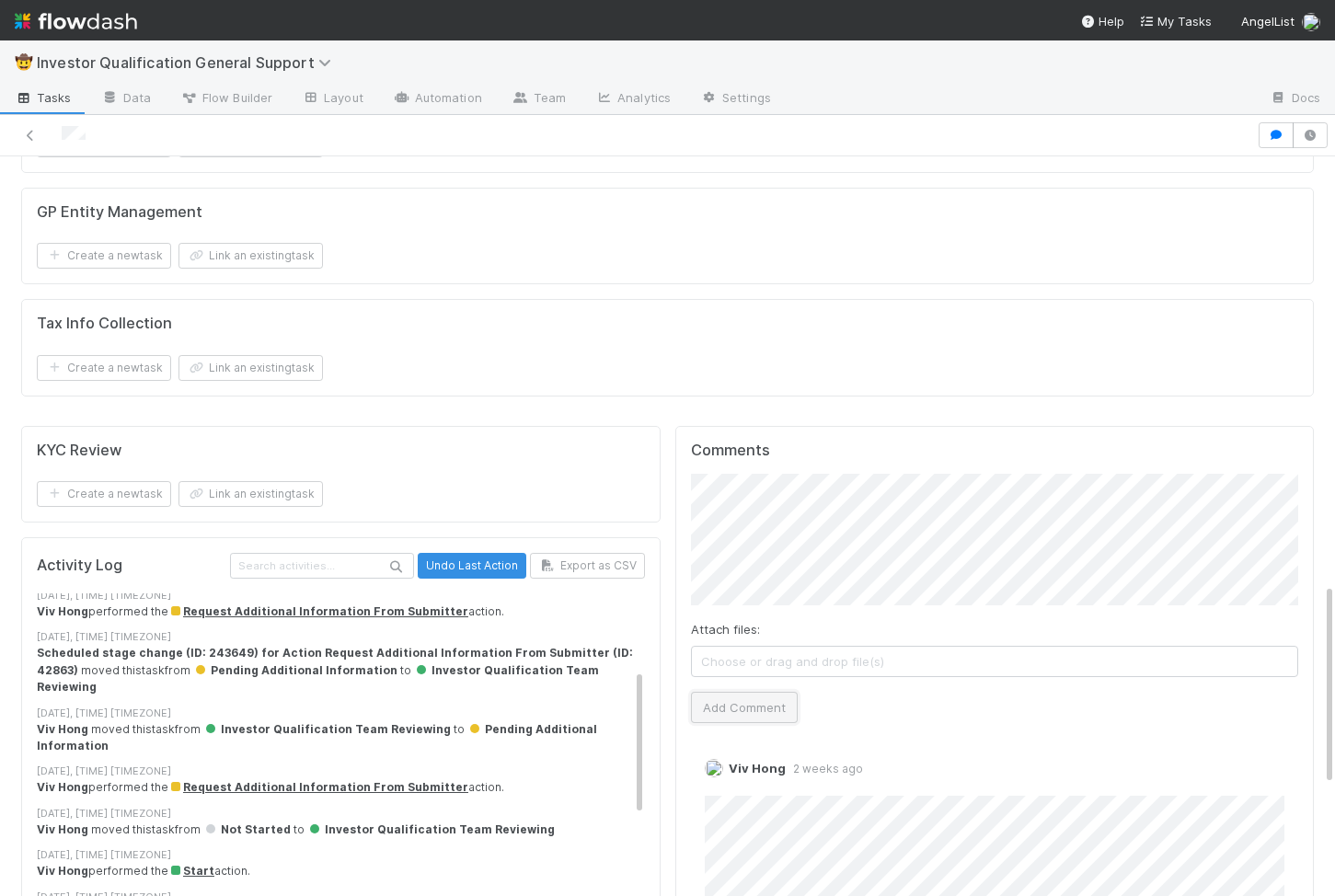 click on "Add Comment" at bounding box center (744, 707) 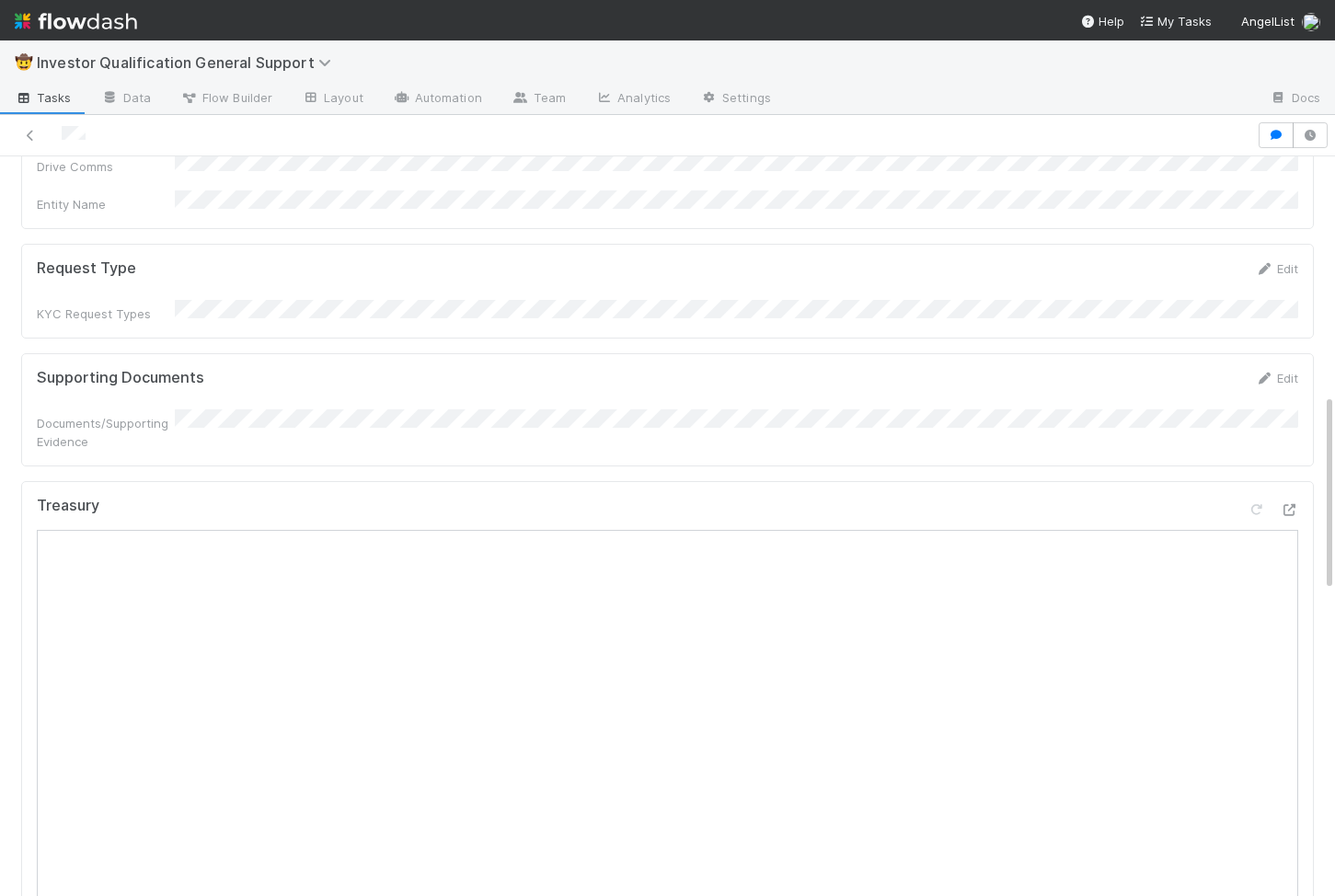 scroll, scrollTop: 0, scrollLeft: 0, axis: both 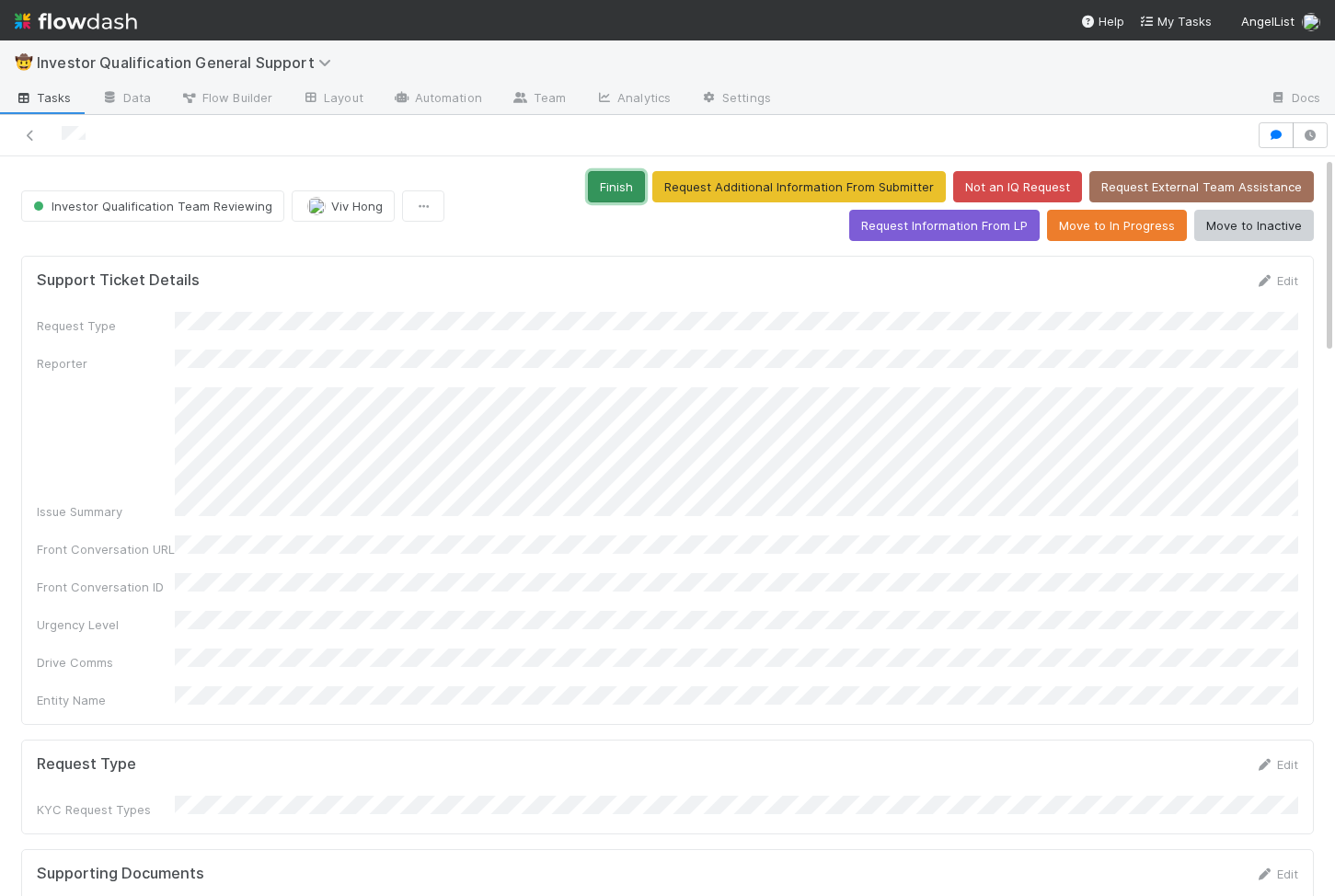 click on "Finish" at bounding box center [616, 187] 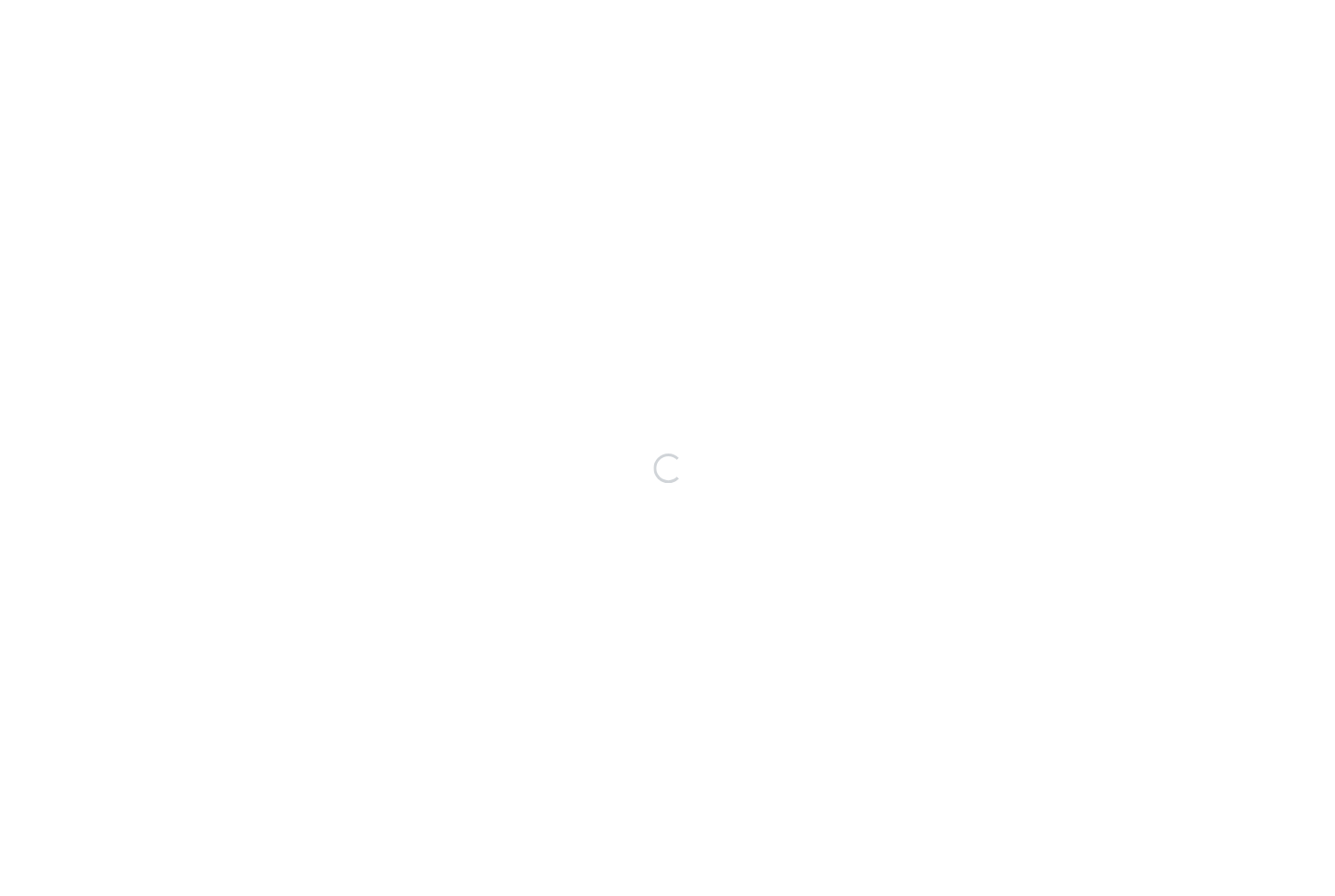 scroll, scrollTop: 0, scrollLeft: 0, axis: both 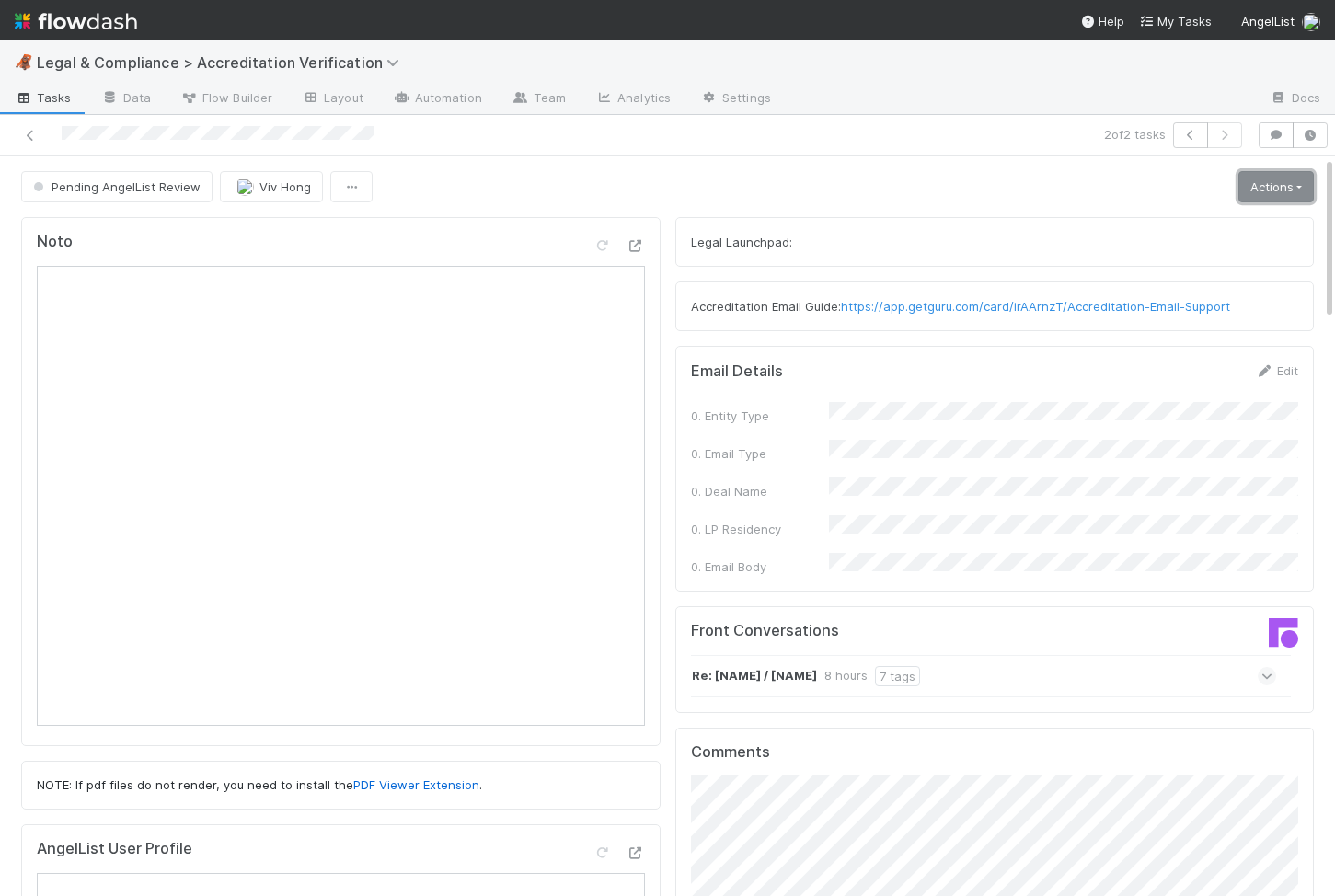 click on "Actions" at bounding box center (1276, 187) 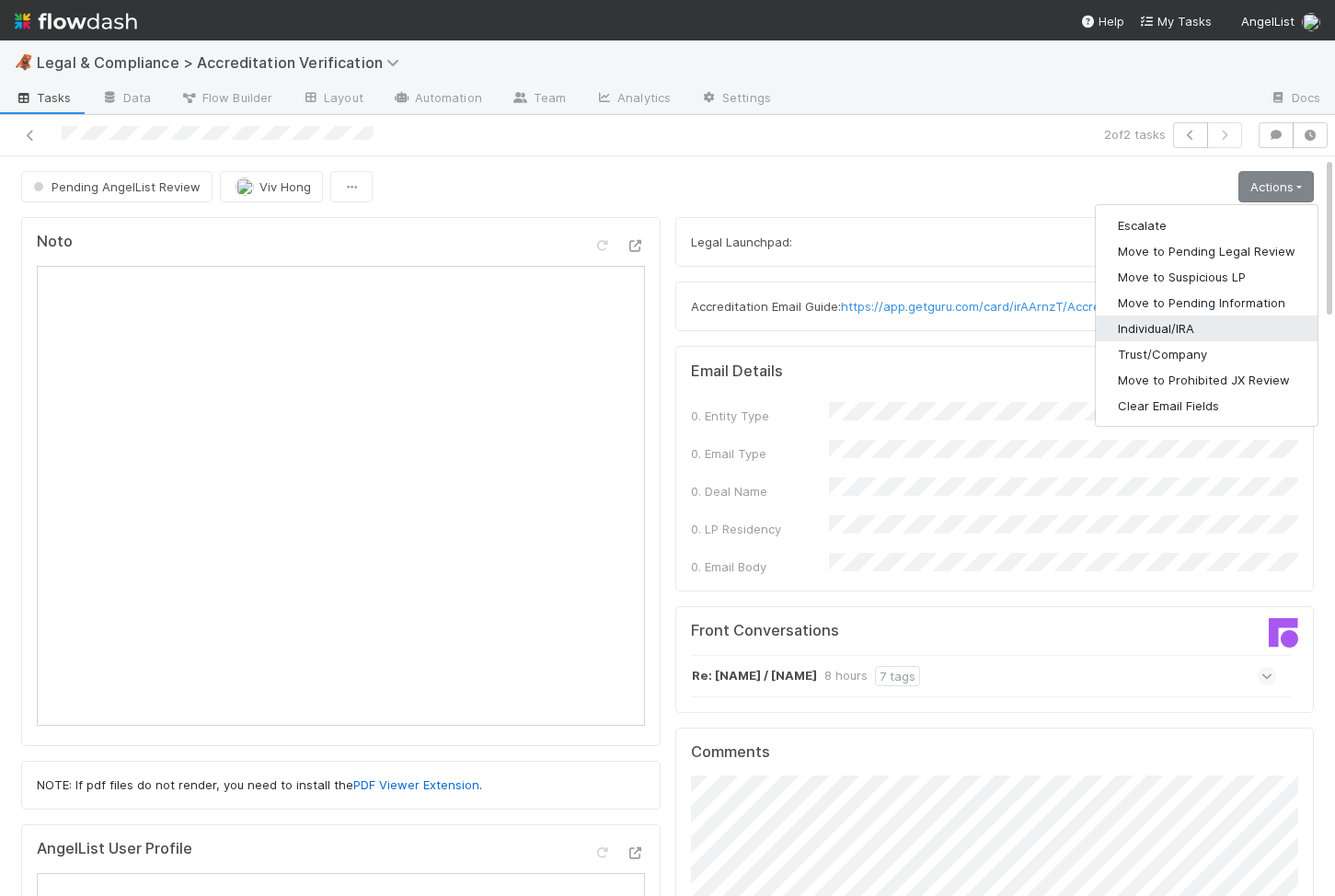 click on "Individual/IRA" at bounding box center [1206, 328] 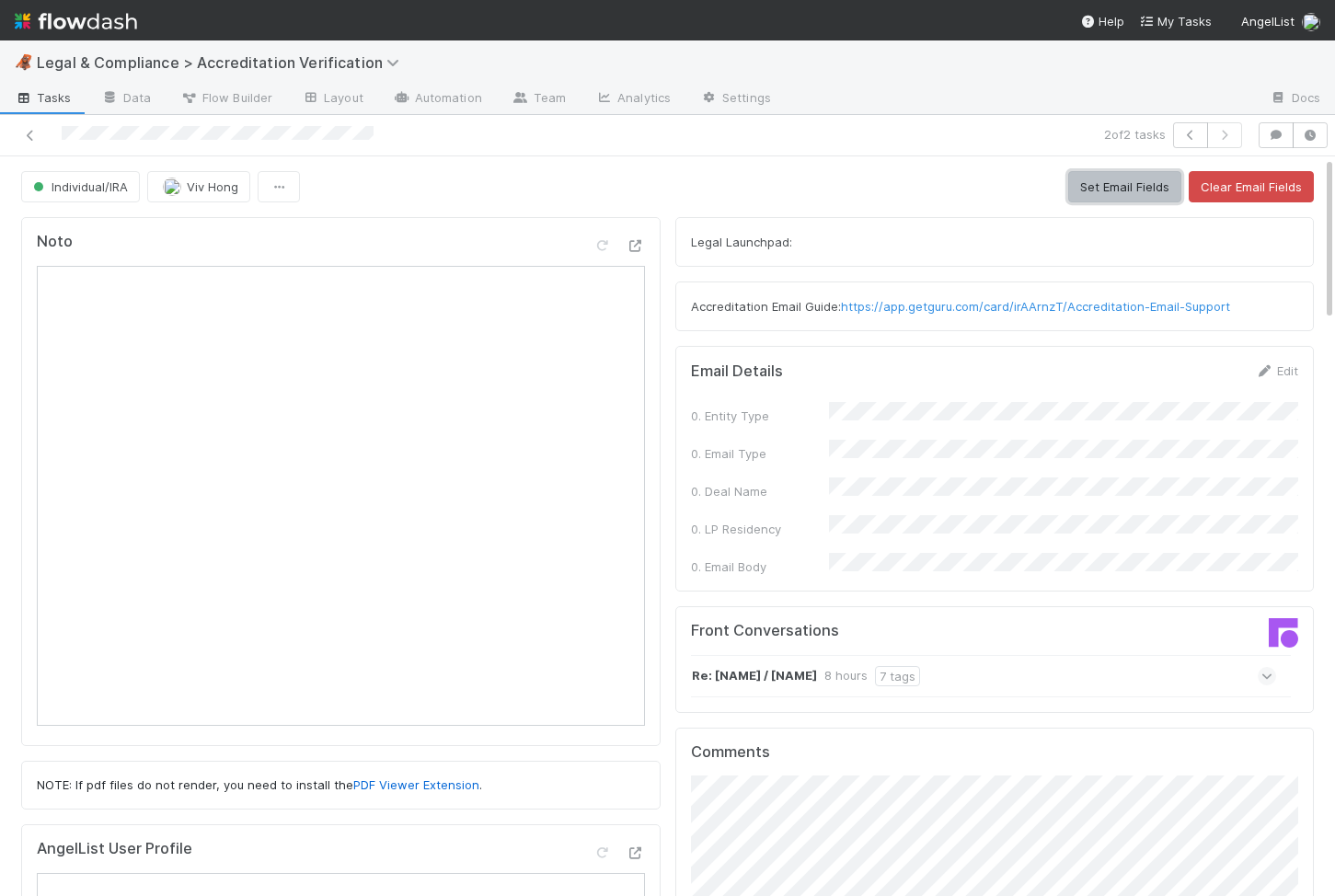 click on "Set Email Fields" at bounding box center (1124, 187) 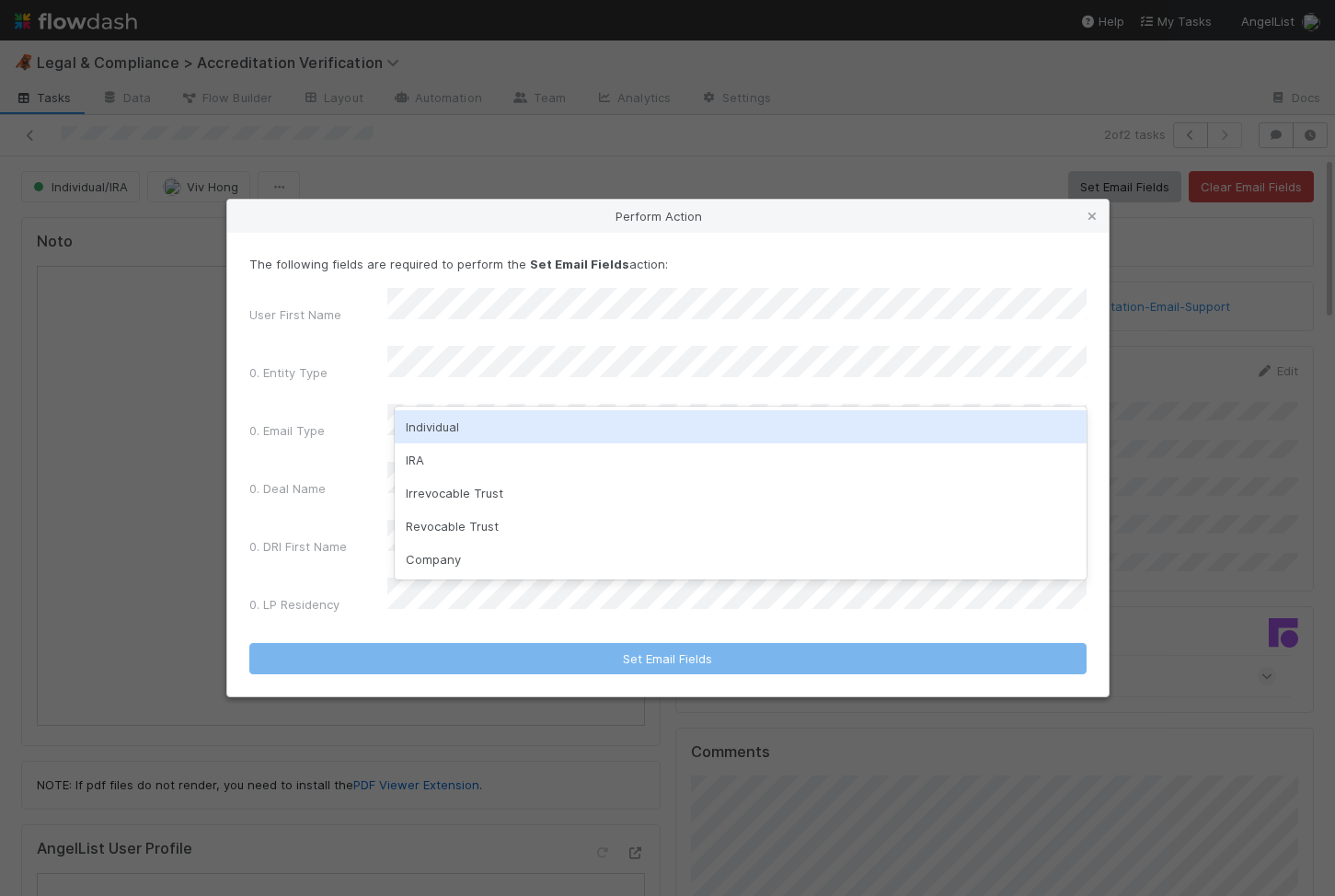 click on "Individual" at bounding box center [741, 427] 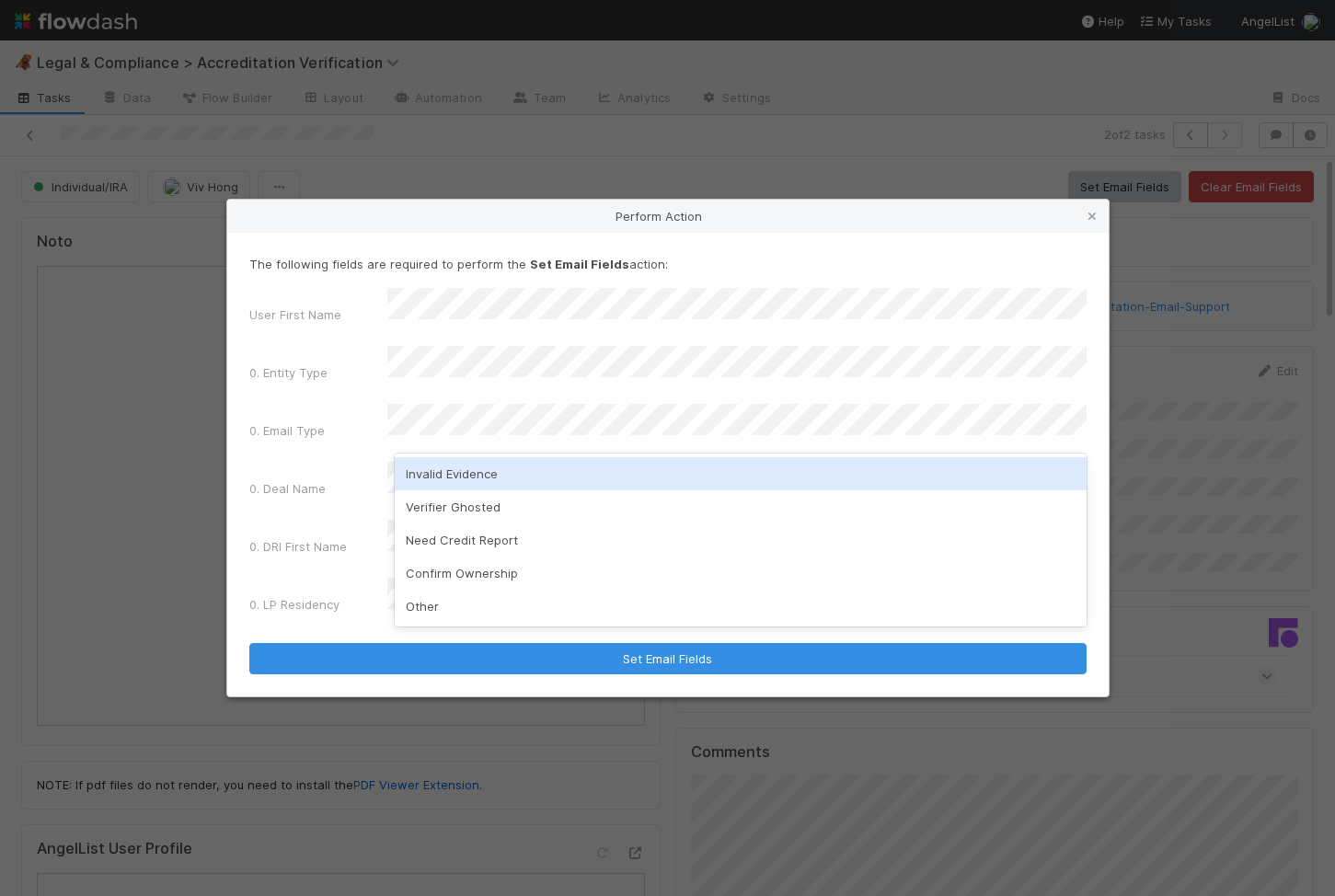 click on "Invalid Evidence" at bounding box center (741, 474) 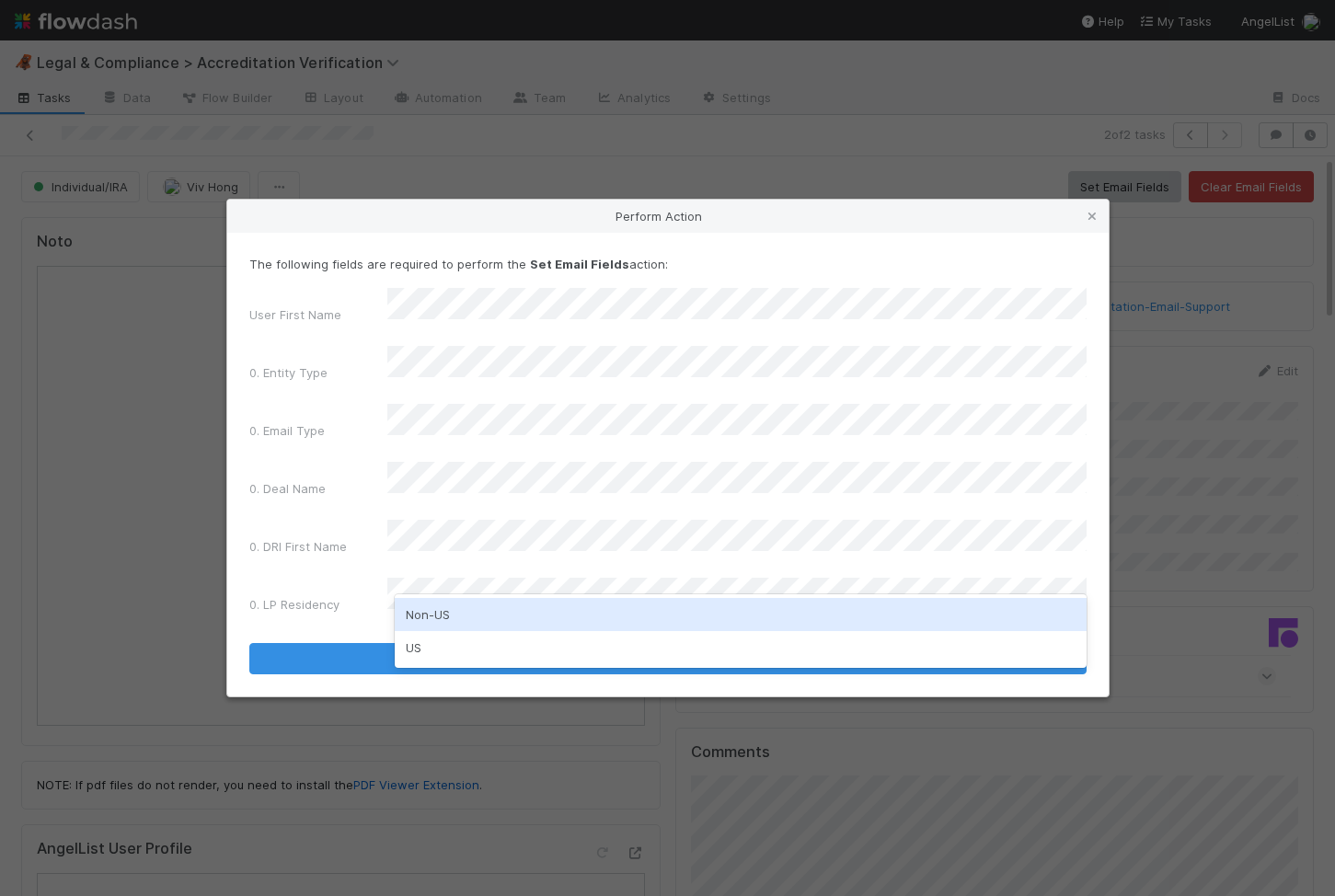 click on "Non-US" at bounding box center [741, 615] 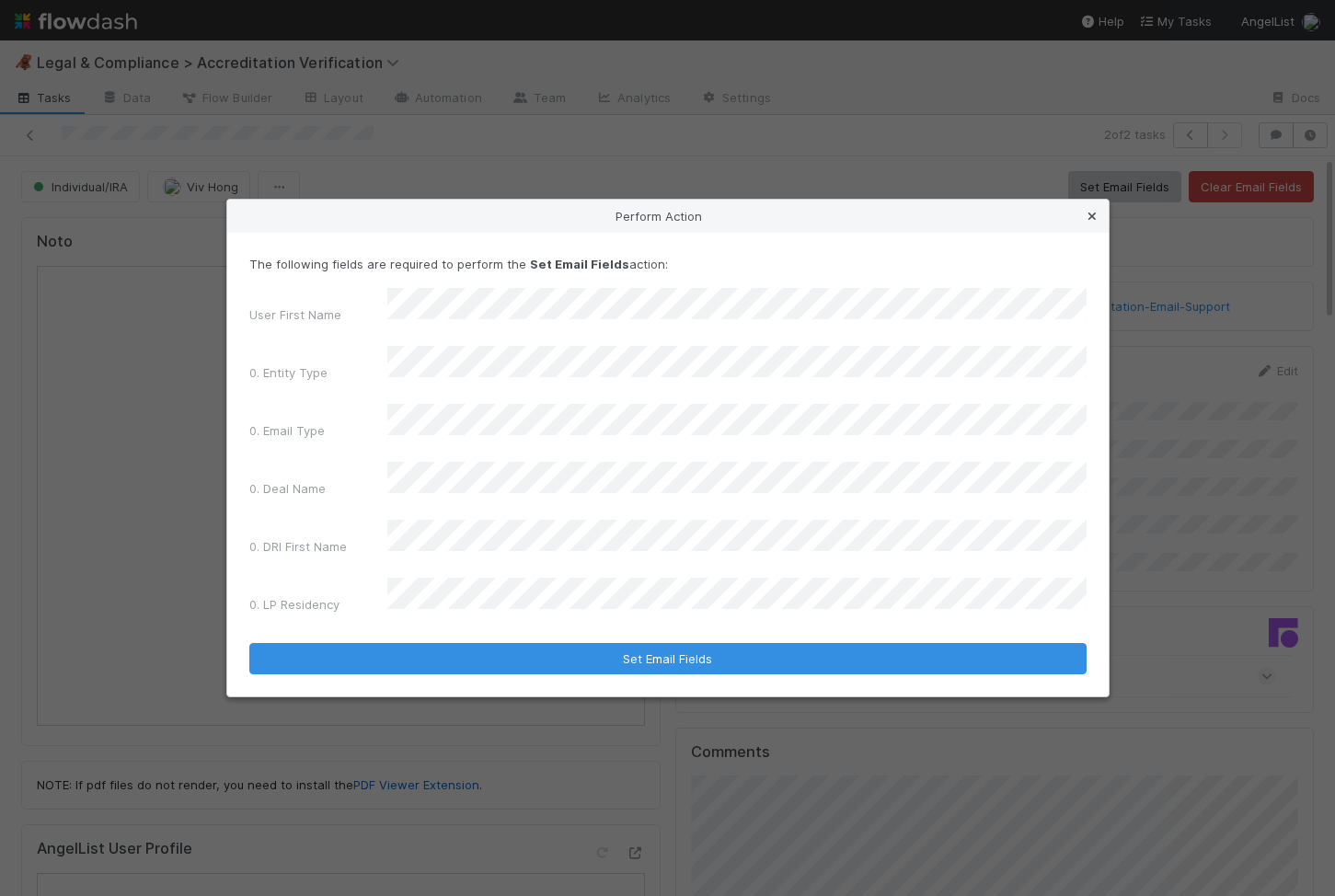 click at bounding box center [1092, 216] 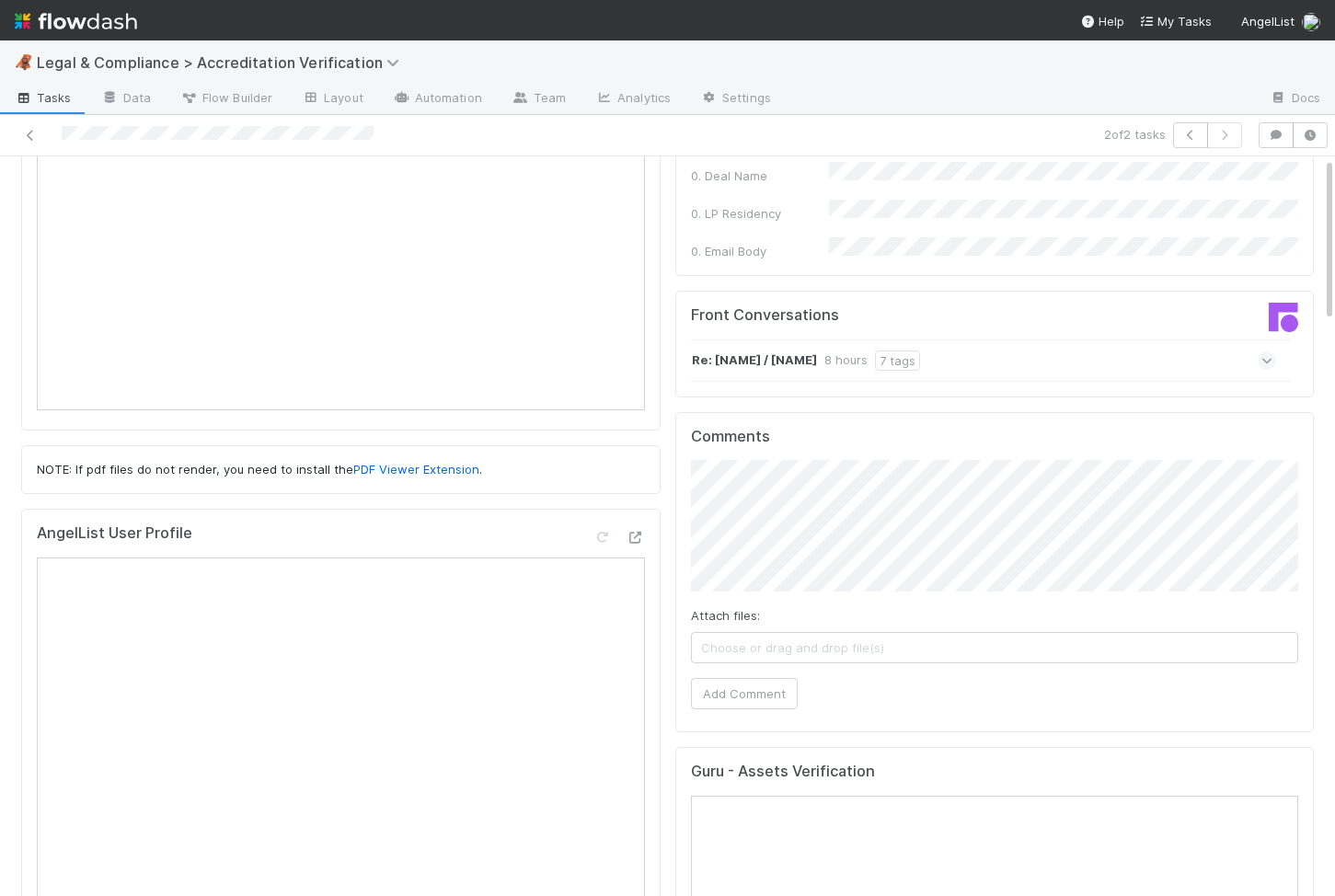 scroll, scrollTop: 370, scrollLeft: 0, axis: vertical 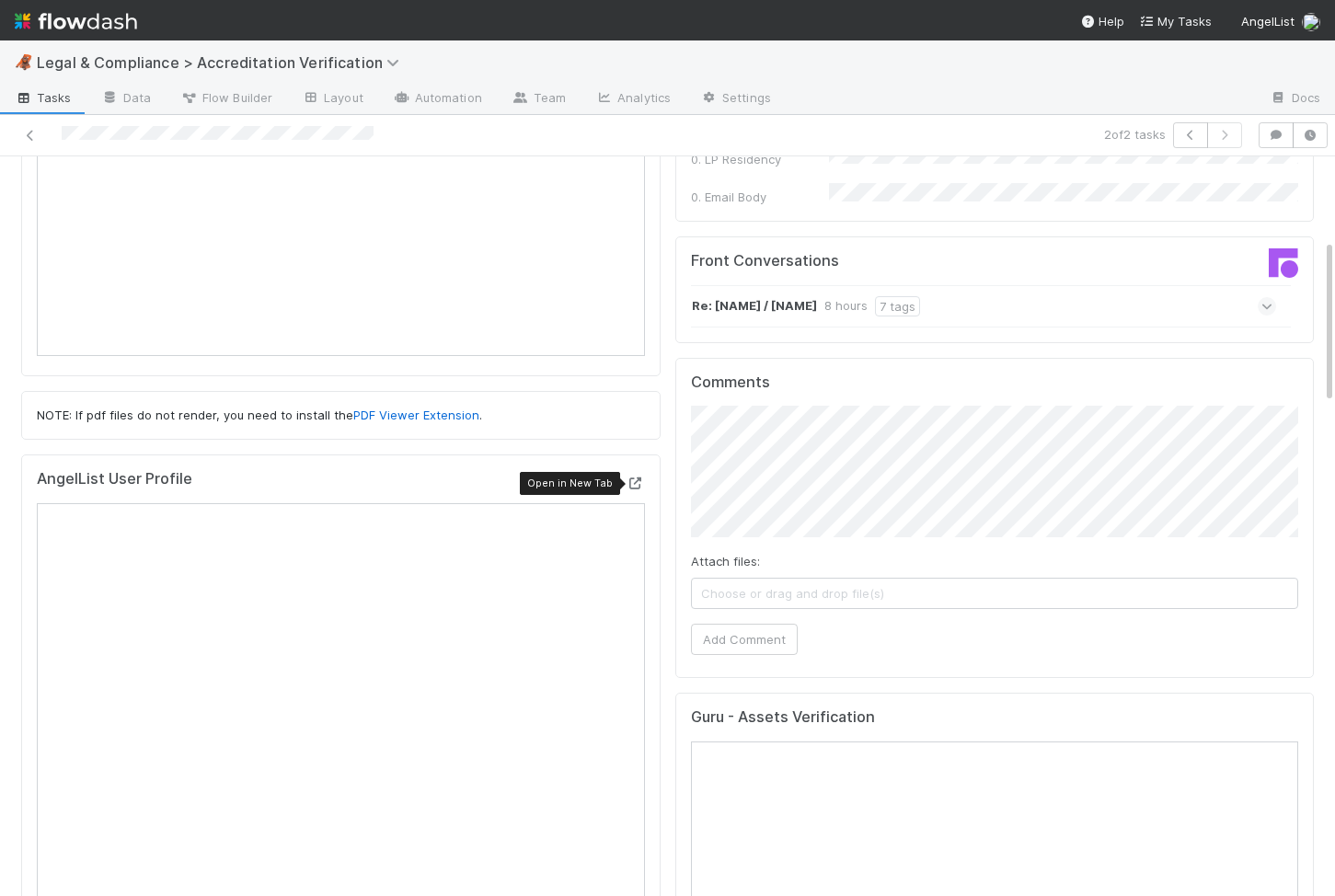 type 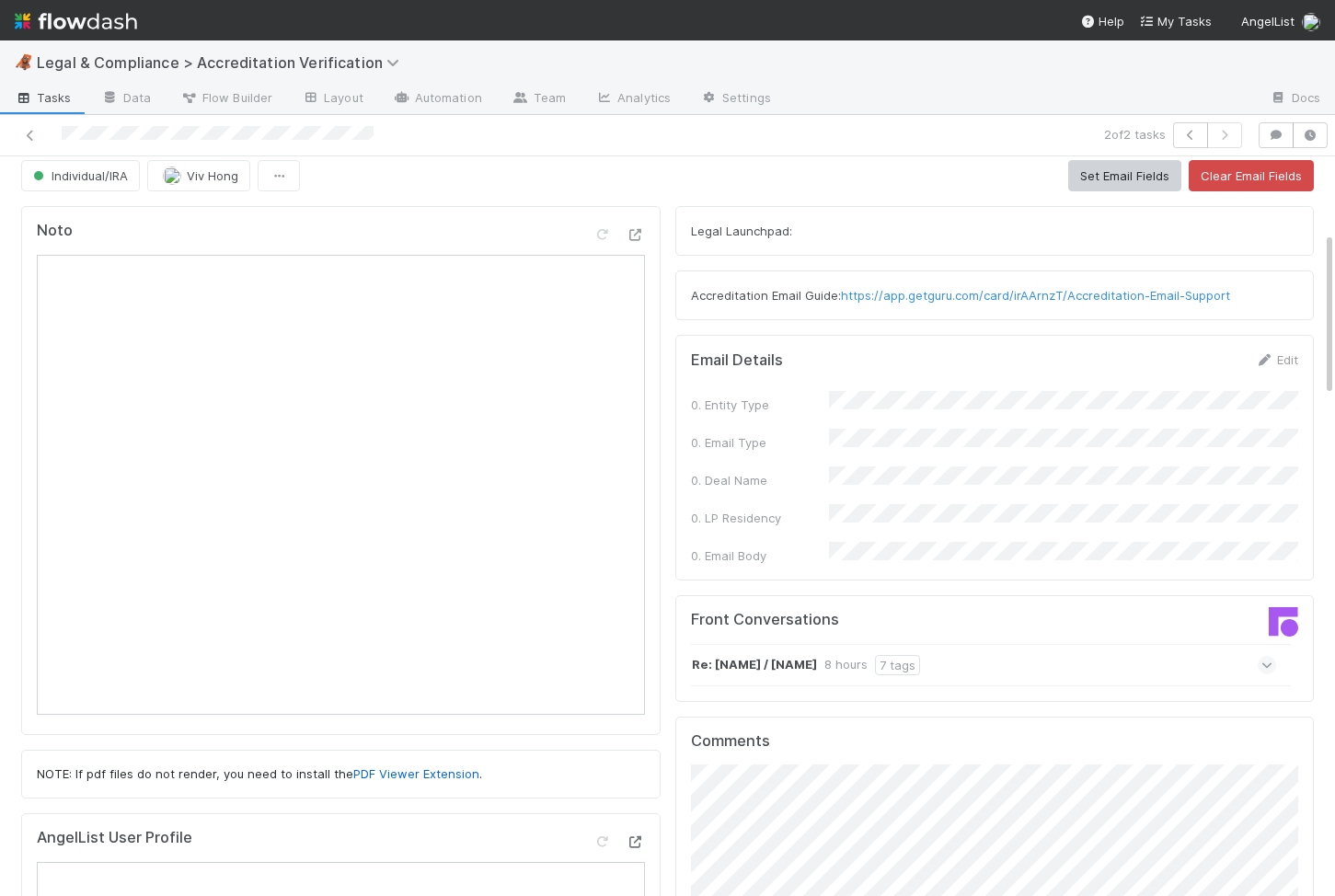 scroll, scrollTop: 0, scrollLeft: 0, axis: both 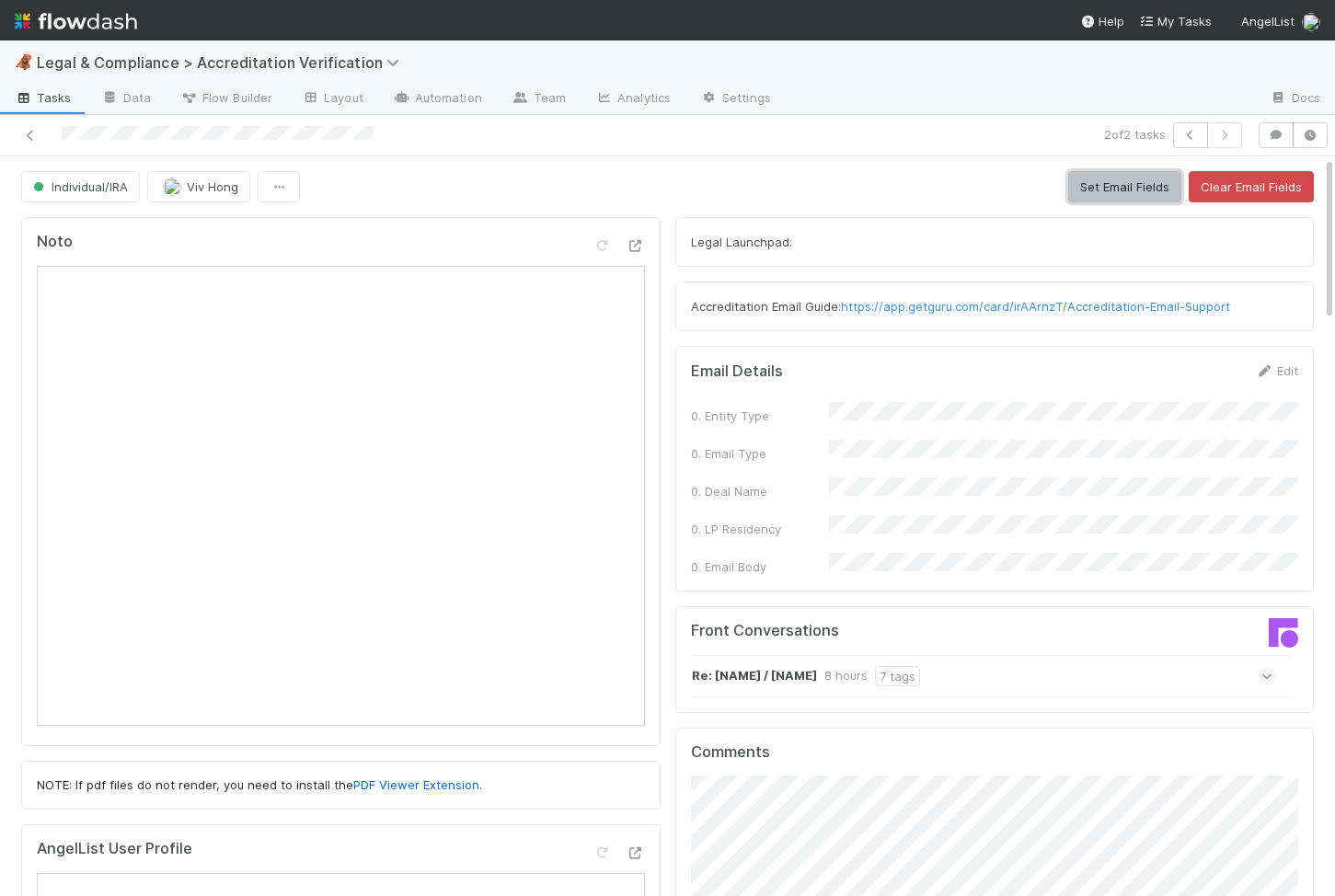 click on "Set Email Fields" at bounding box center (1124, 187) 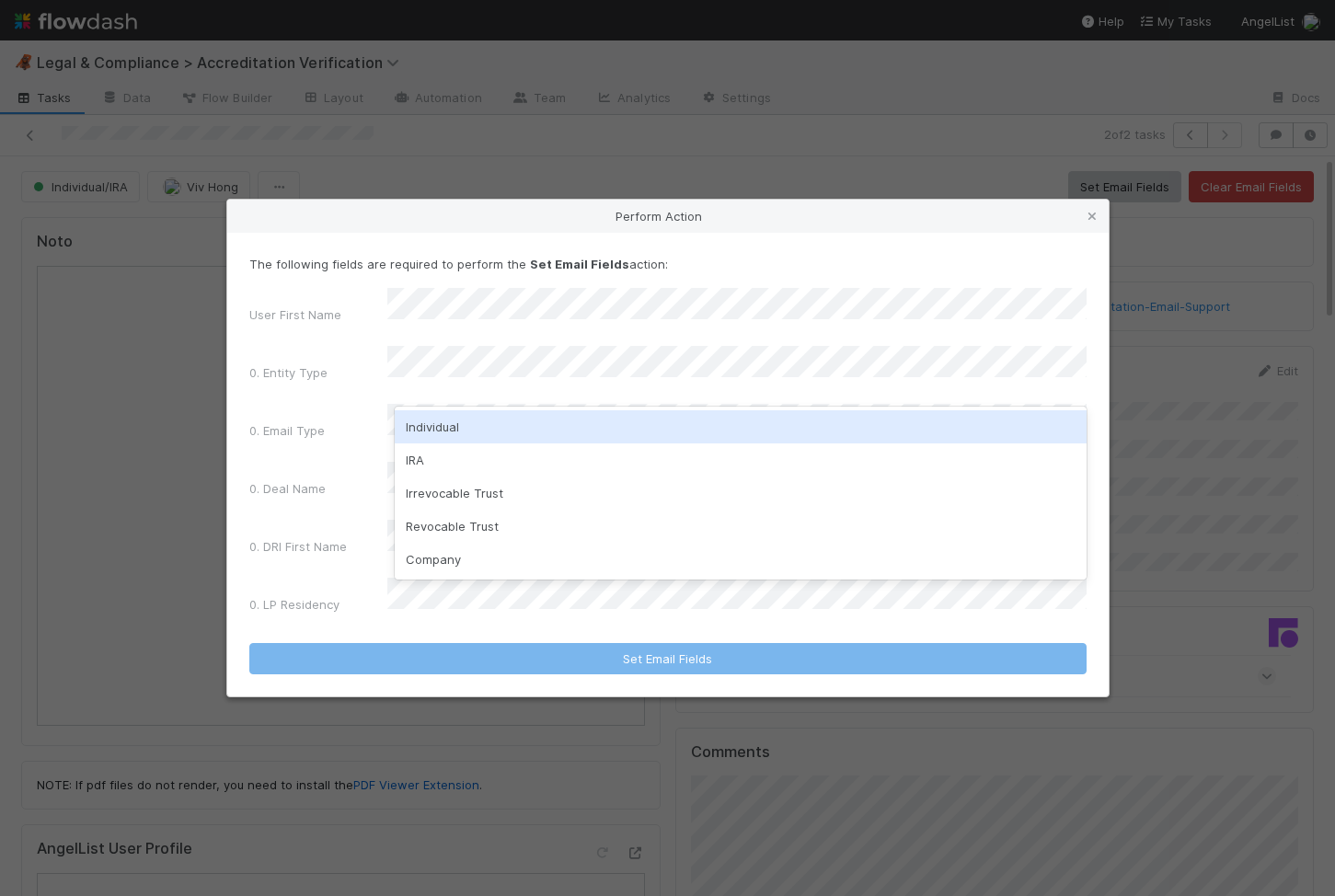click on "Individual" at bounding box center (741, 427) 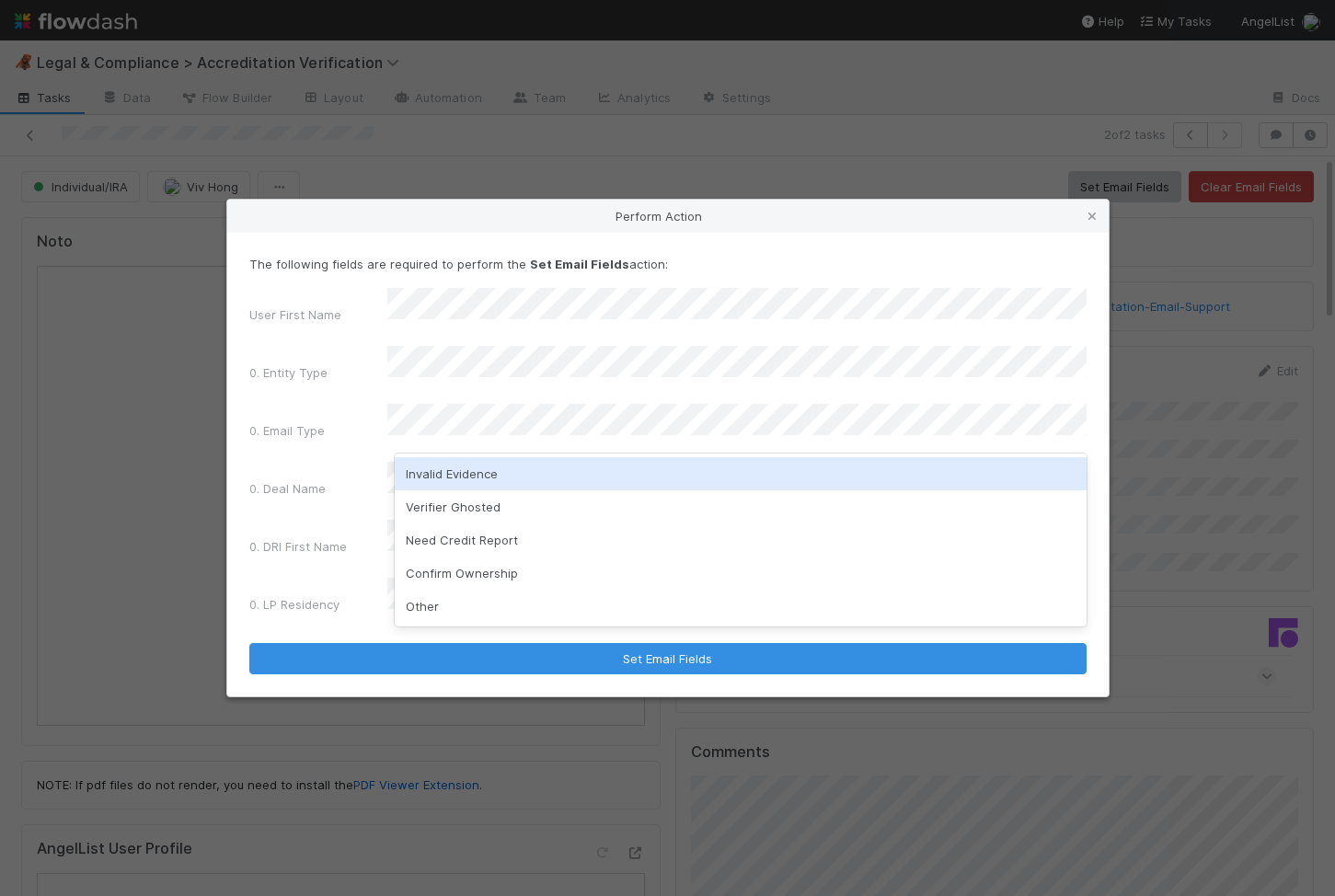 click on "Invalid Evidence" at bounding box center (741, 474) 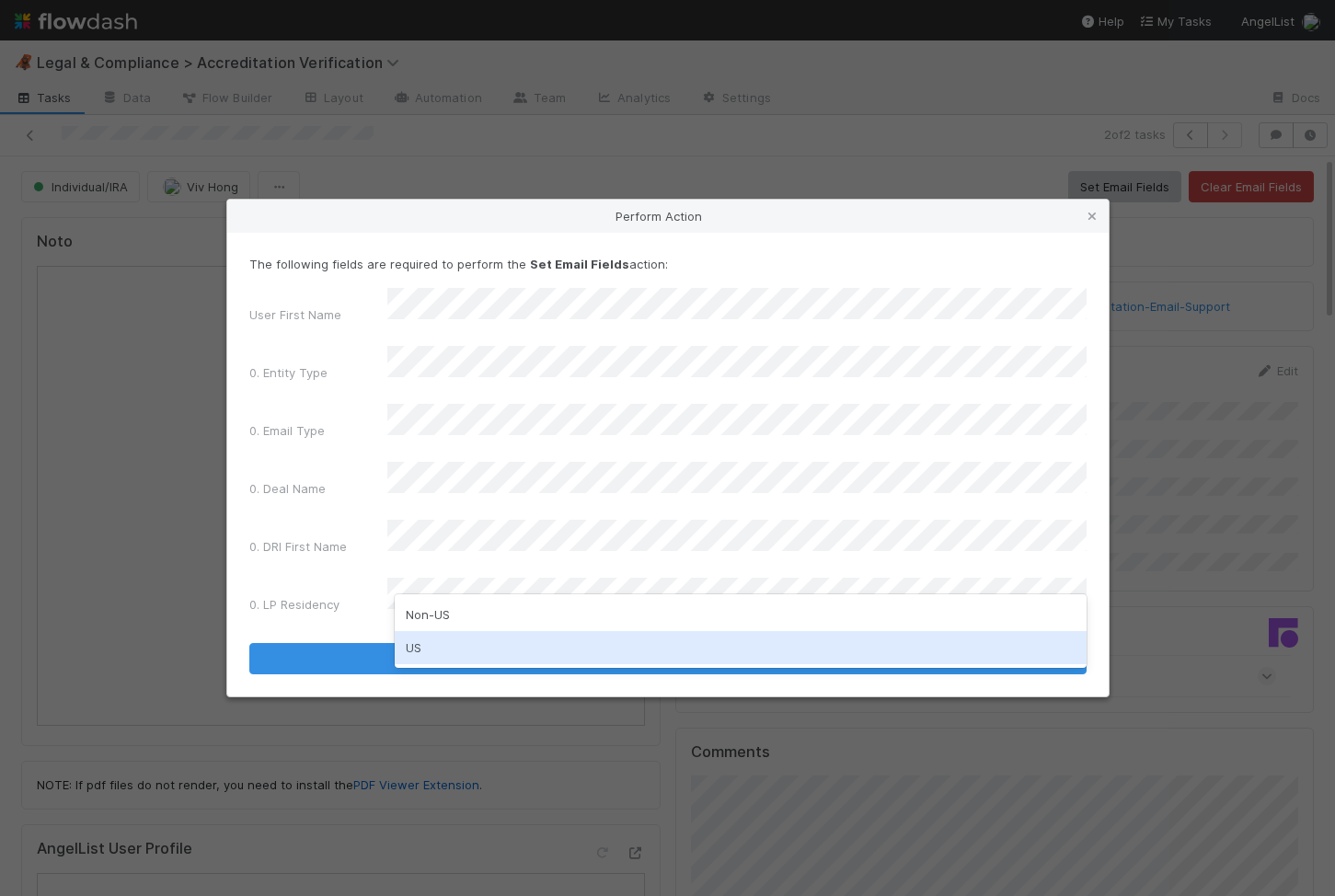 click on "US" at bounding box center [741, 648] 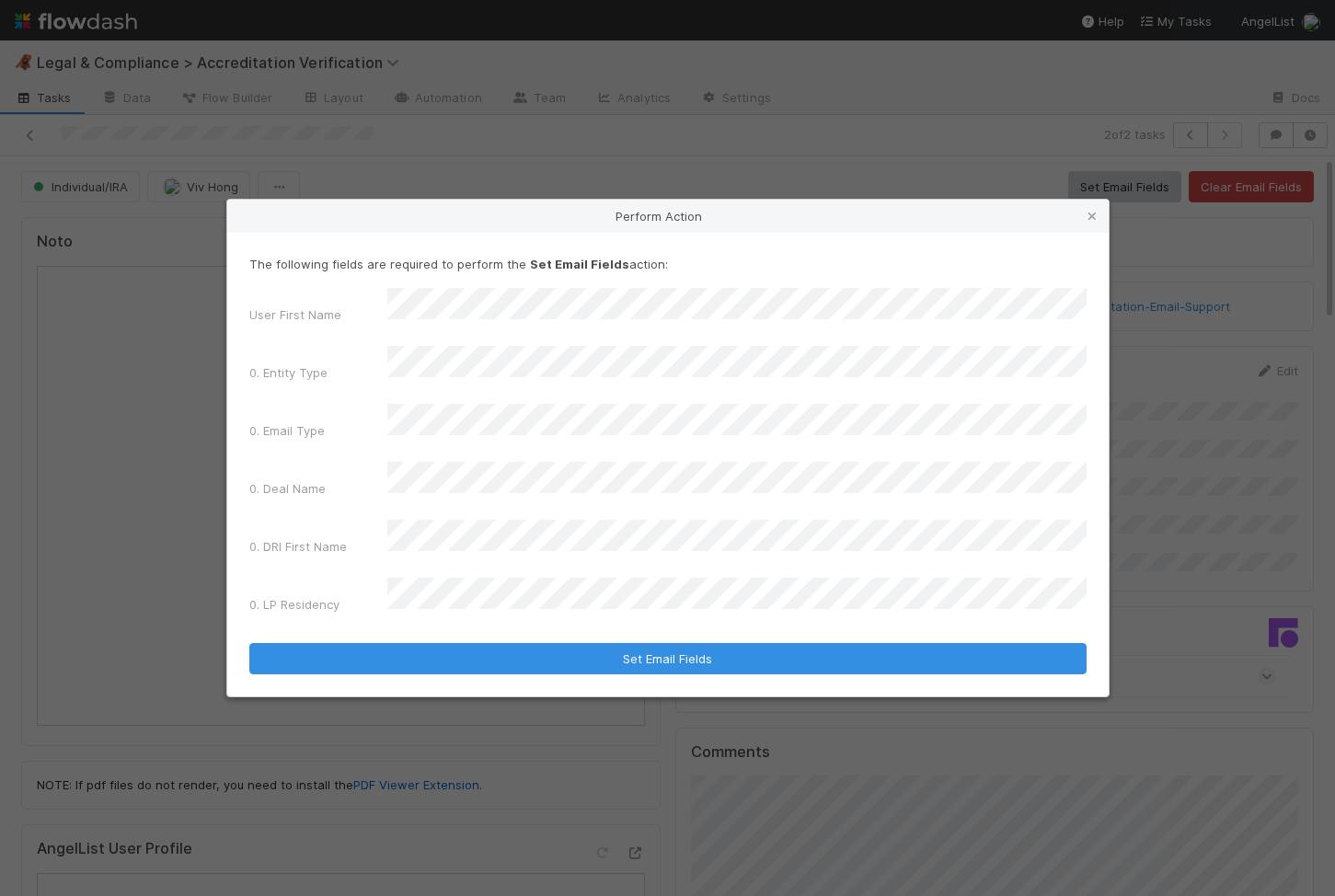 click on "The following fields are required to perform the   Set Email Fields  action: User First Name 0. Entity Type 0. Email Type 0. Deal Name 0. DRI First Name 0. LP Residency Set Email Fields" at bounding box center [668, 465] 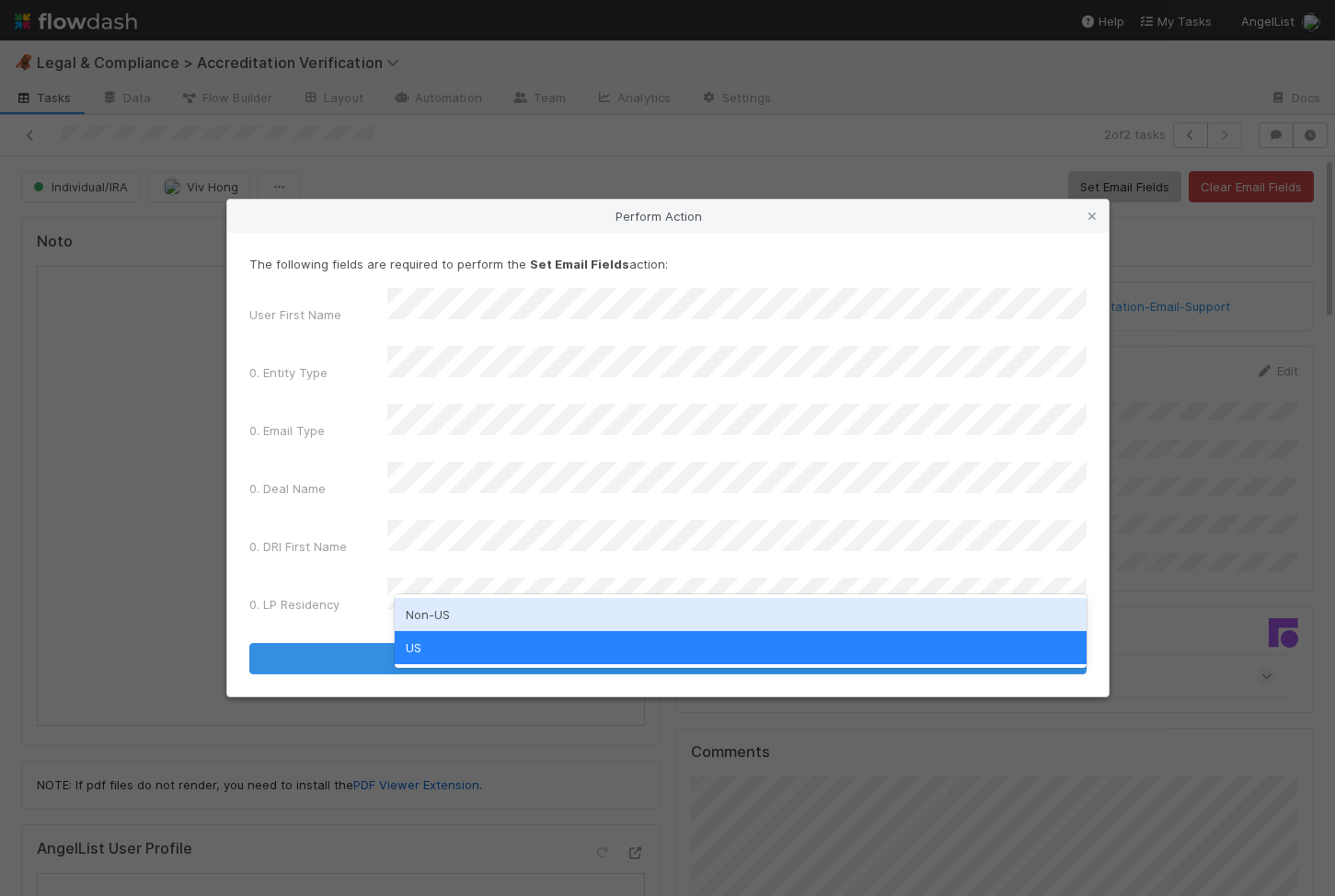 click on "Non-US" at bounding box center (741, 615) 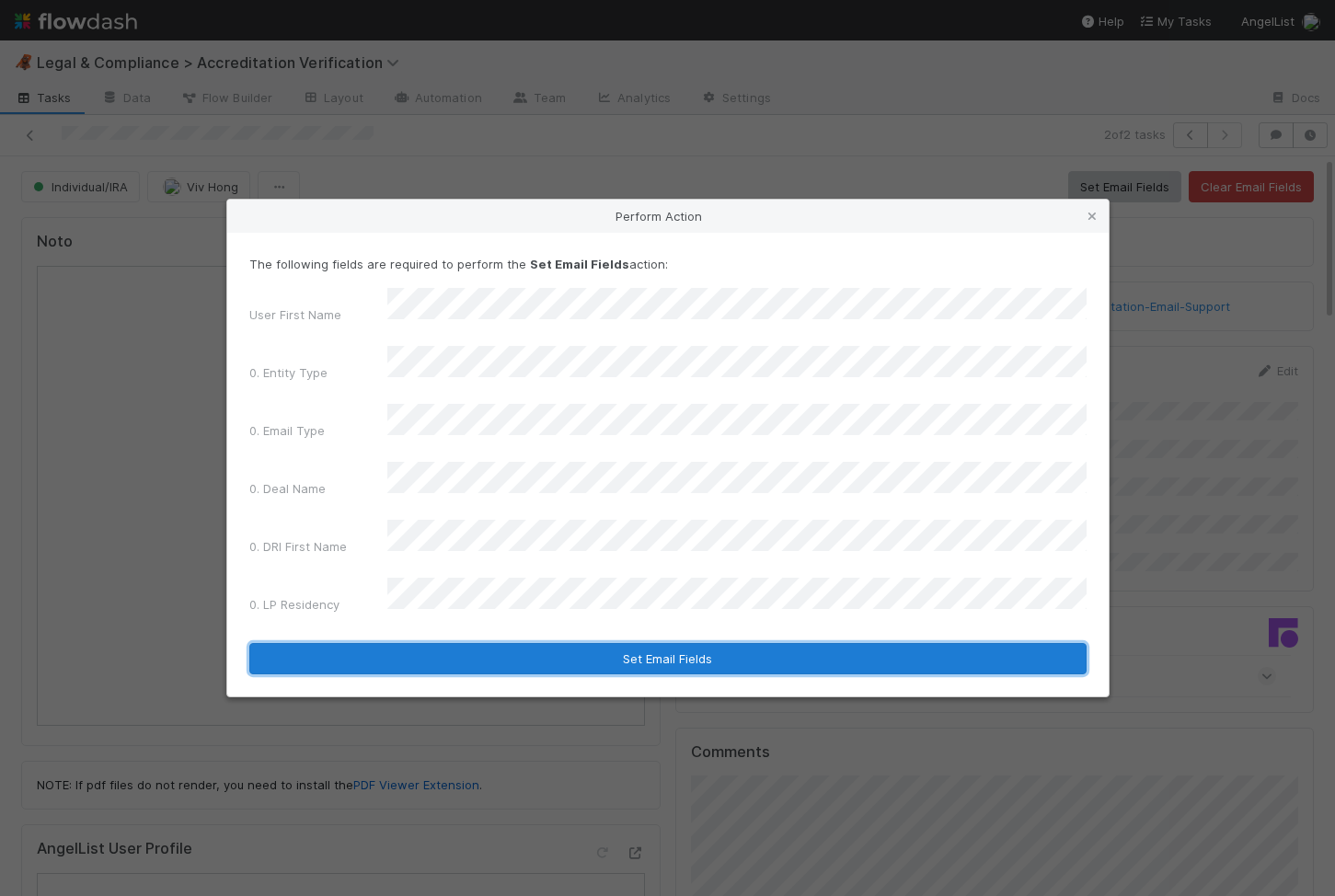 click on "Set Email Fields" at bounding box center (668, 659) 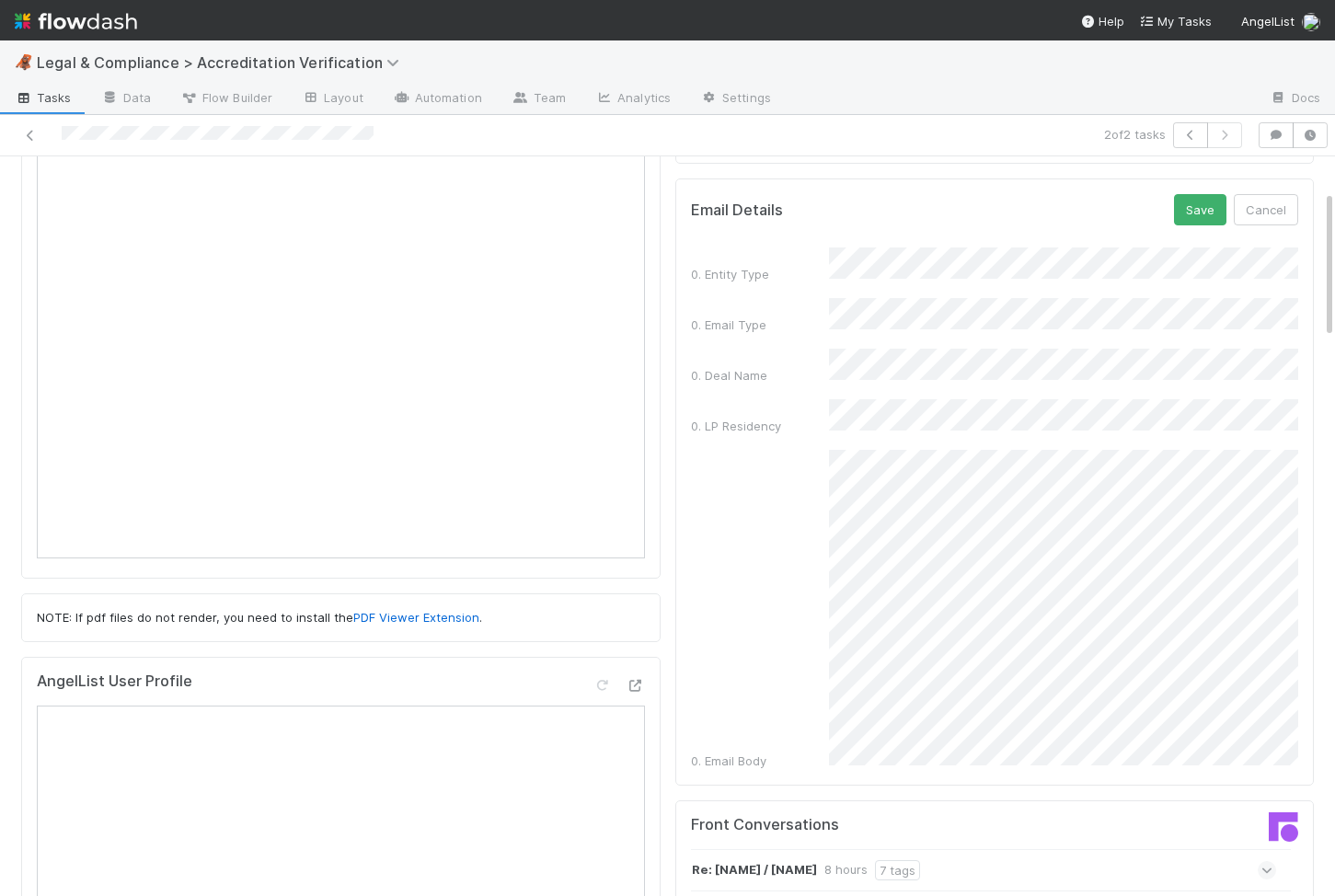scroll, scrollTop: 0, scrollLeft: 0, axis: both 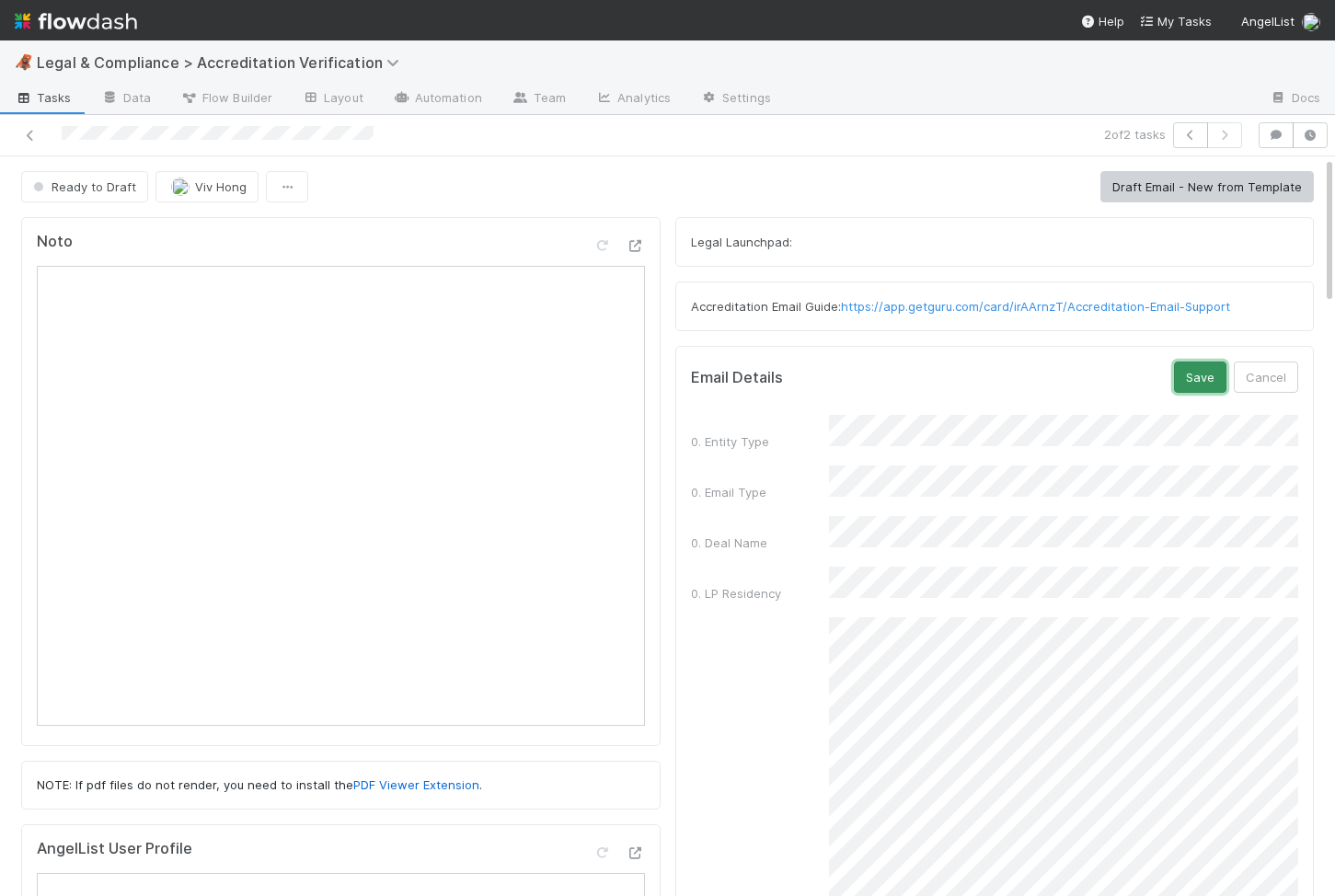 click on "Save" at bounding box center [1200, 377] 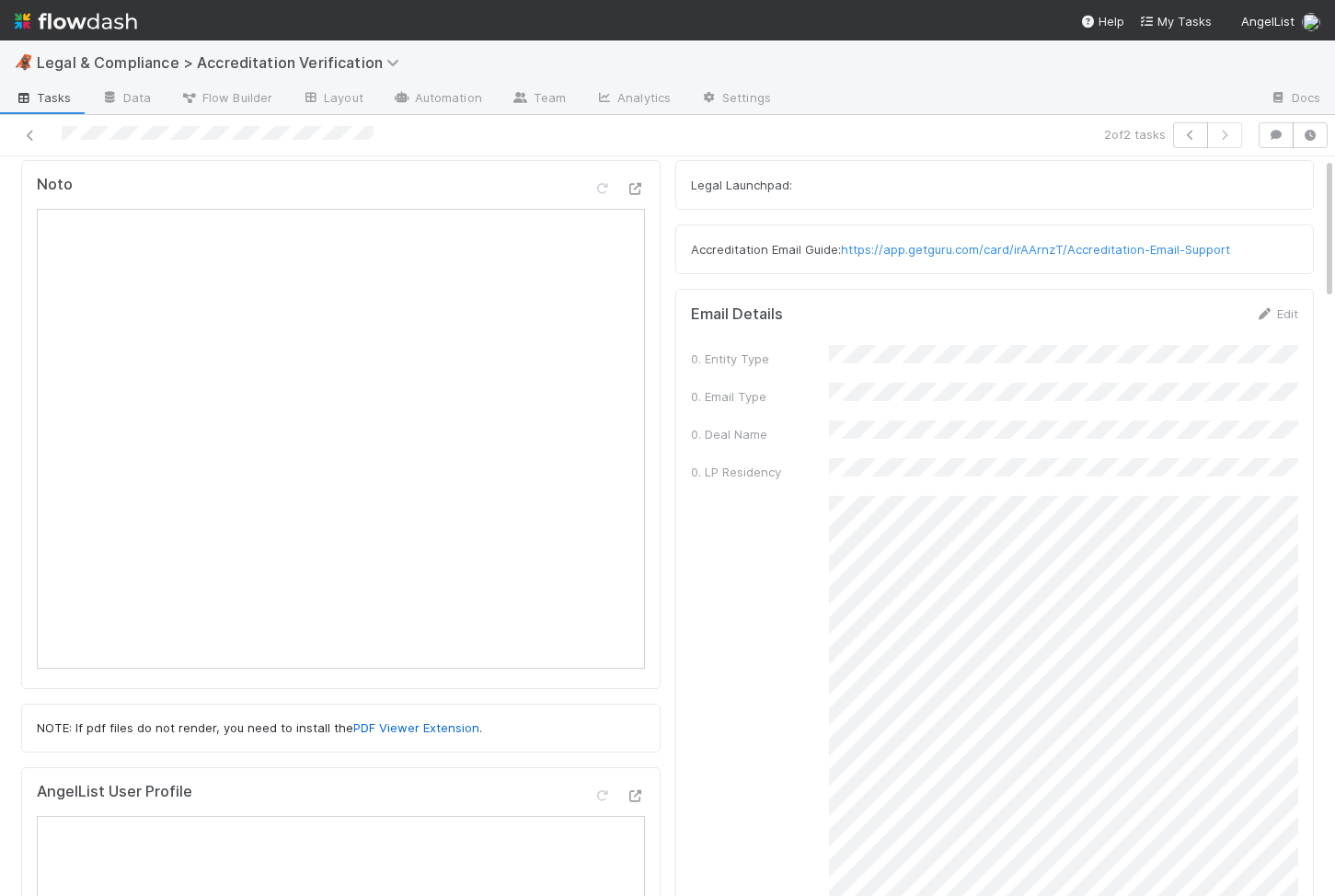 scroll, scrollTop: 0, scrollLeft: 0, axis: both 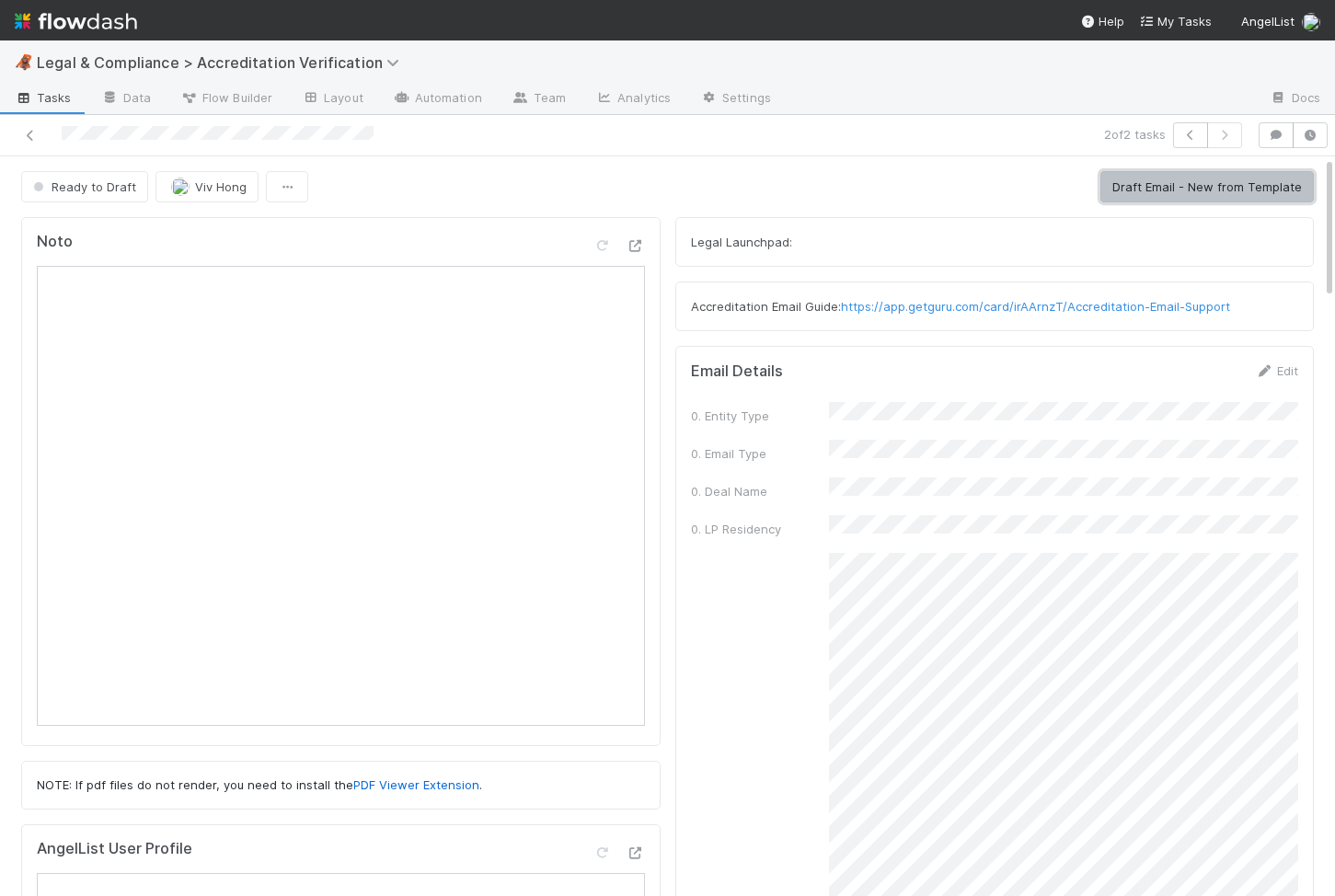click on "Draft Email - New from Template" at bounding box center (1207, 187) 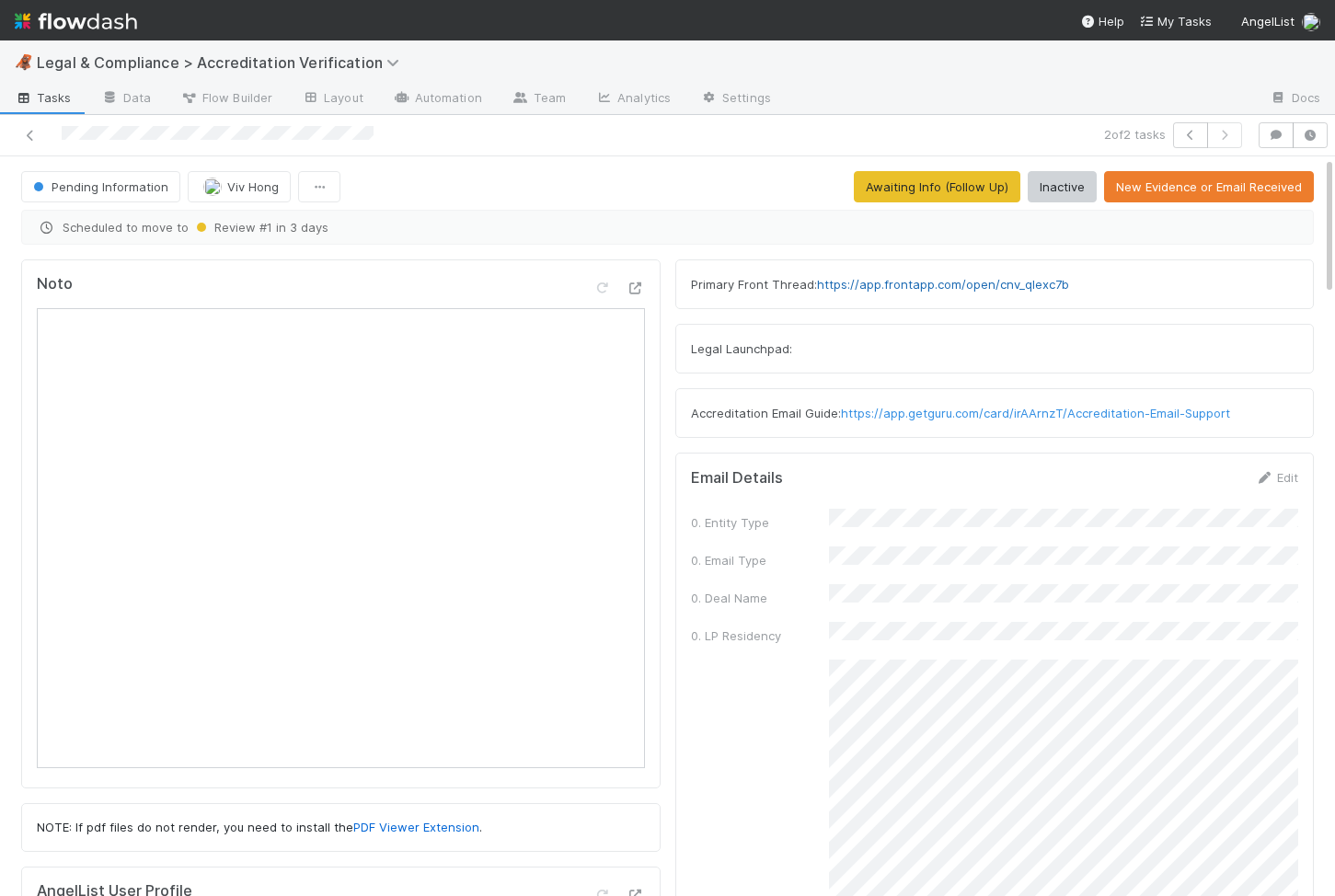 click on "https://app.frontapp.com/open/cnv_qlexc7b" at bounding box center [943, 284] 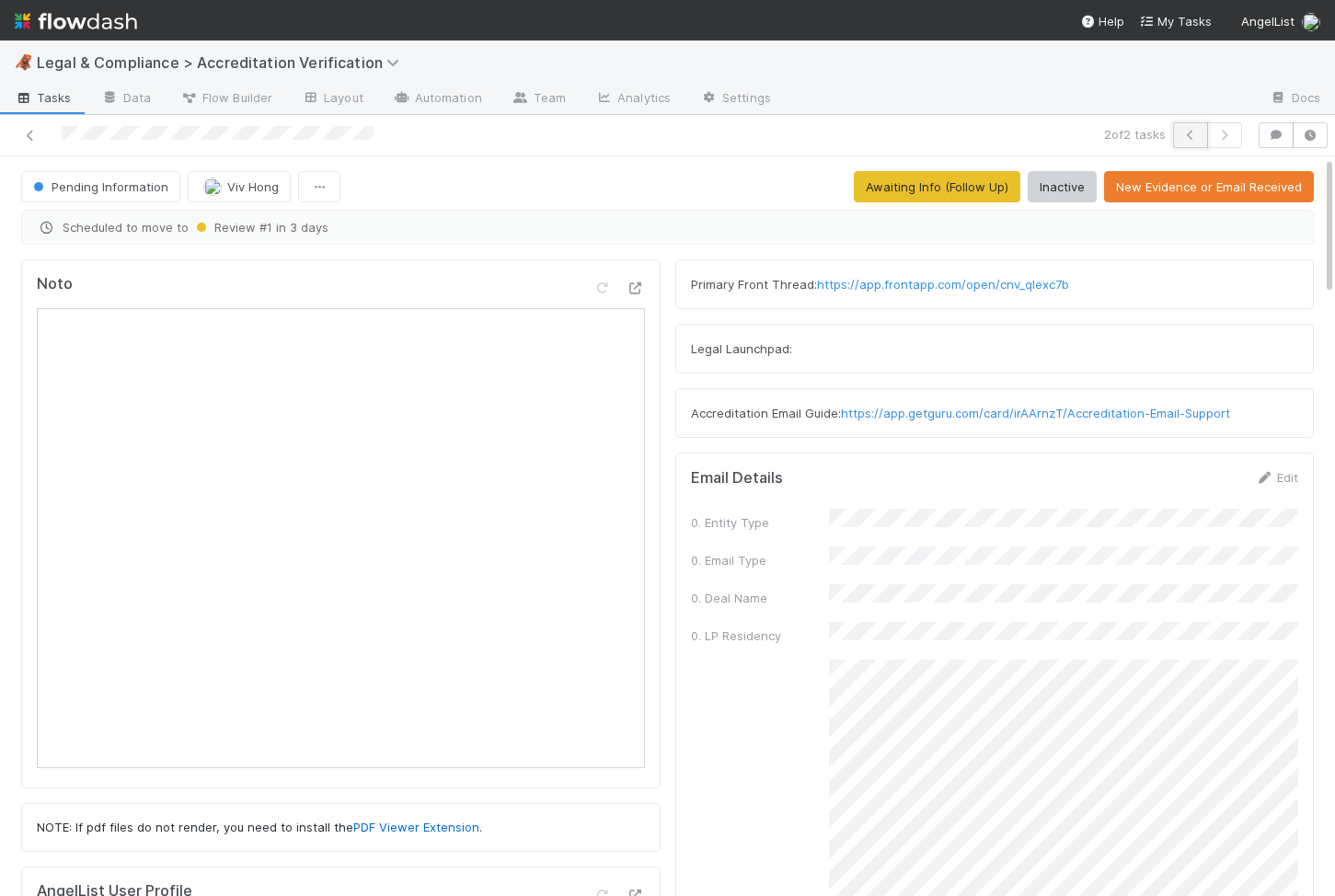 click at bounding box center (1191, 135) 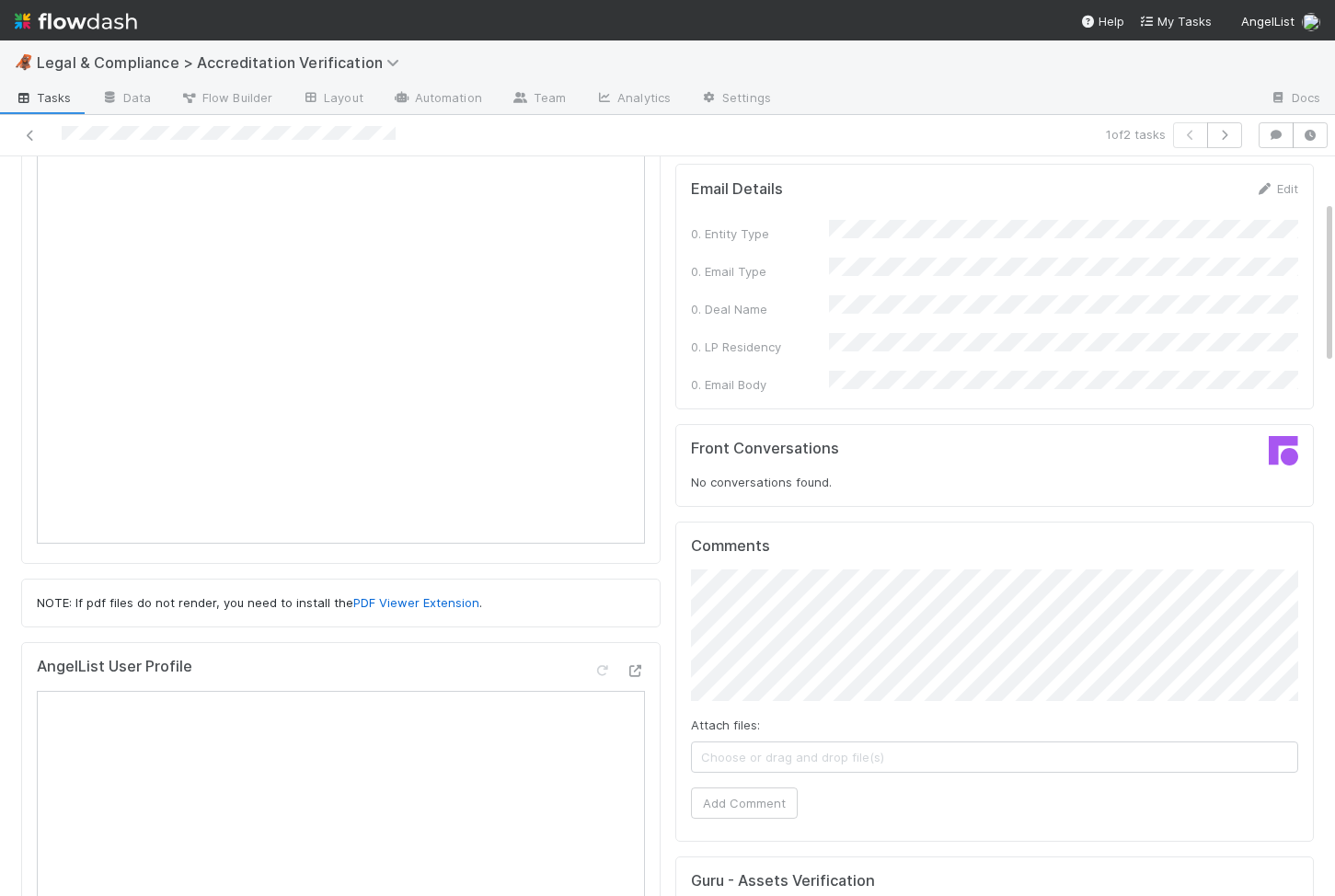 scroll, scrollTop: 201, scrollLeft: 0, axis: vertical 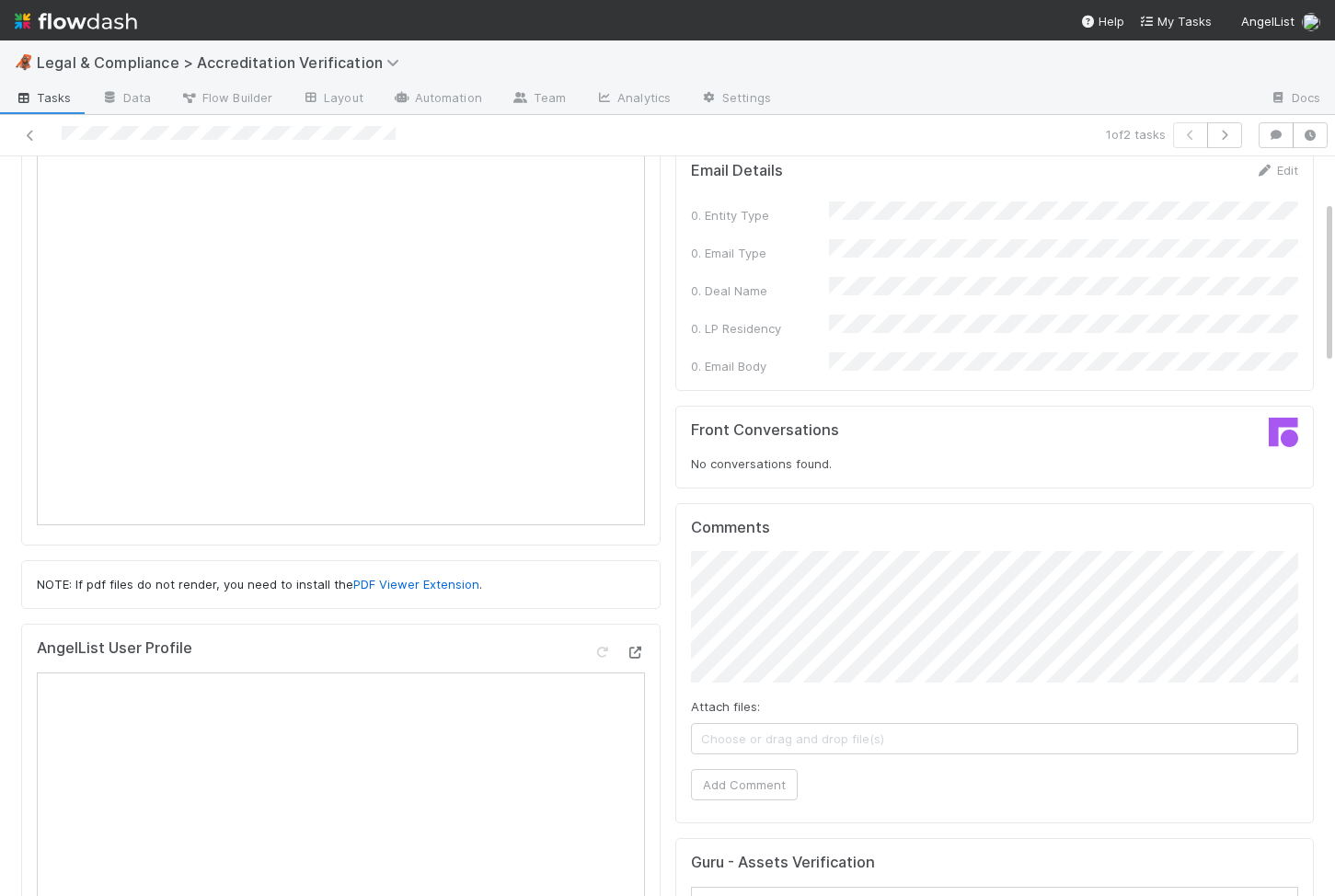 click at bounding box center [636, 652] 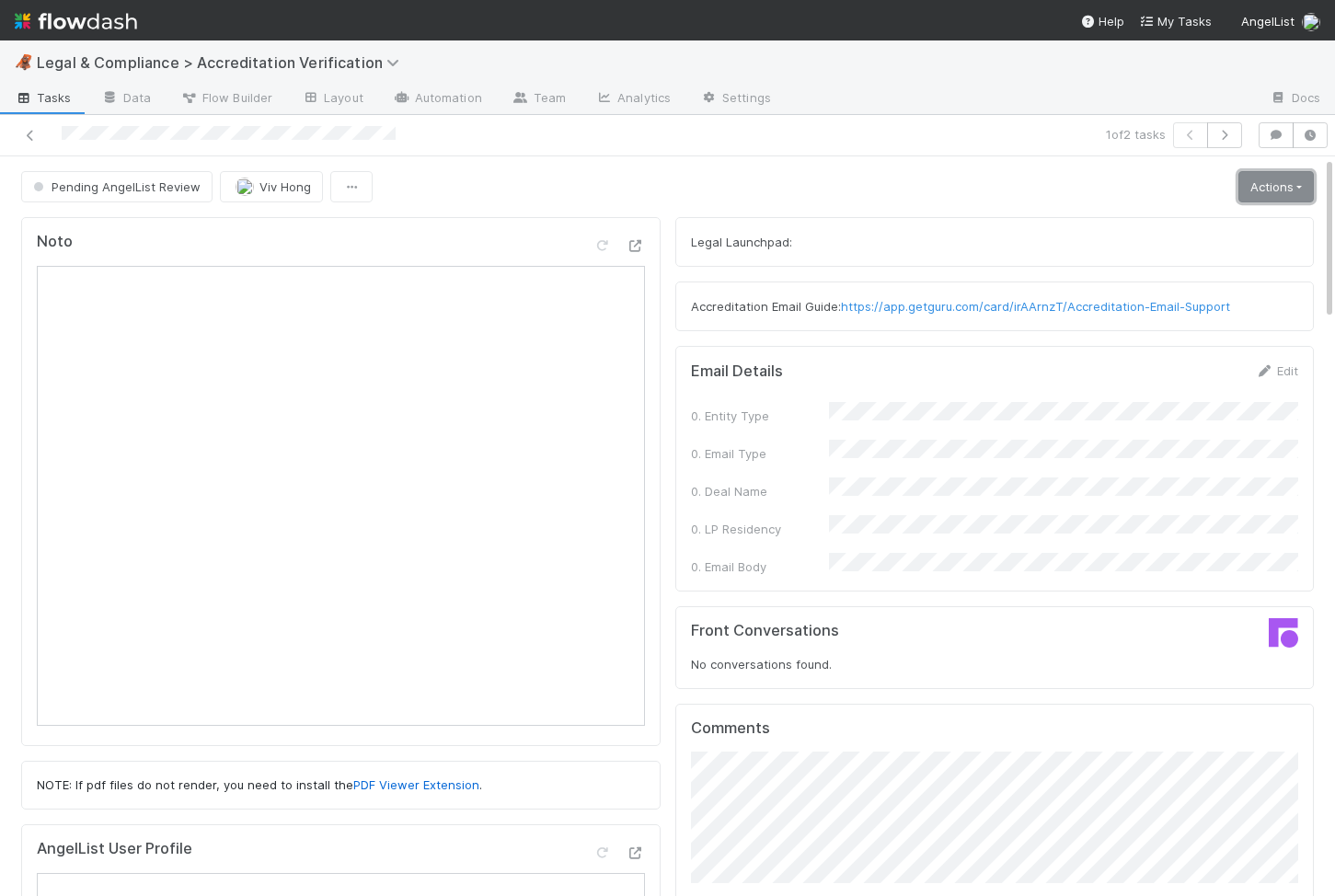 click on "Actions" at bounding box center [1276, 187] 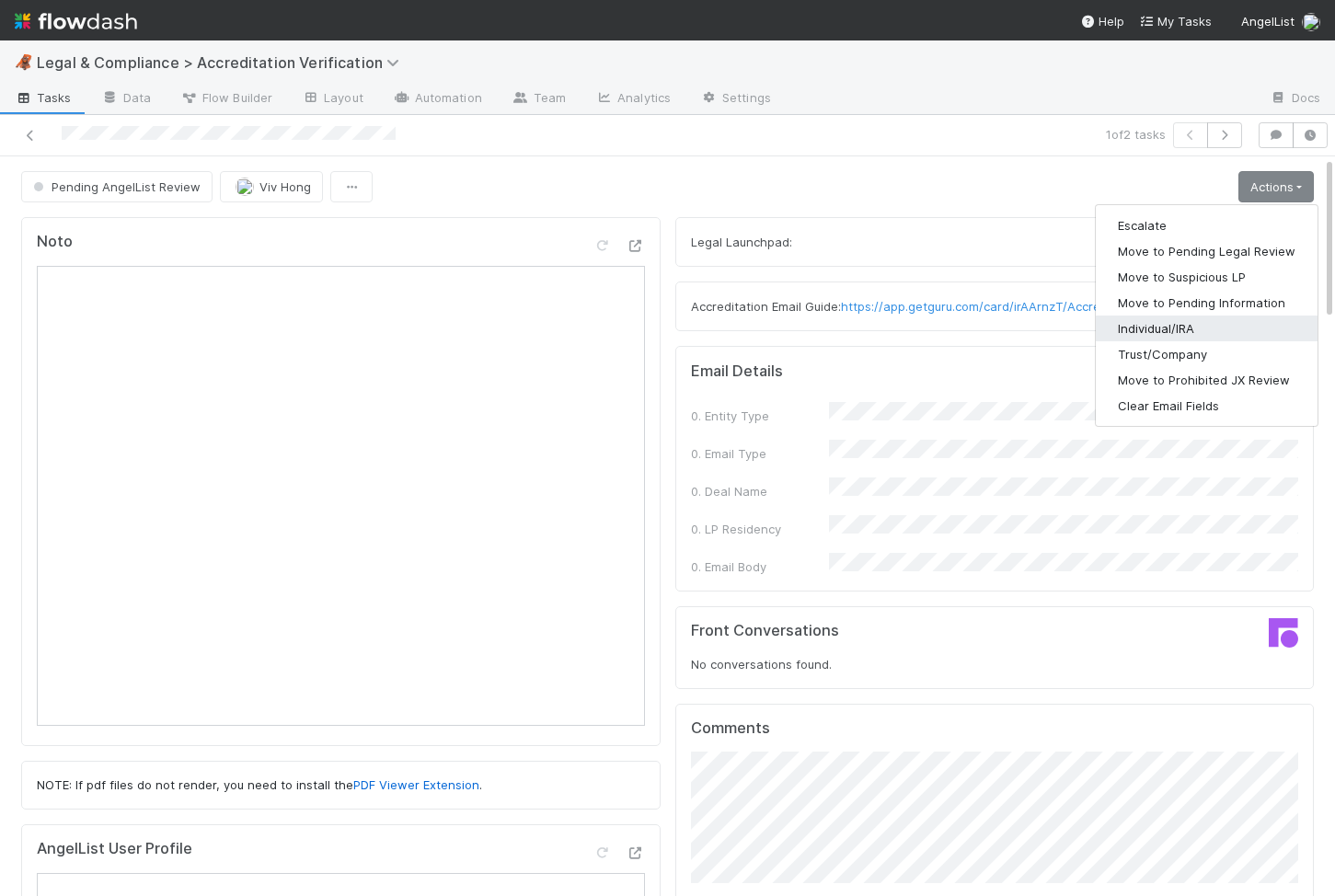 click on "Individual/IRA" at bounding box center (1206, 328) 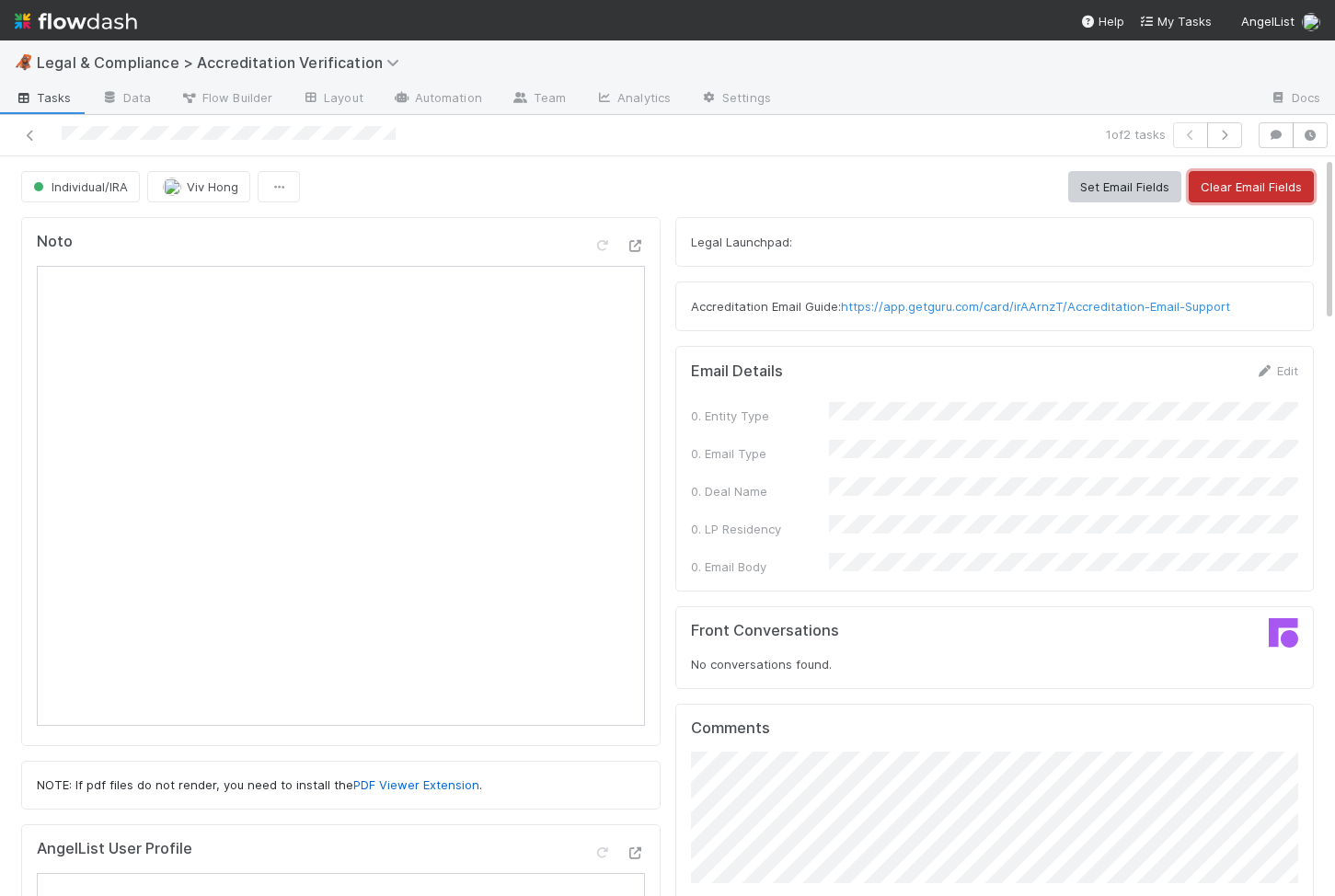 drag, startPoint x: 1286, startPoint y: 196, endPoint x: 1225, endPoint y: 352, distance: 167.50224 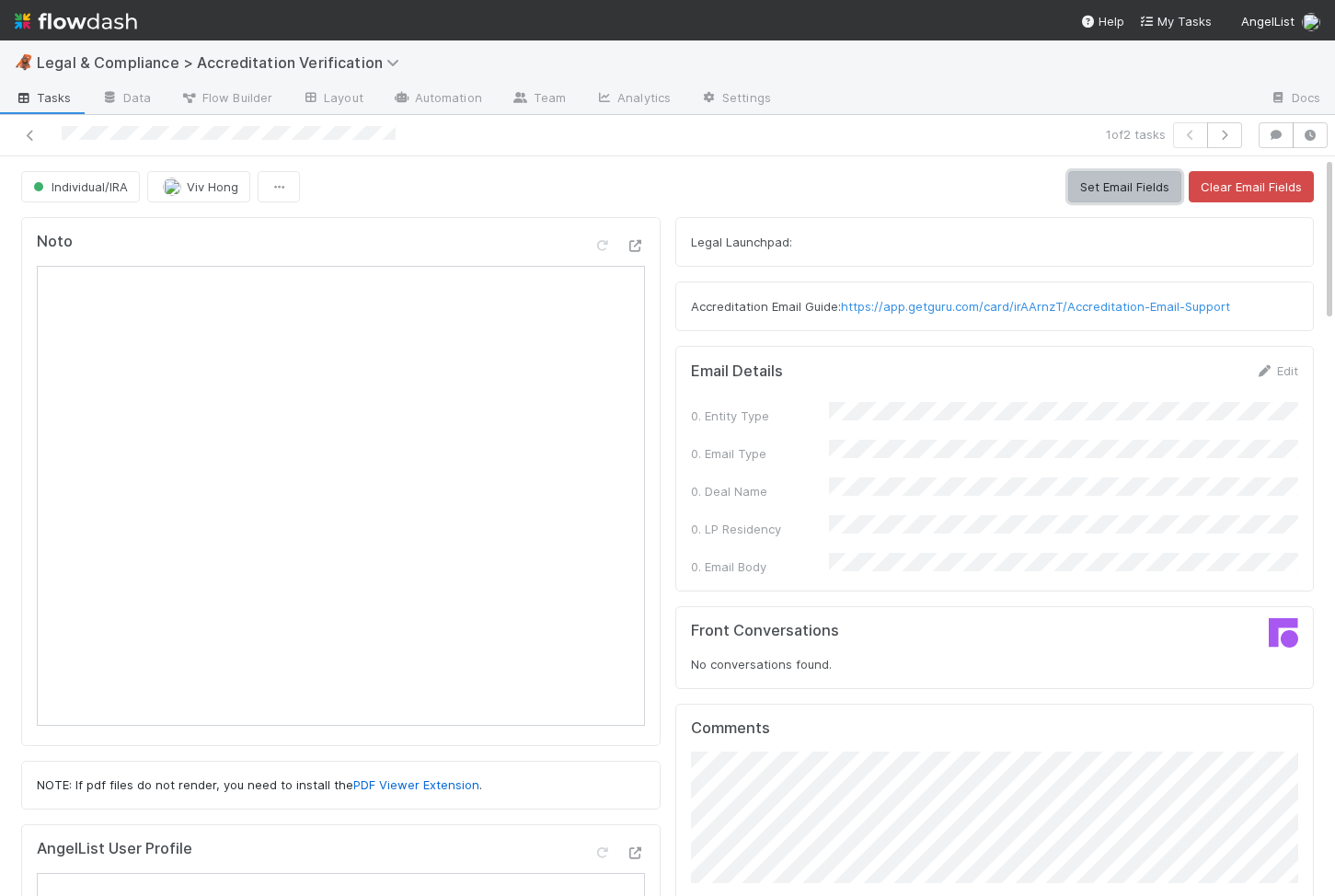 click on "Set Email Fields" at bounding box center [1124, 187] 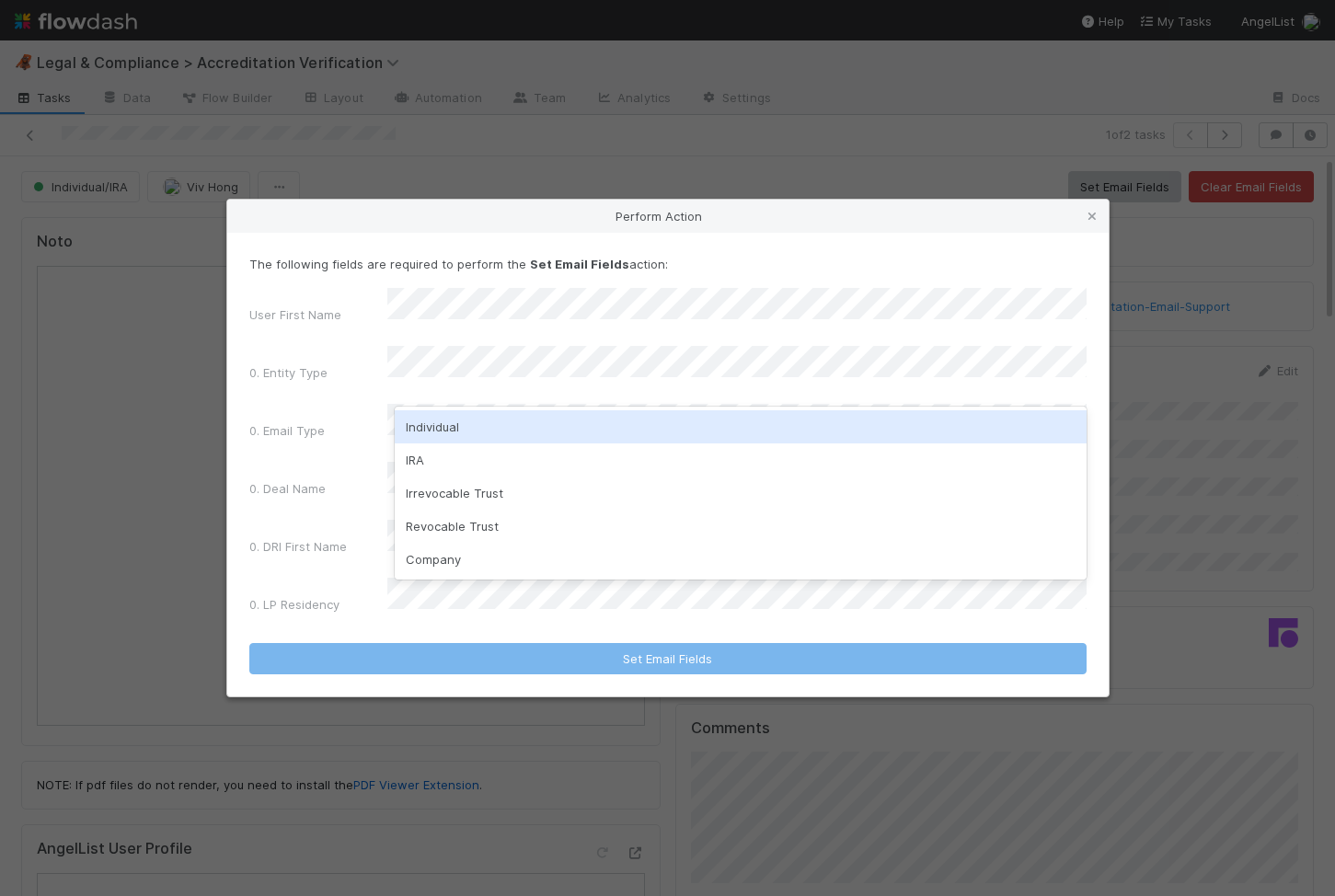click on "Individual" at bounding box center (741, 427) 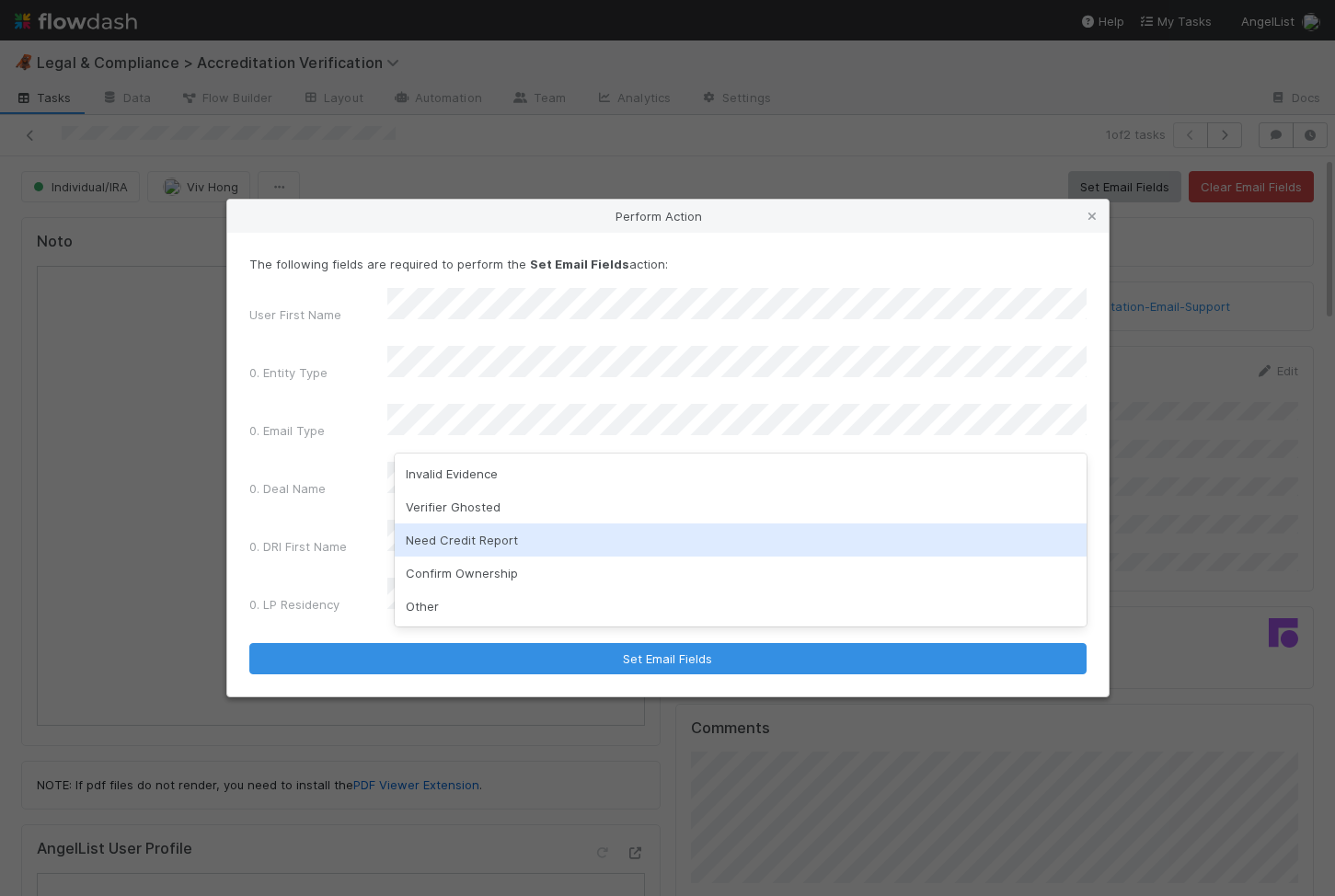 click on "Need Credit Report" at bounding box center (741, 540) 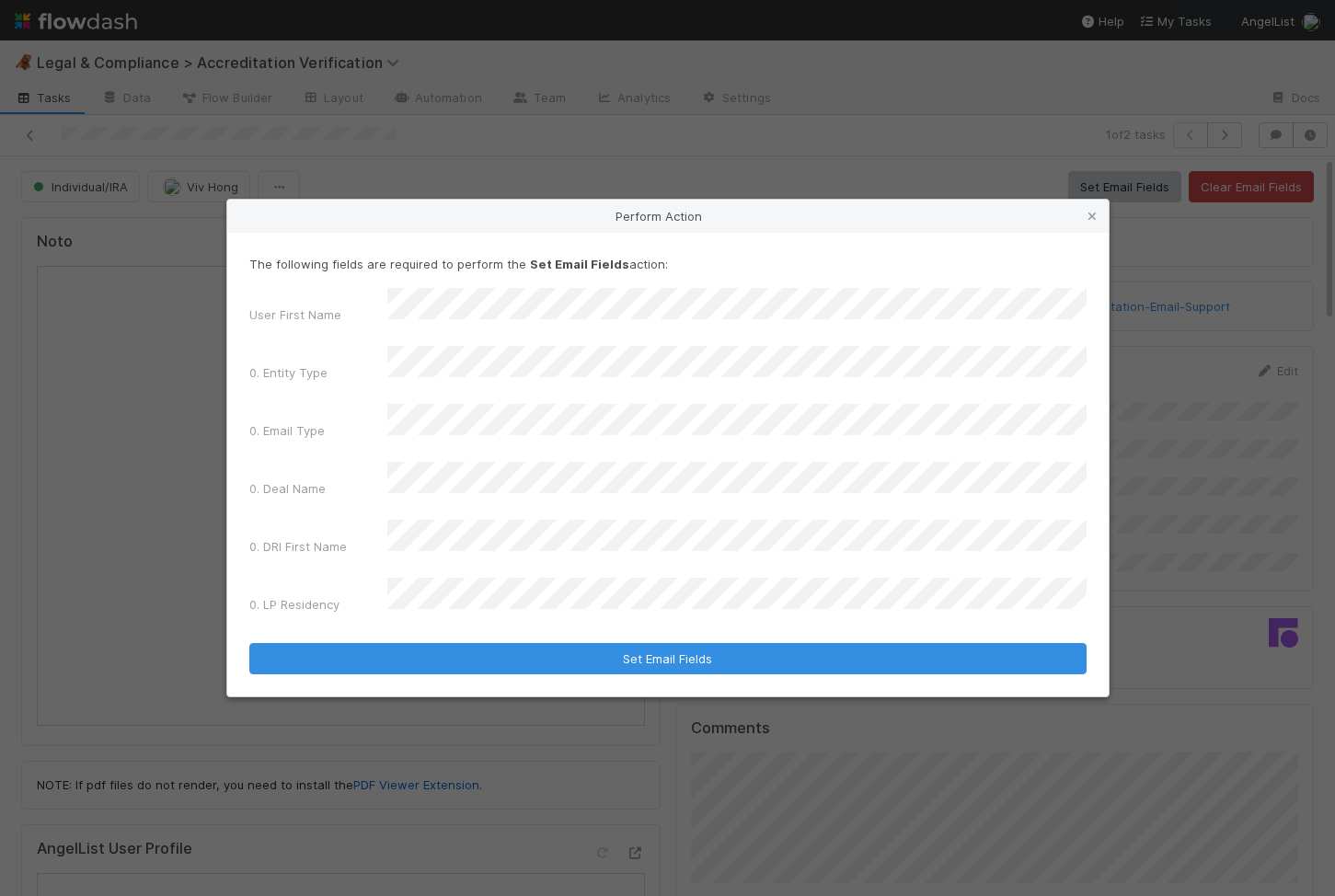 click on "User First Name 0. Entity Type 0. Email Type 0. Deal Name 0. DRI First Name 0. LP Residency" at bounding box center (668, 454) 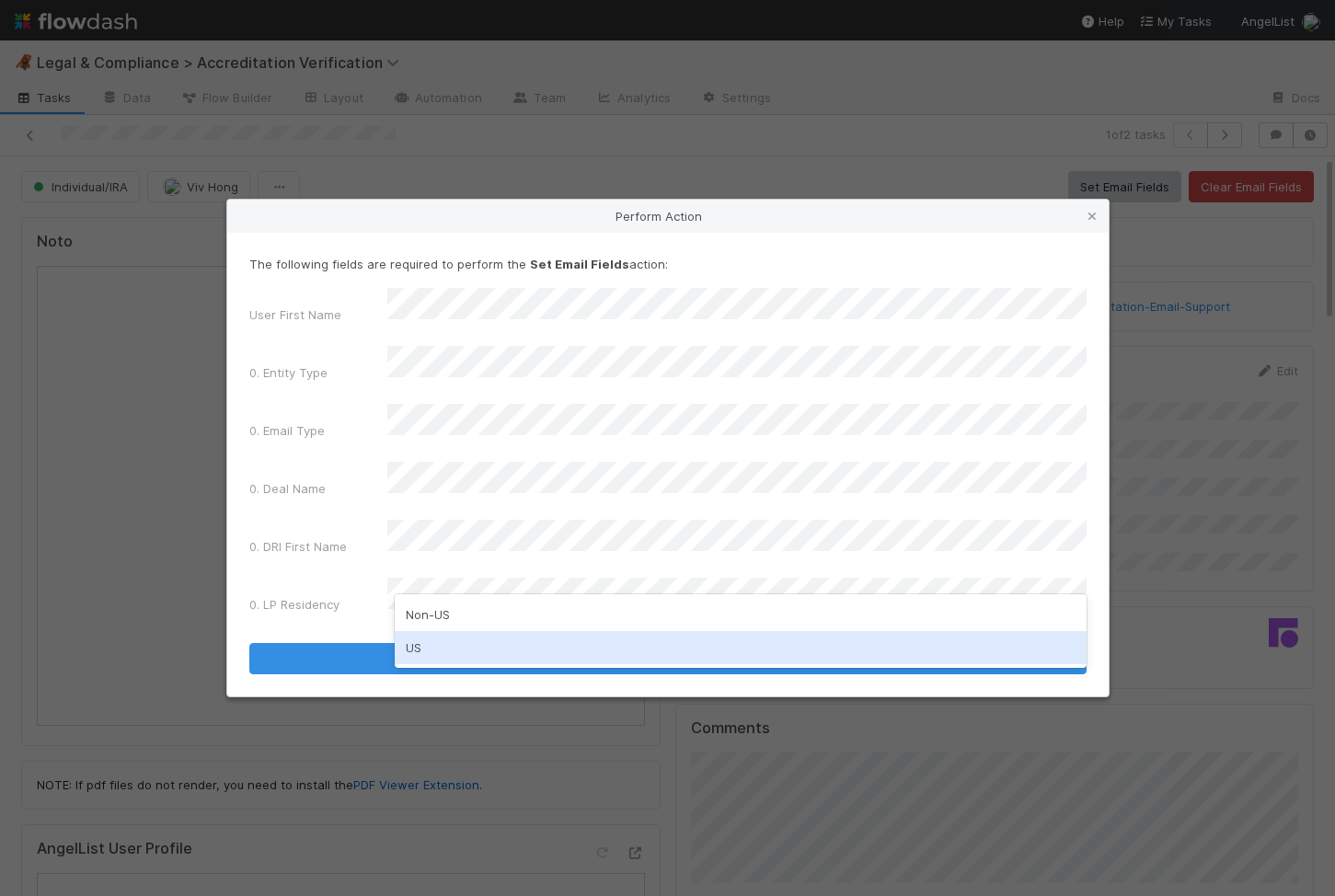 click on "US" at bounding box center [741, 648] 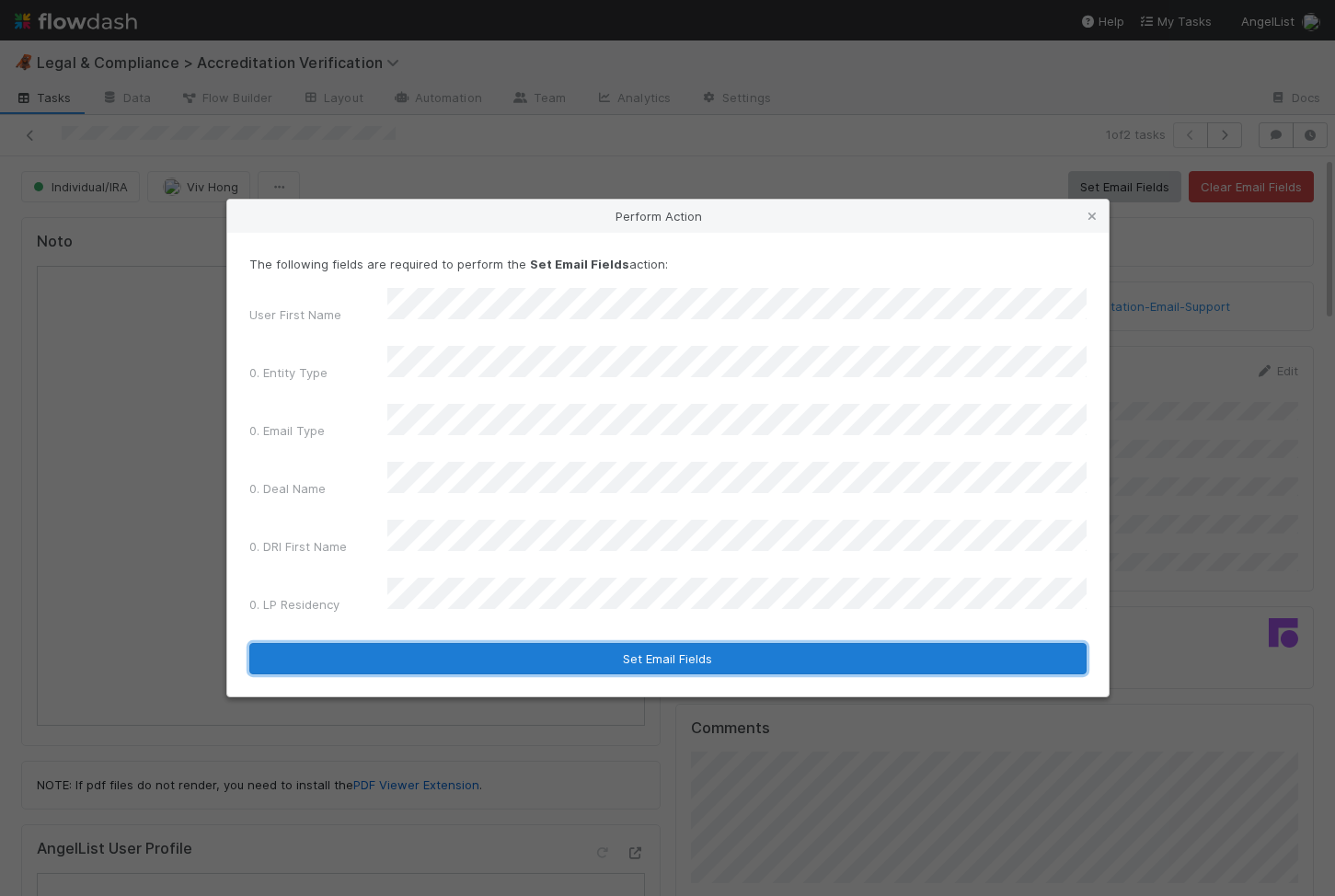 click on "Set Email Fields" at bounding box center (668, 659) 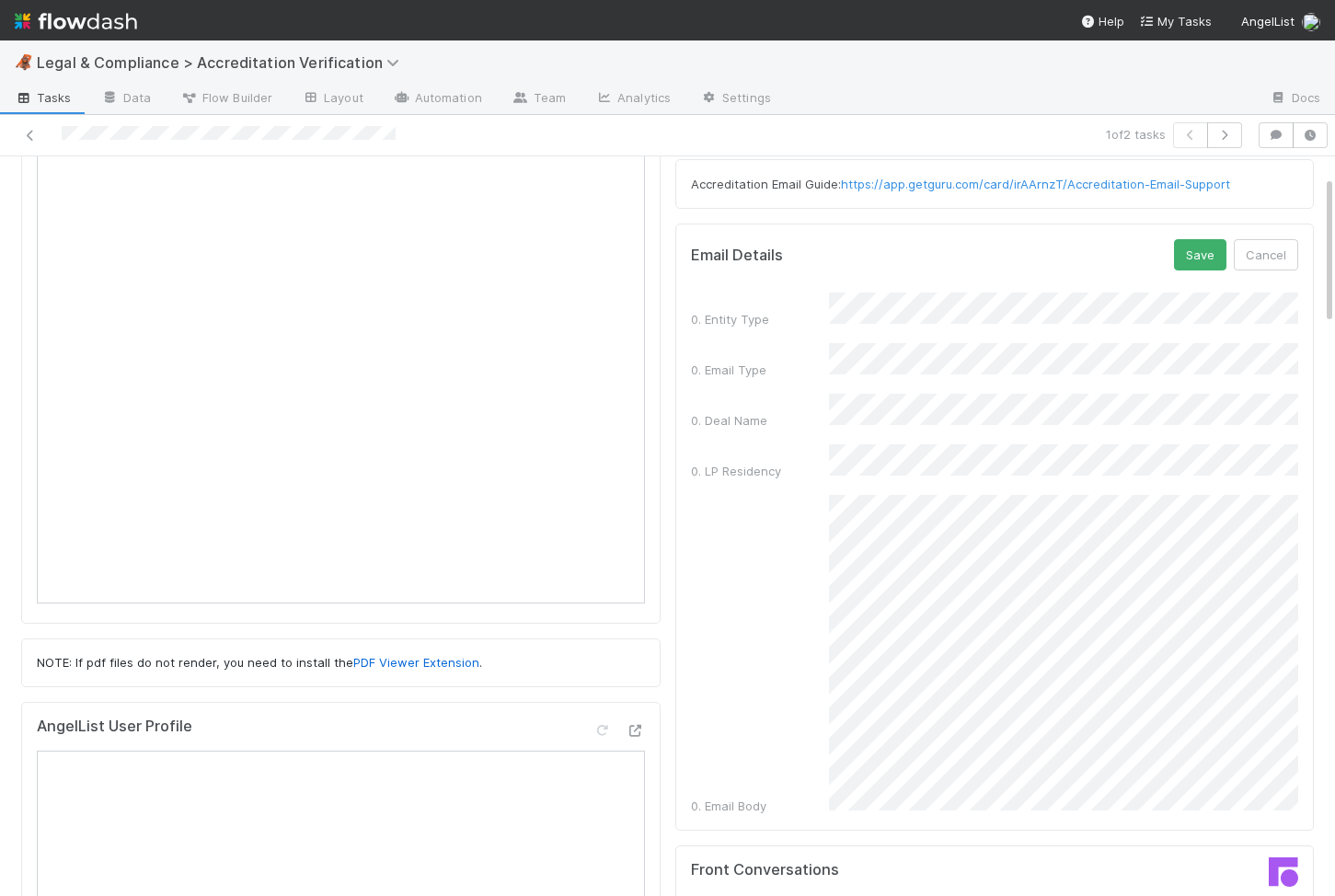 scroll, scrollTop: 52, scrollLeft: 0, axis: vertical 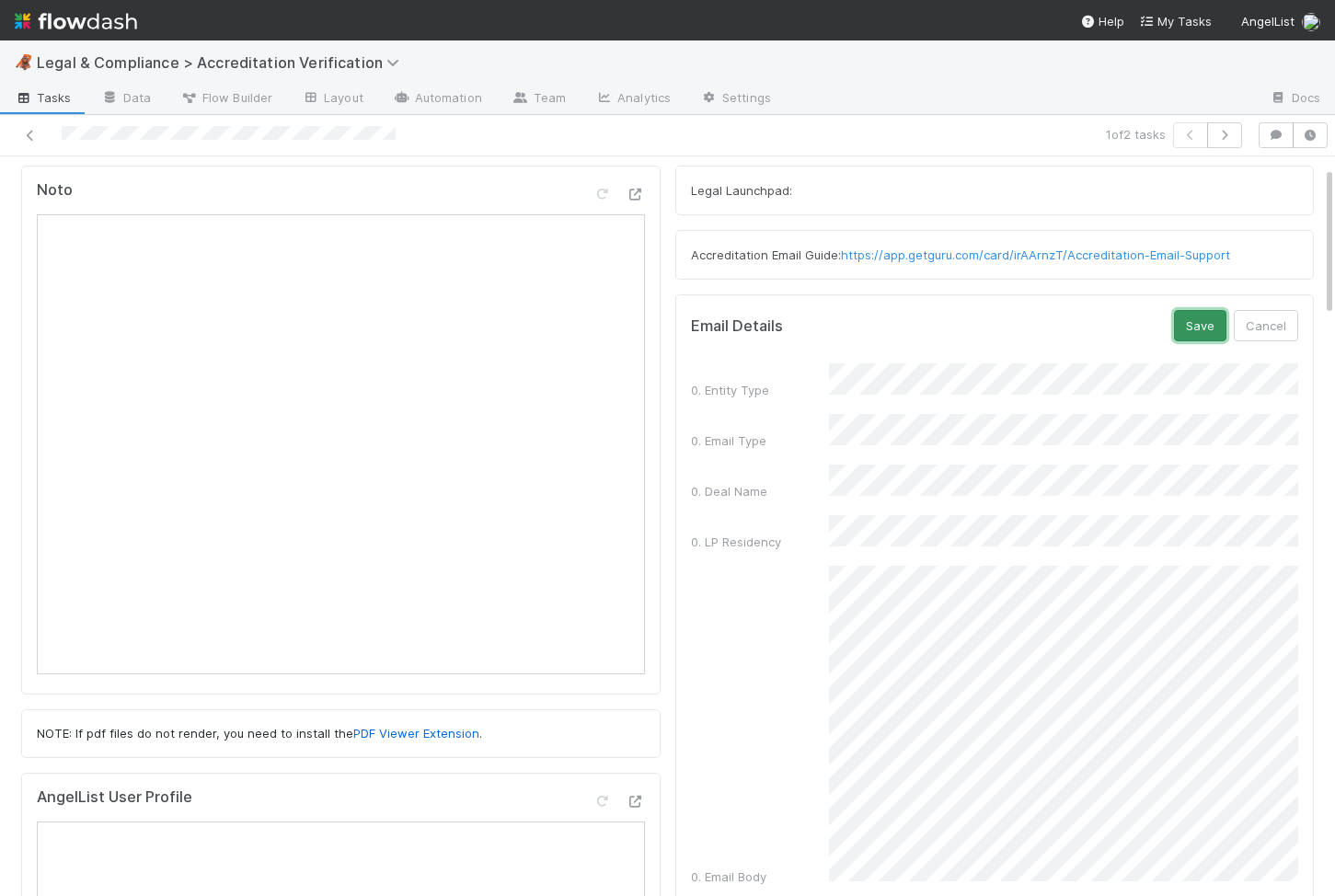 click on "Save" at bounding box center (1200, 326) 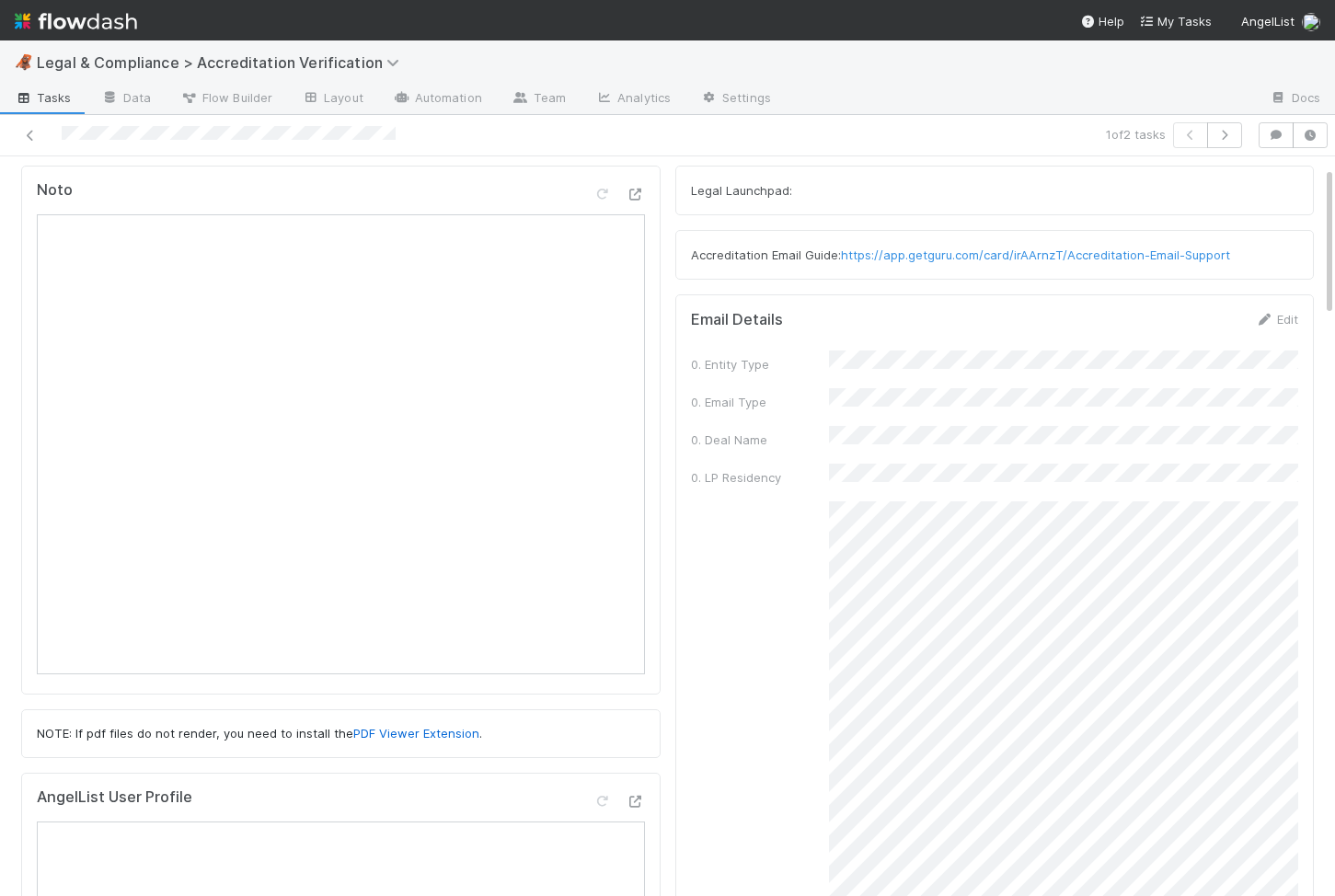 scroll, scrollTop: 0, scrollLeft: 0, axis: both 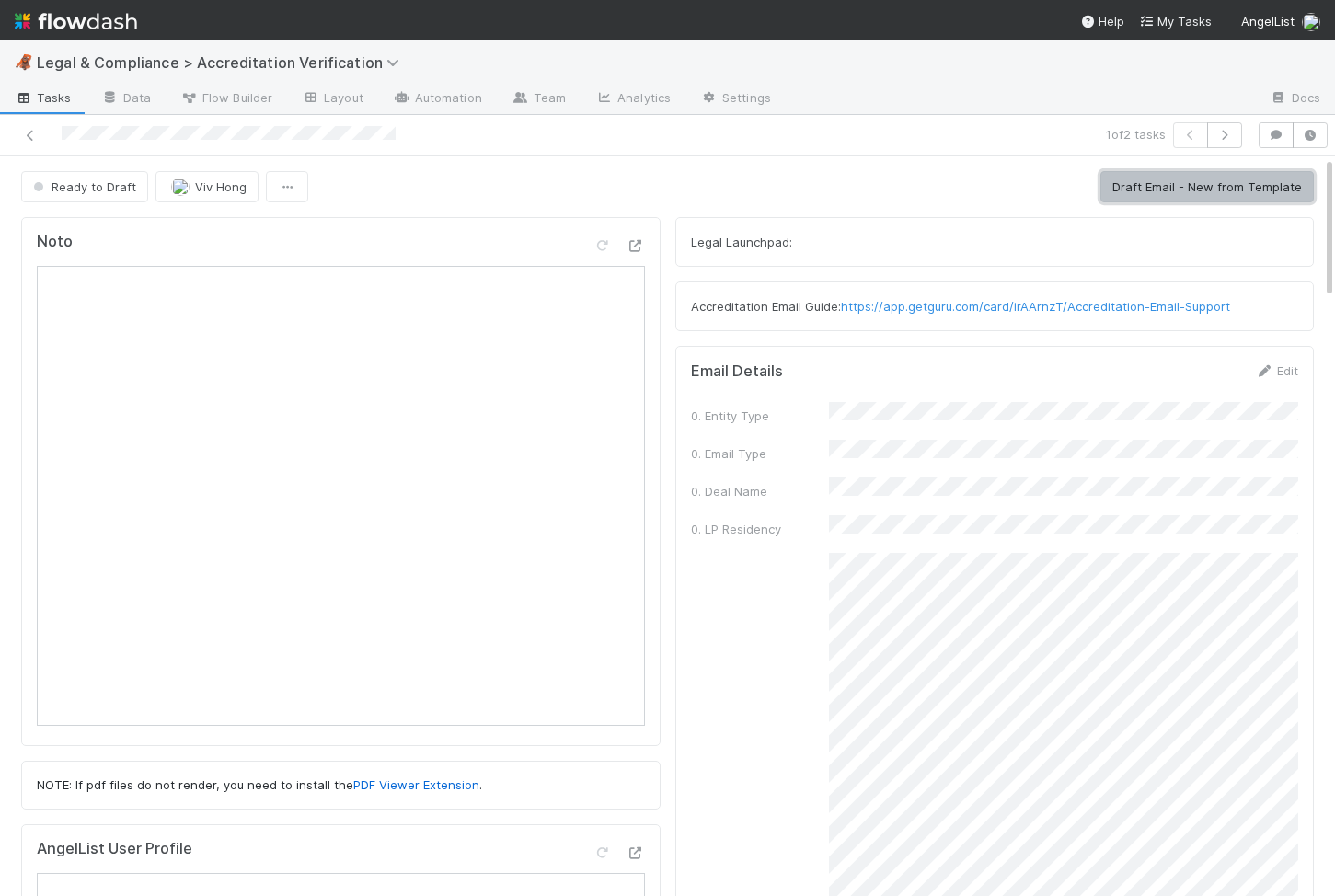 click on "Draft Email - New from Template" at bounding box center (1207, 187) 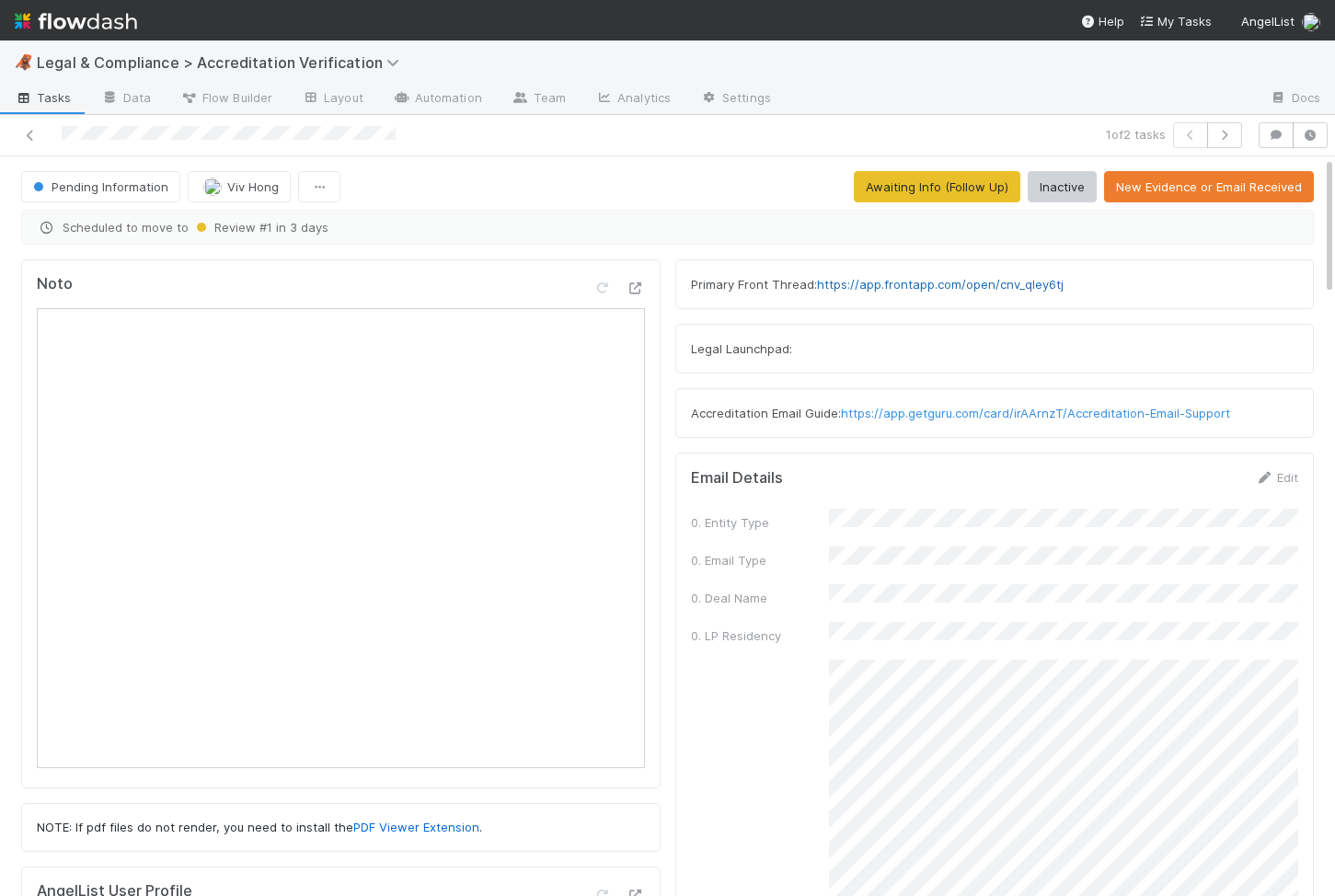 click on "https://app.frontapp.com/open/cnv_qley6tj" at bounding box center [940, 284] 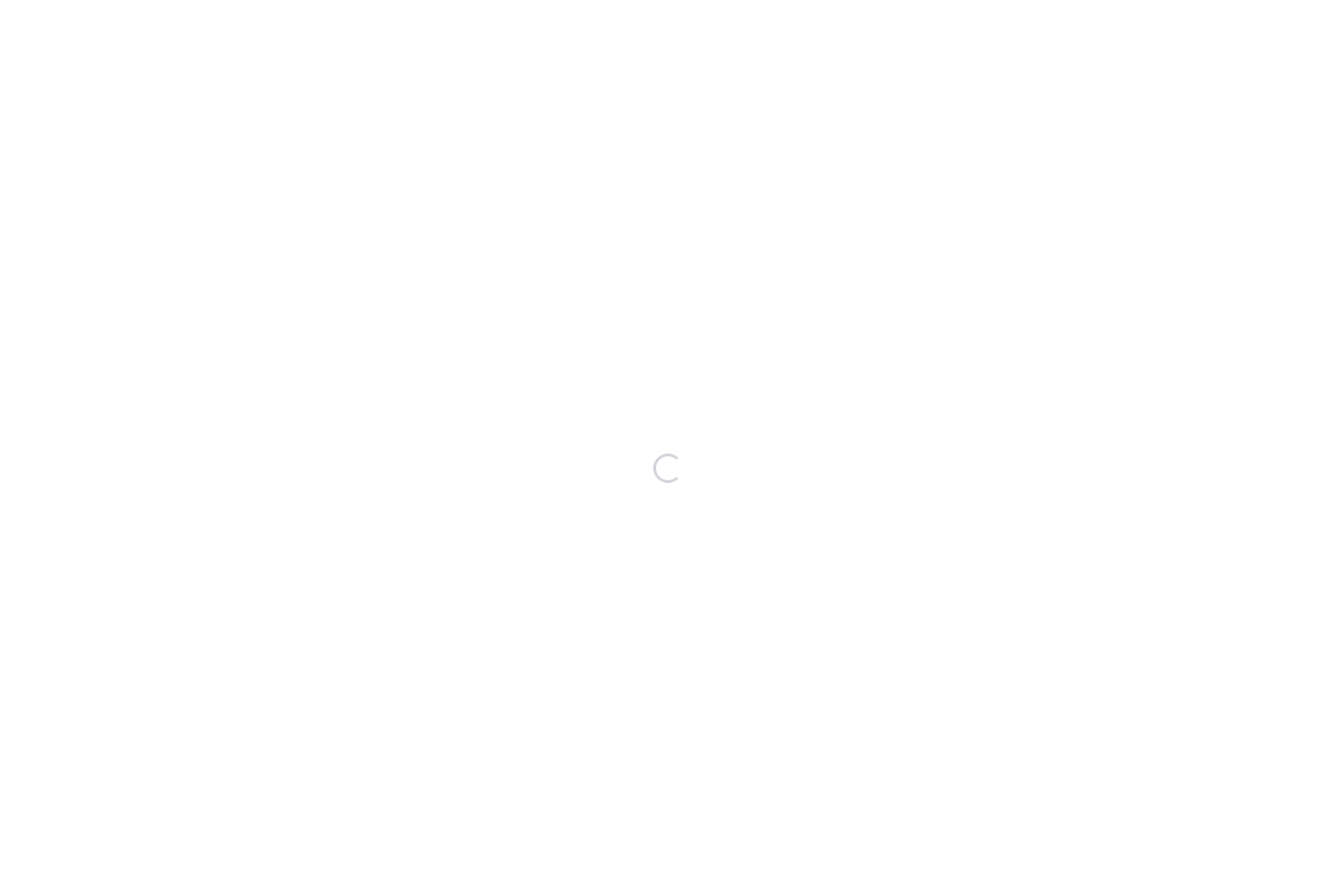 scroll, scrollTop: 0, scrollLeft: 0, axis: both 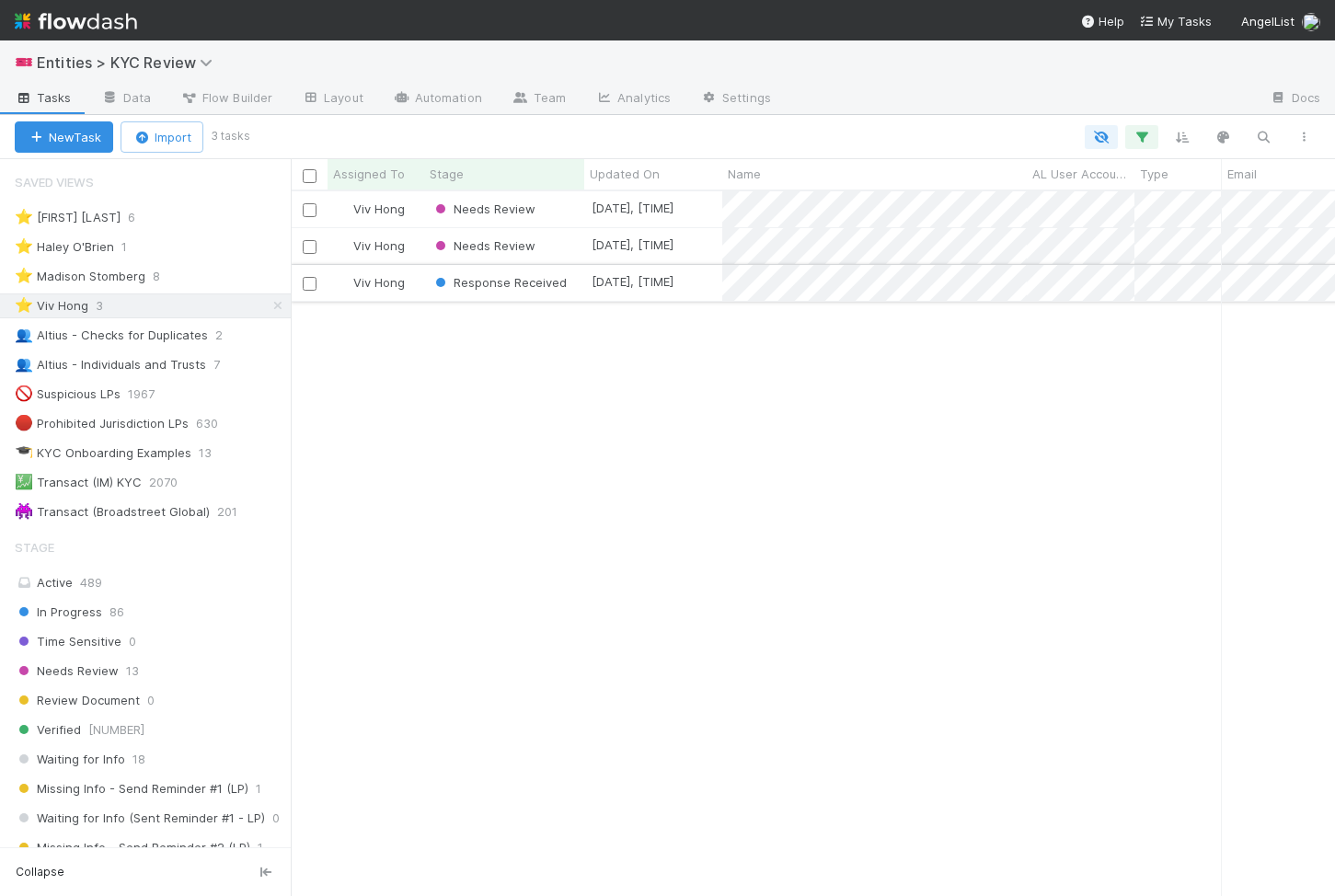 click on "Viv Hong" at bounding box center [375, 282] 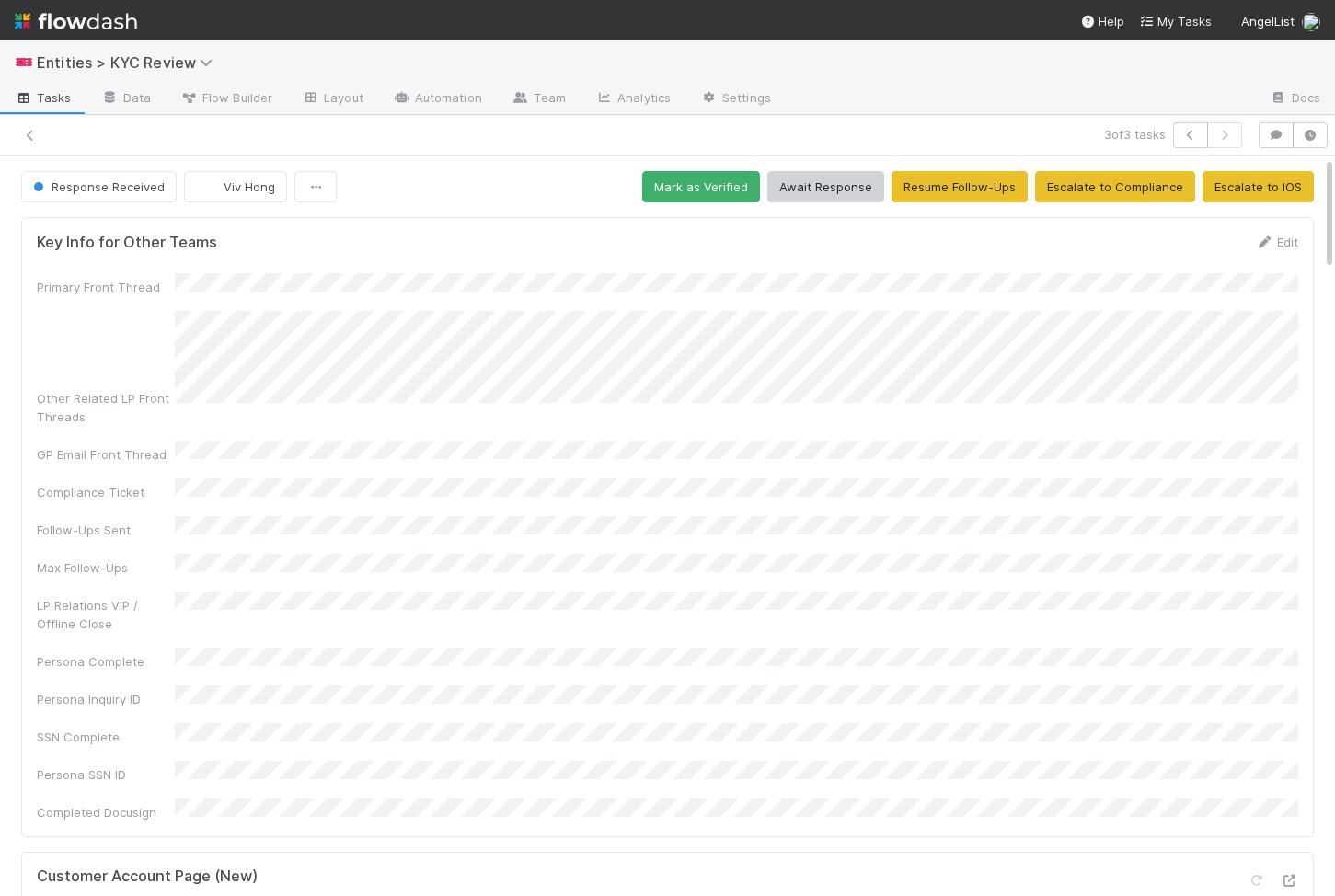 scroll, scrollTop: 0, scrollLeft: 0, axis: both 